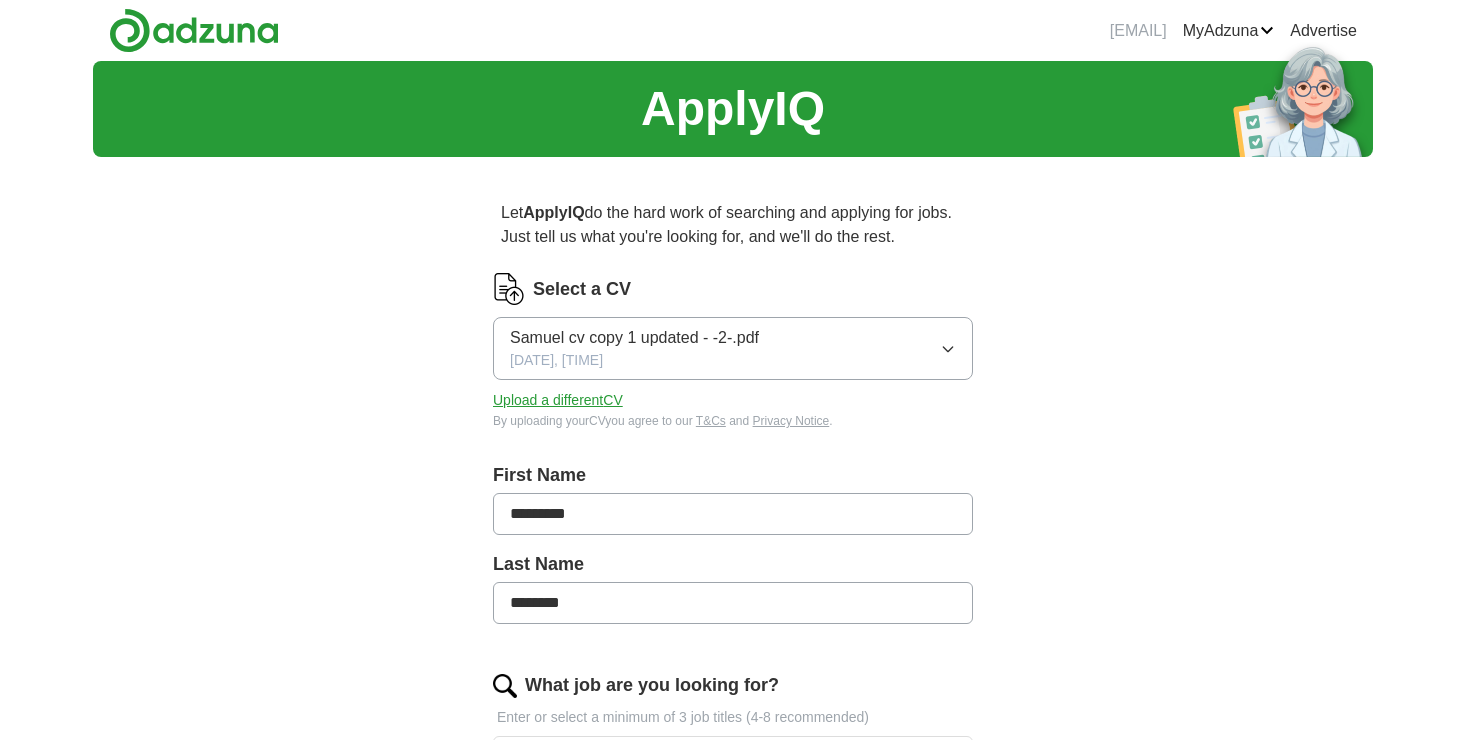 scroll, scrollTop: 600, scrollLeft: 0, axis: vertical 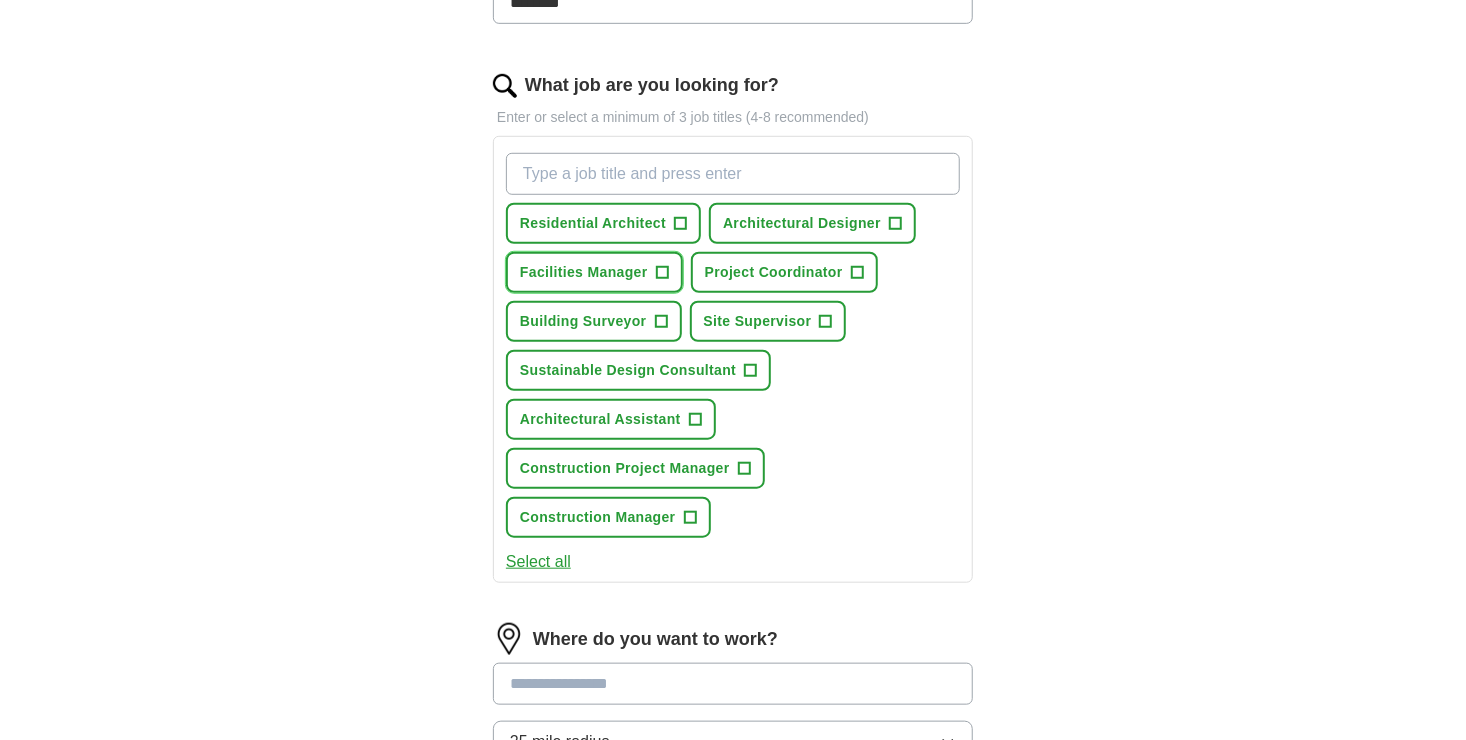 click on "+" at bounding box center (681, 224) 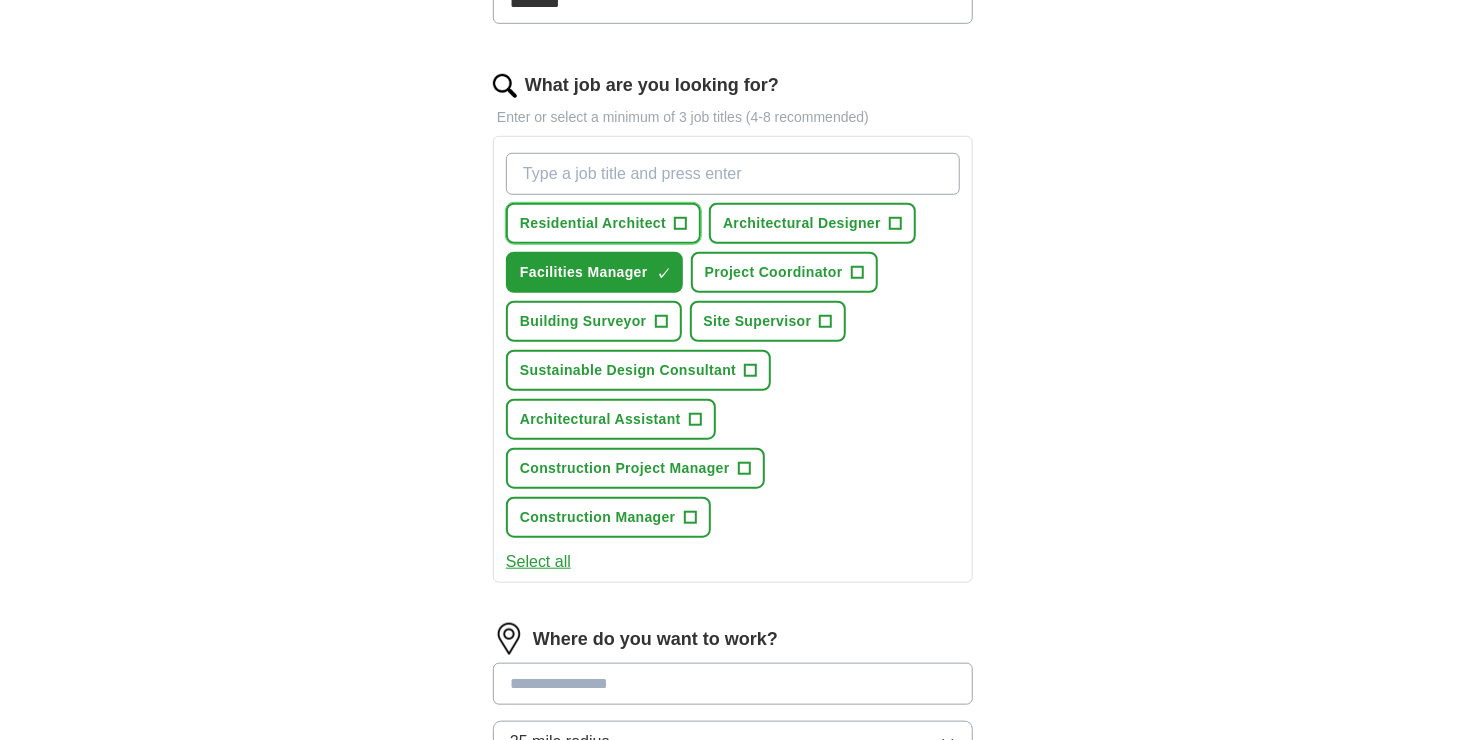 click on "+" at bounding box center [681, 224] 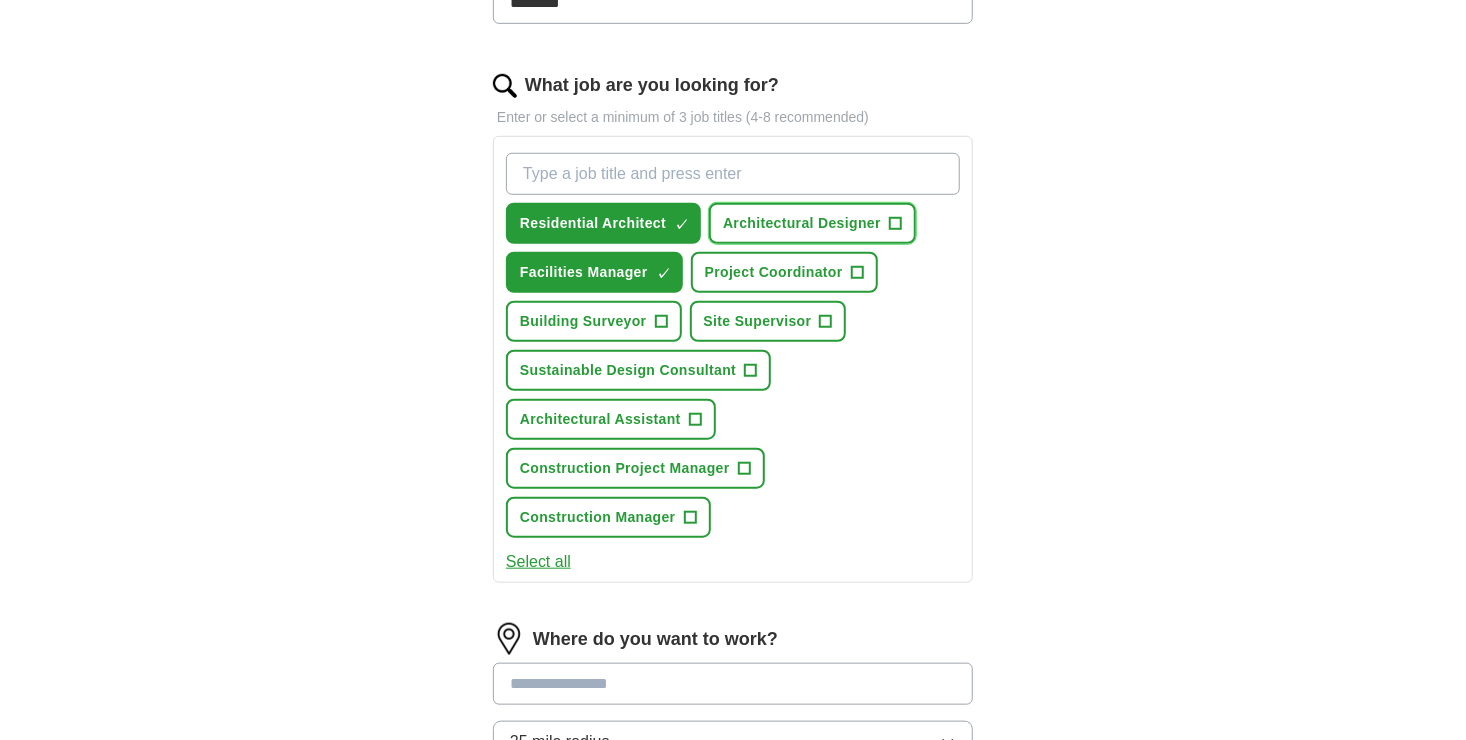 click on "Architectural Designer" at bounding box center [802, 223] 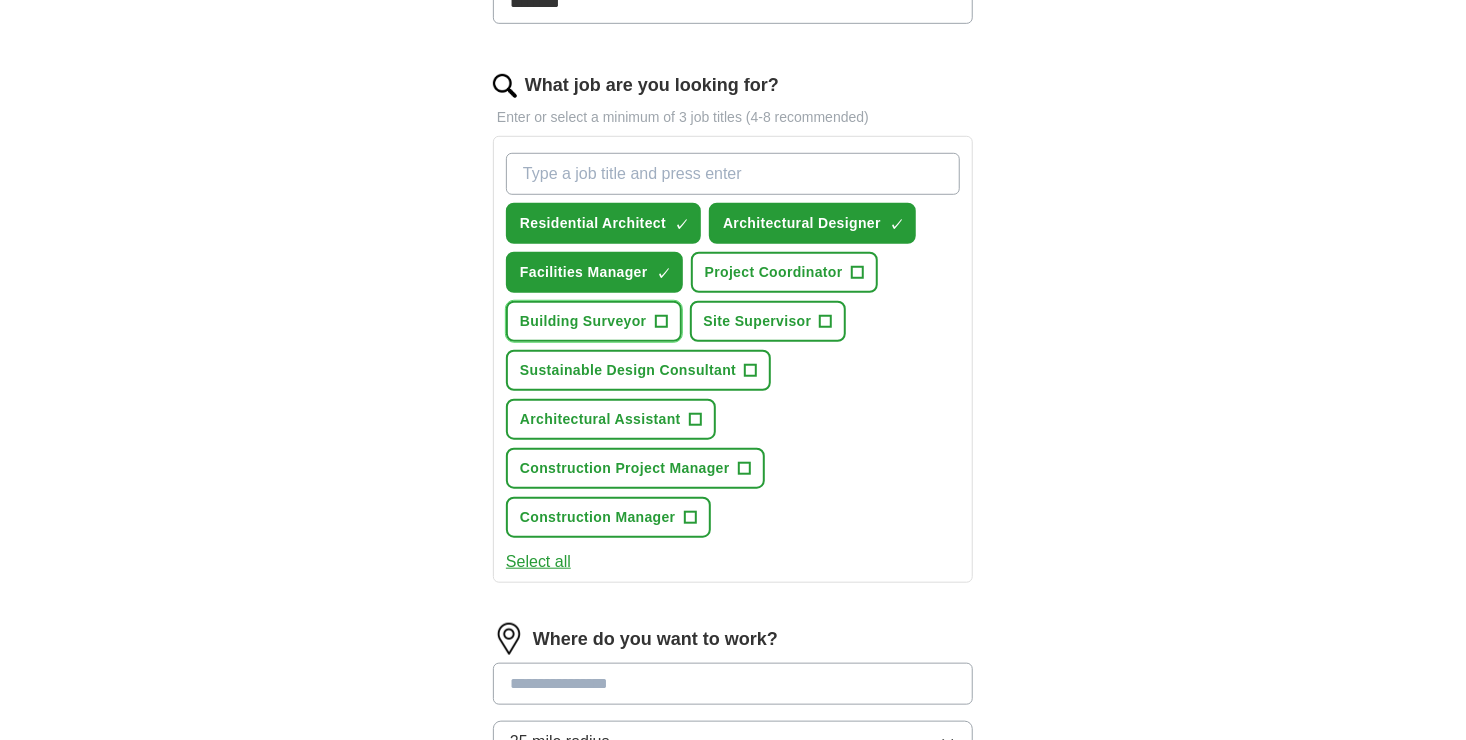 click on "Building Surveyor" at bounding box center [774, 272] 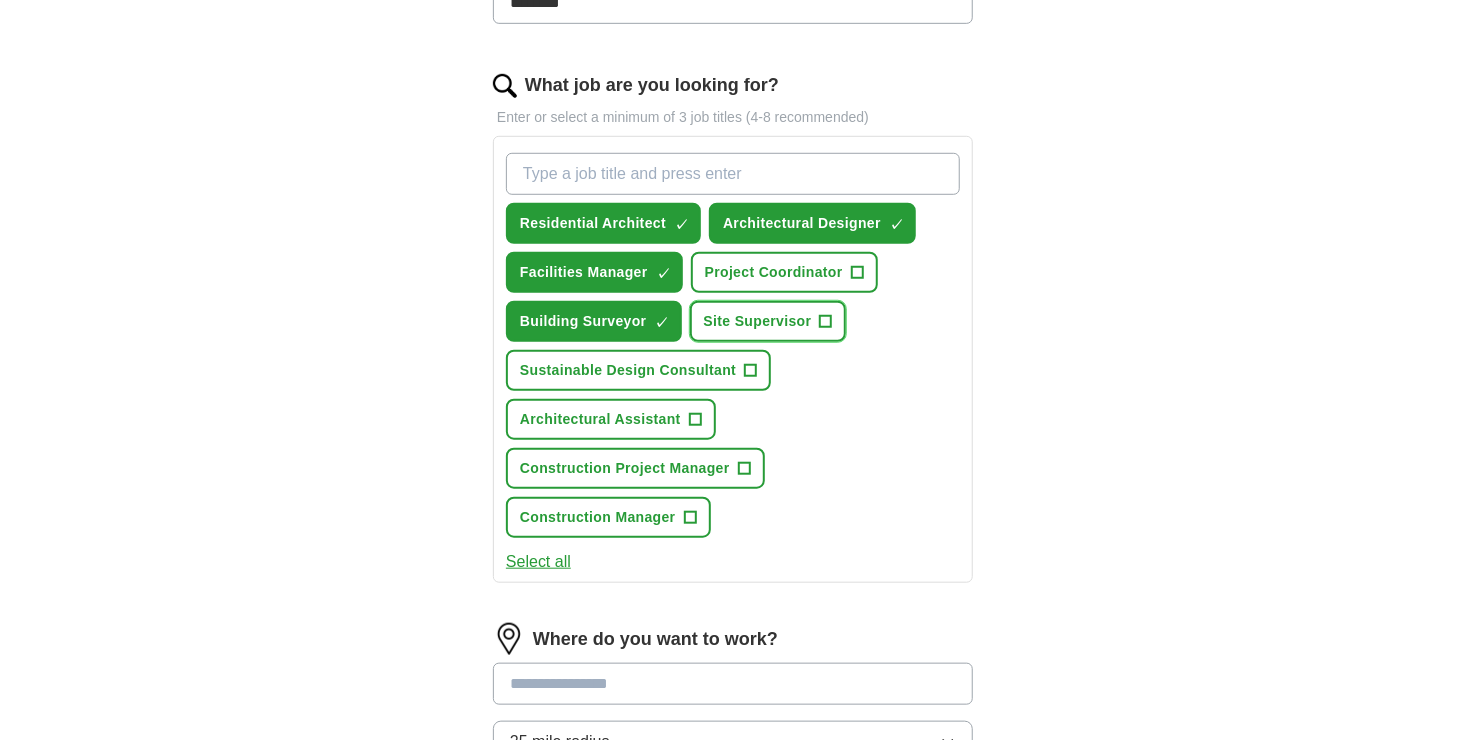 click on "Site Supervisor" at bounding box center [774, 272] 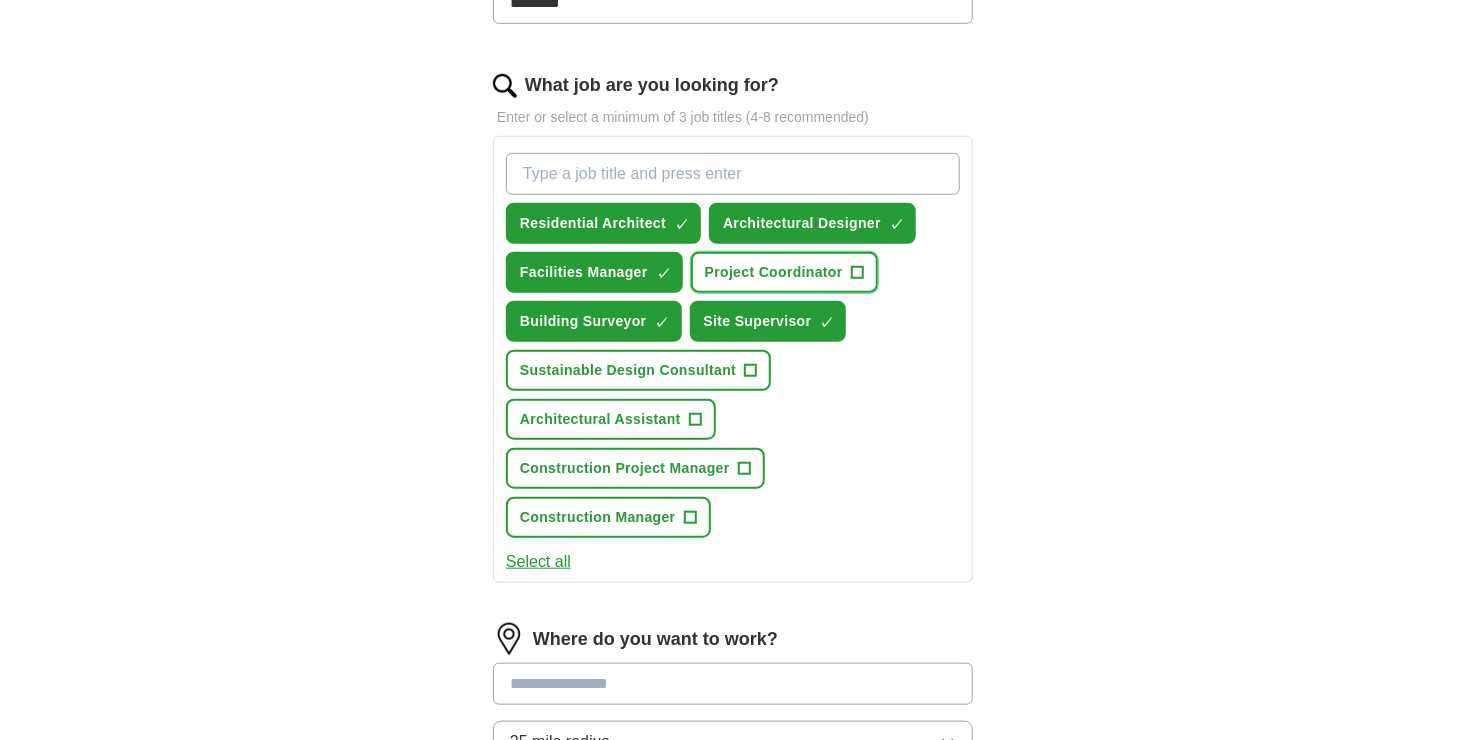 click on "Project Coordinator" at bounding box center [774, 272] 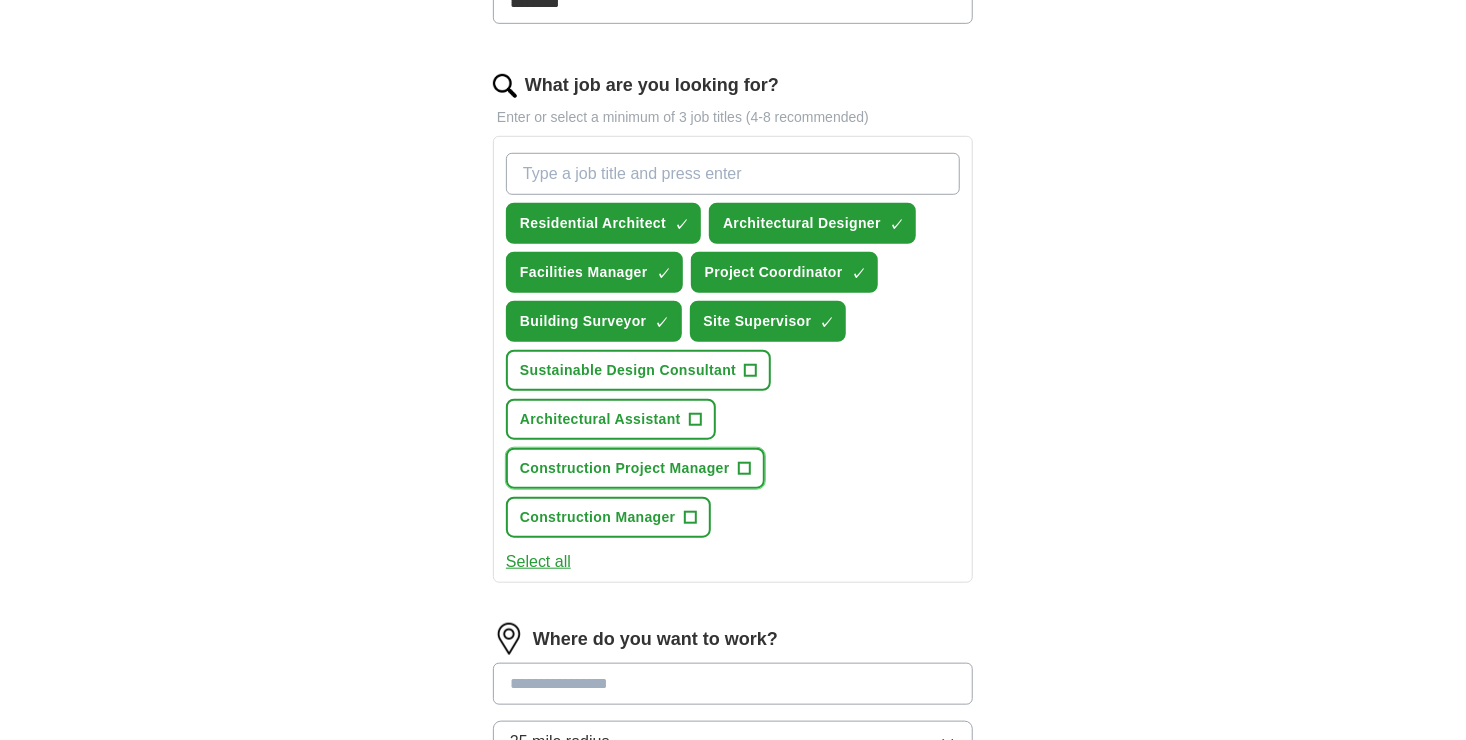 click on "Construction Project Manager +" at bounding box center [635, 468] 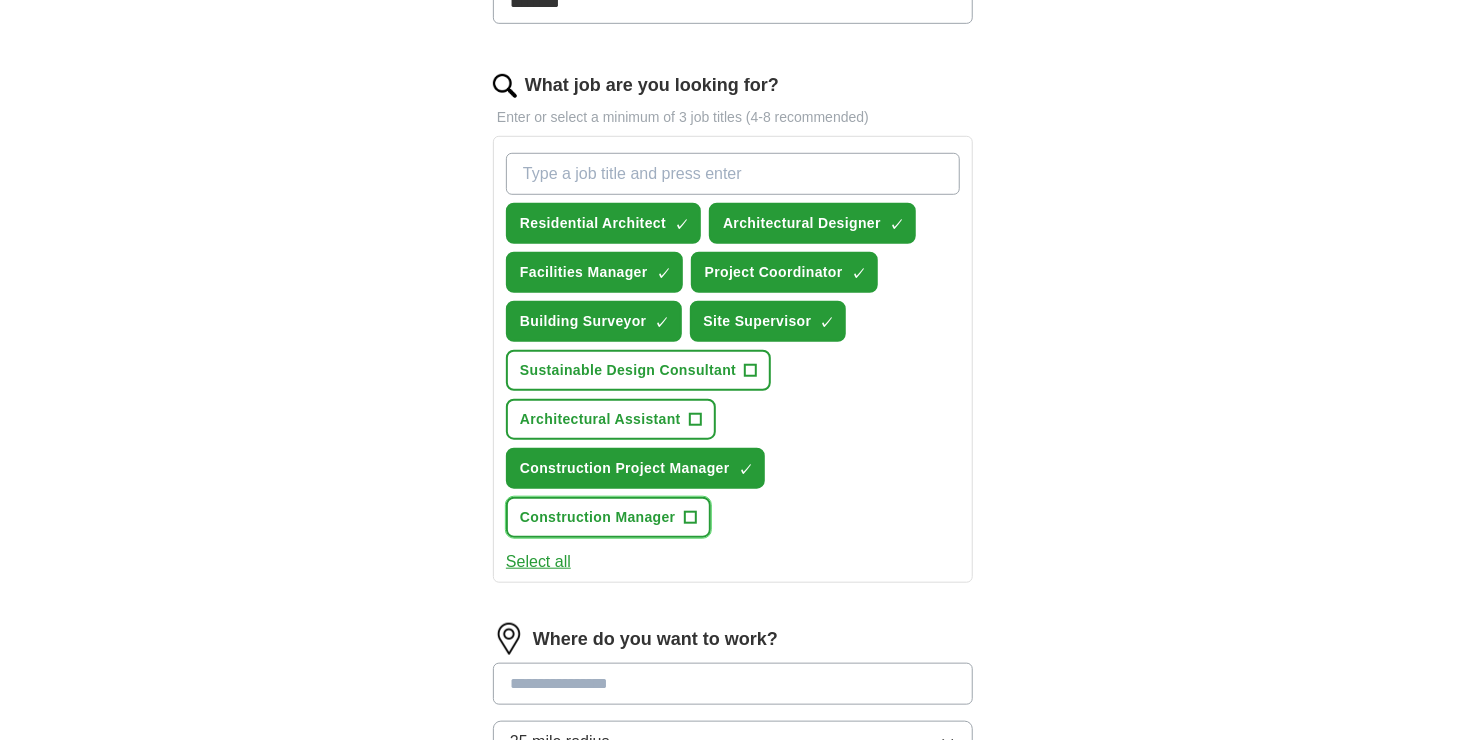 click on "+" at bounding box center [751, 371] 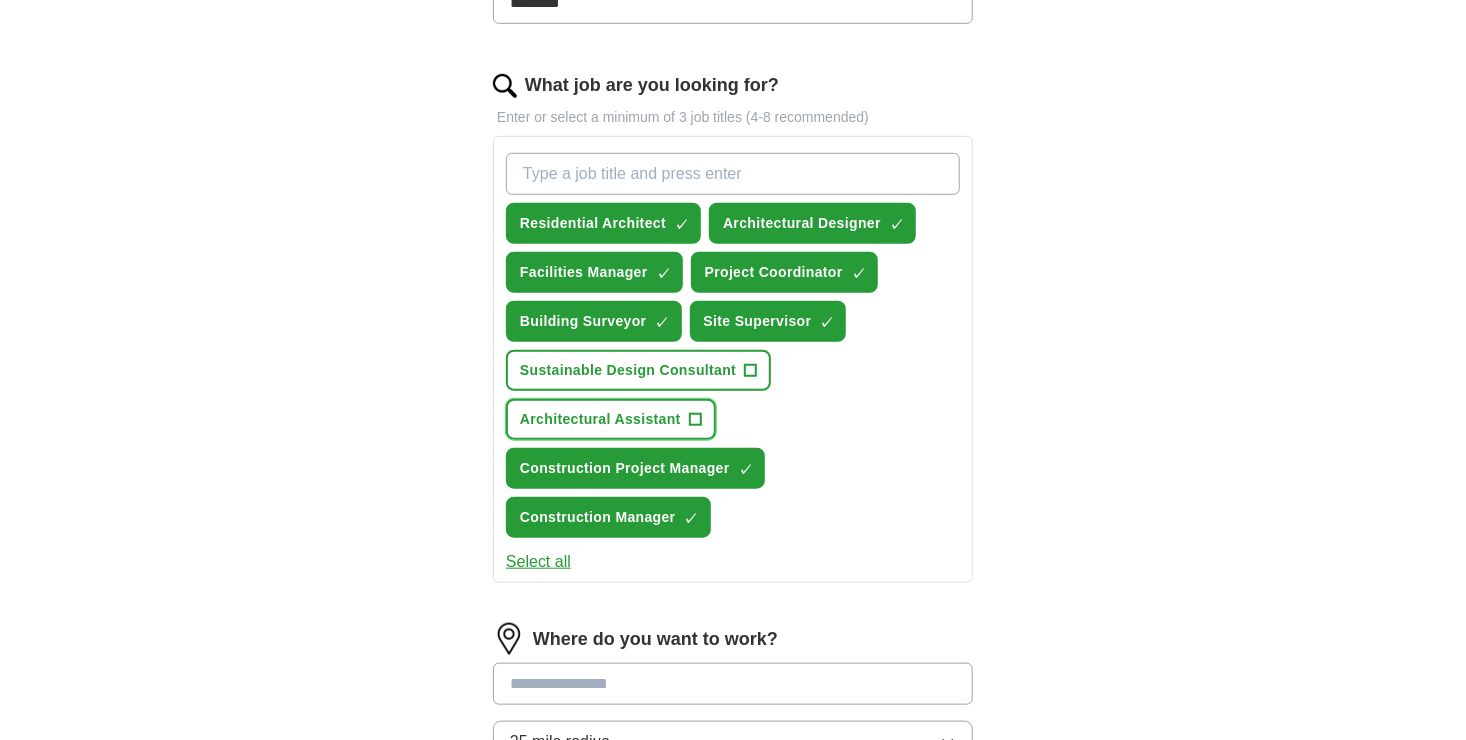 click on "Architectural Assistant +" at bounding box center (611, 419) 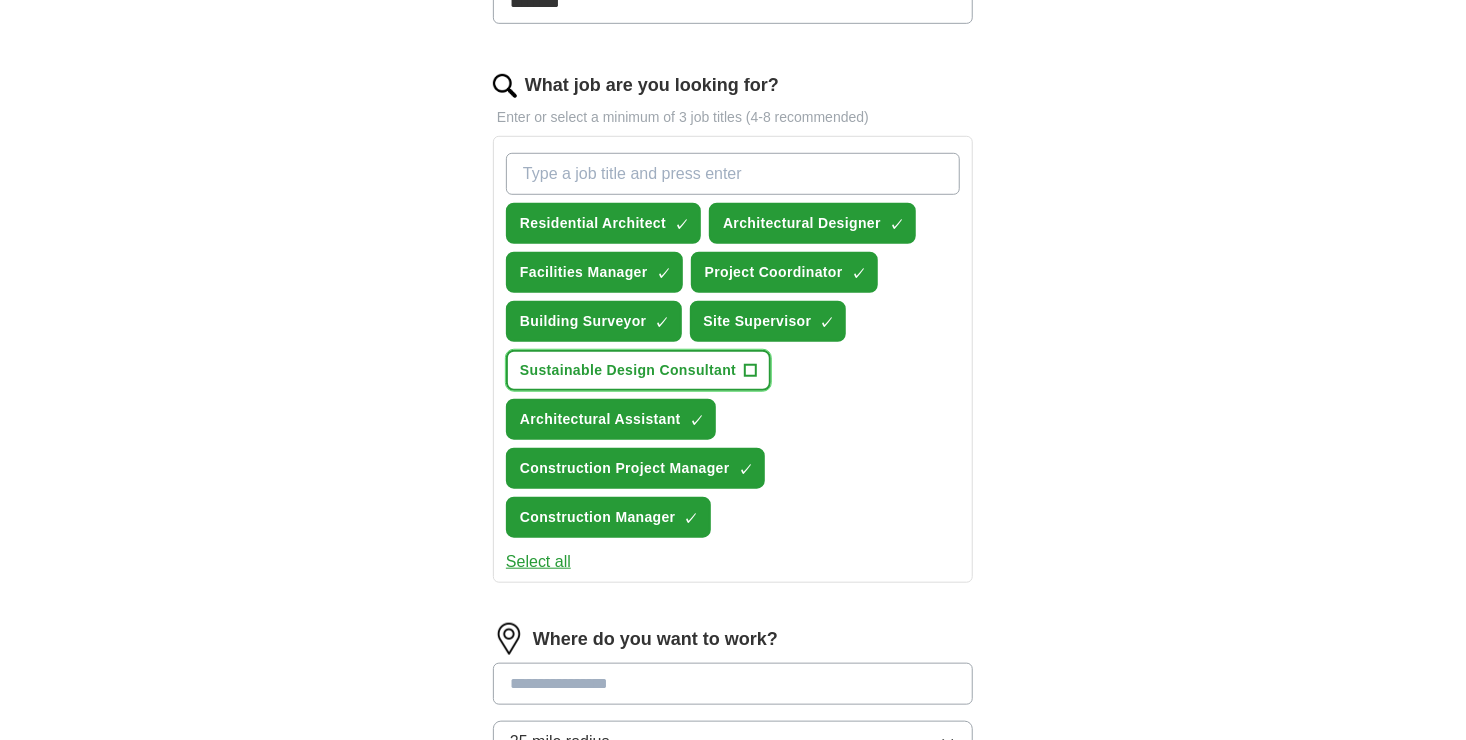 click on "+" at bounding box center (751, 371) 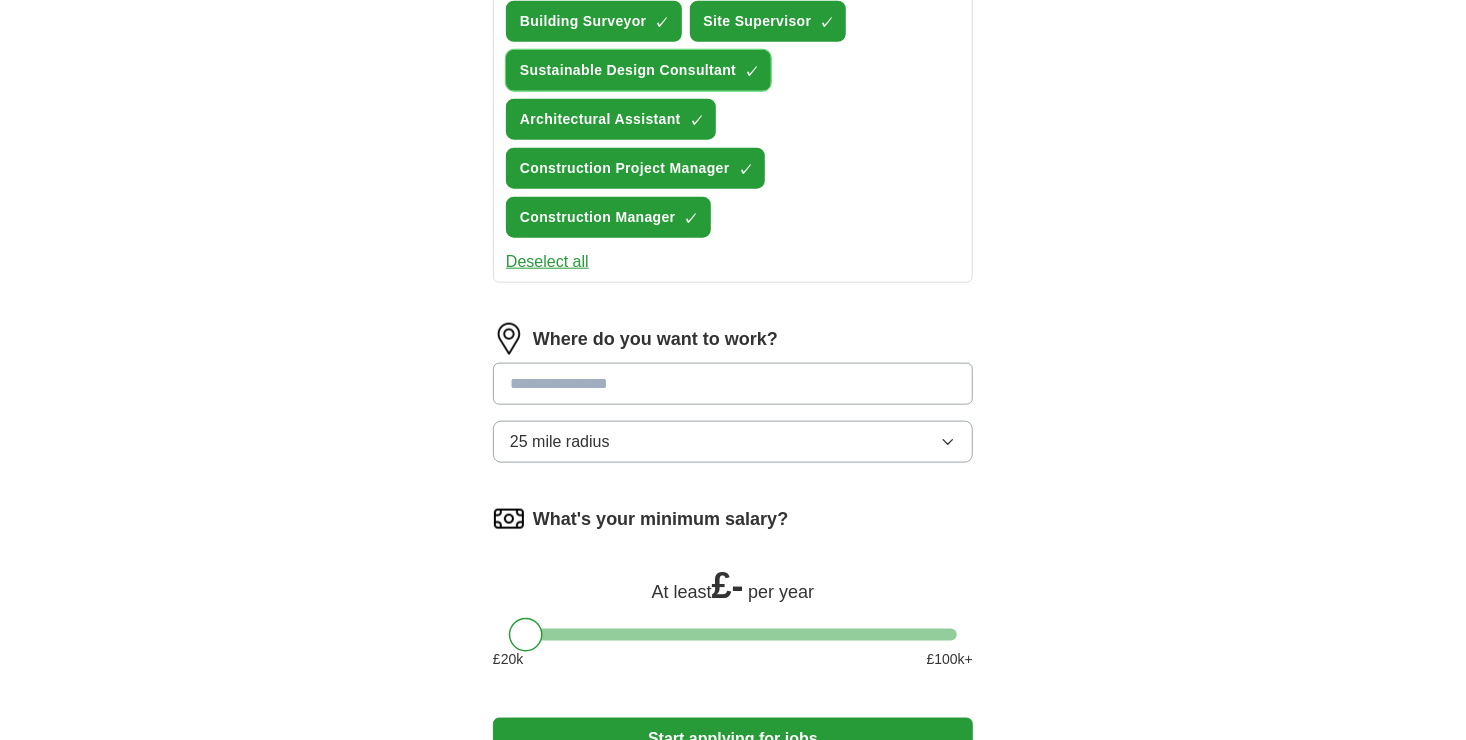 scroll, scrollTop: 1000, scrollLeft: 0, axis: vertical 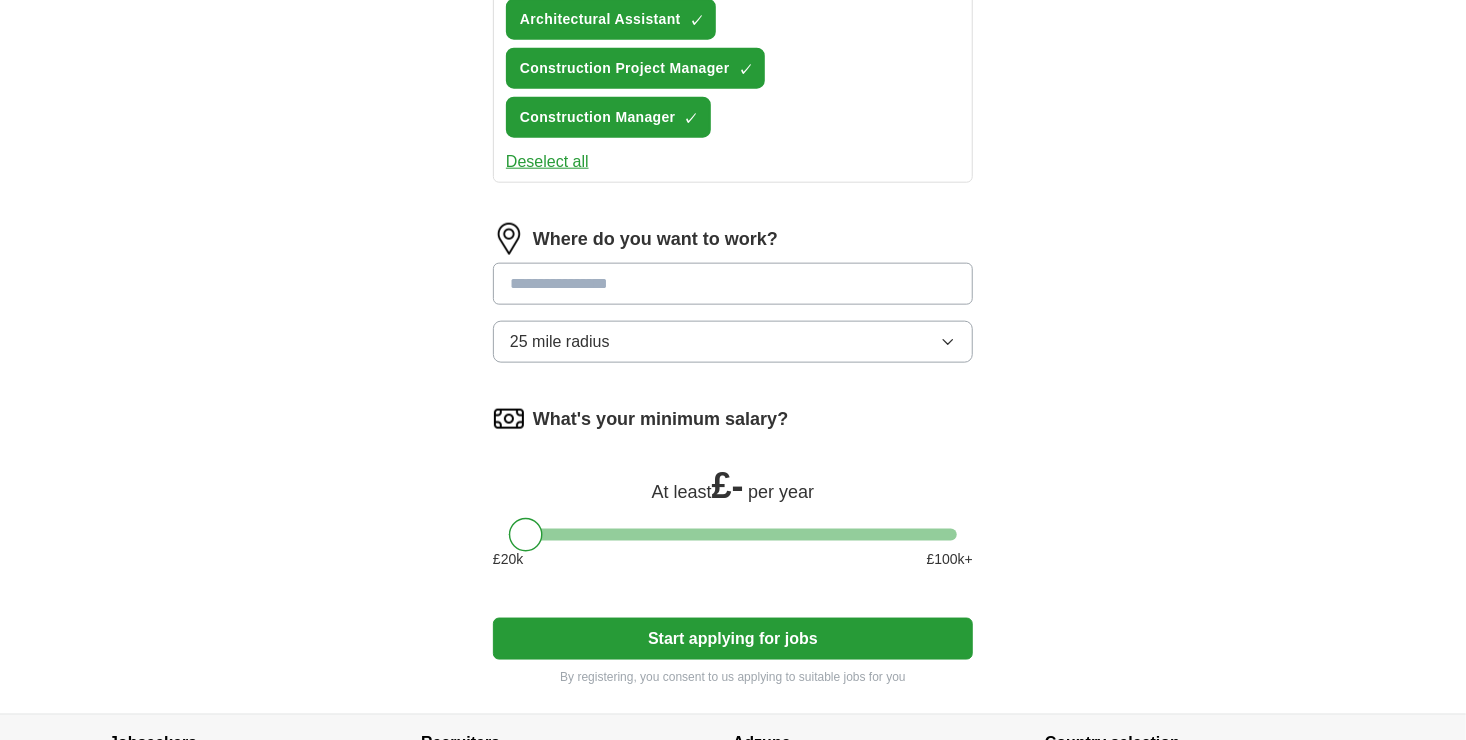 click at bounding box center (733, 284) 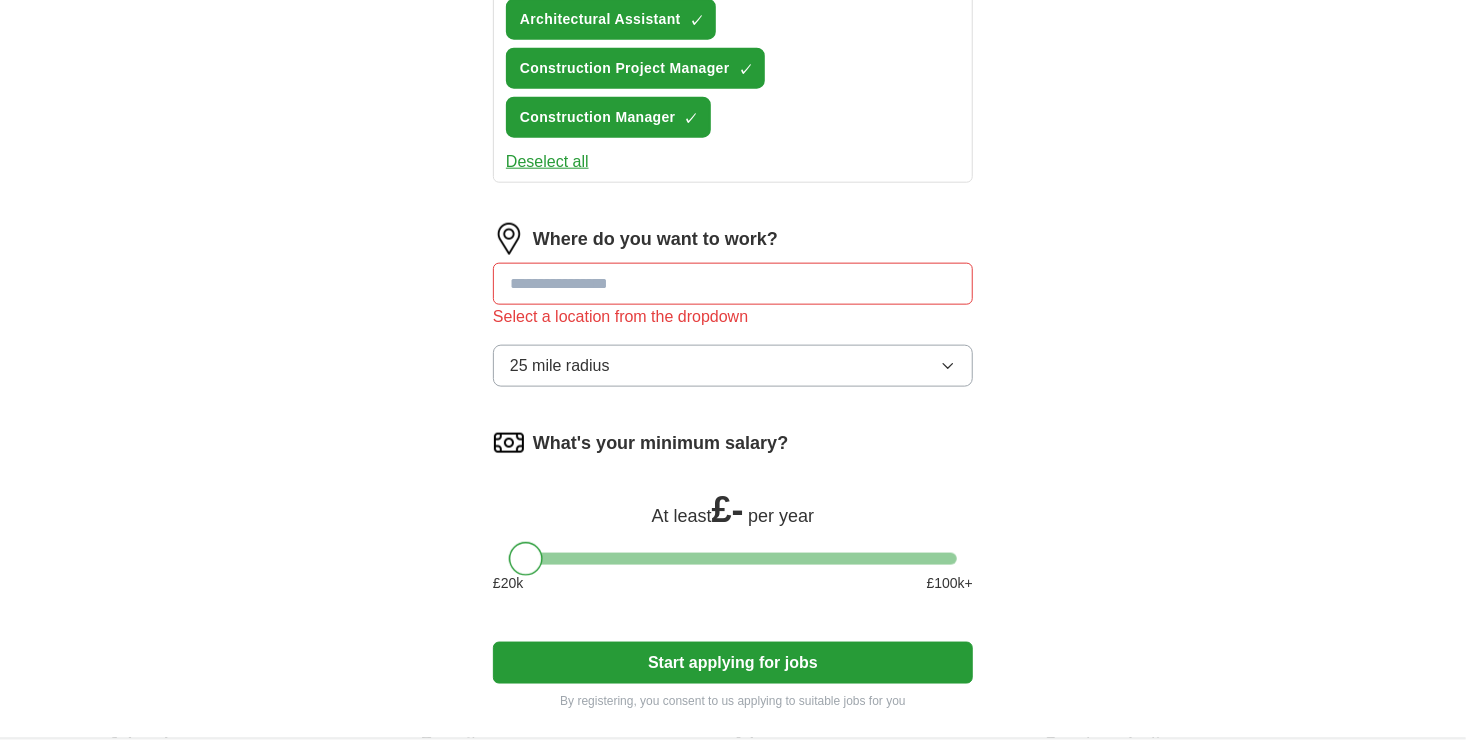 click on "What's your minimum salary? At least  £ -   per year £ 20 k £ 100 k+" at bounding box center [733, 518] 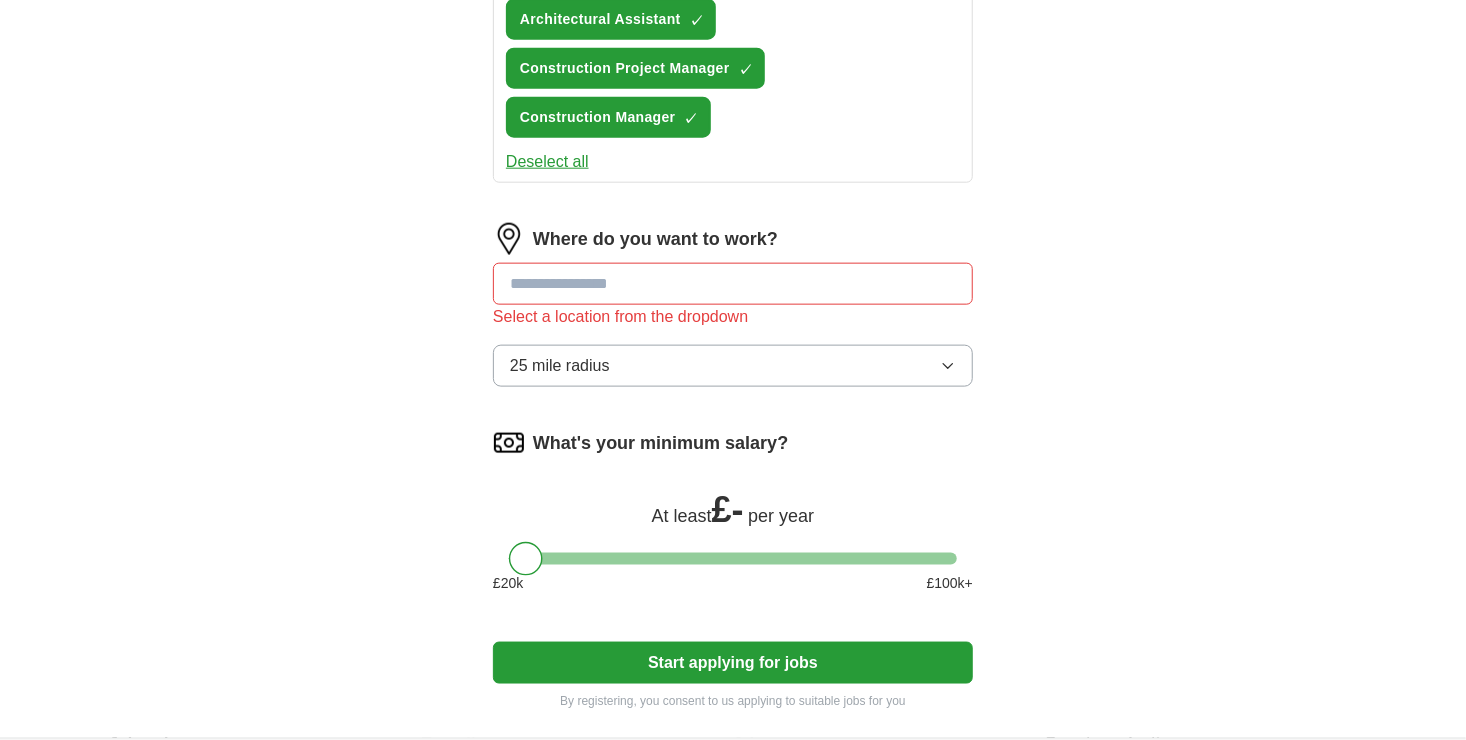click at bounding box center [733, 284] 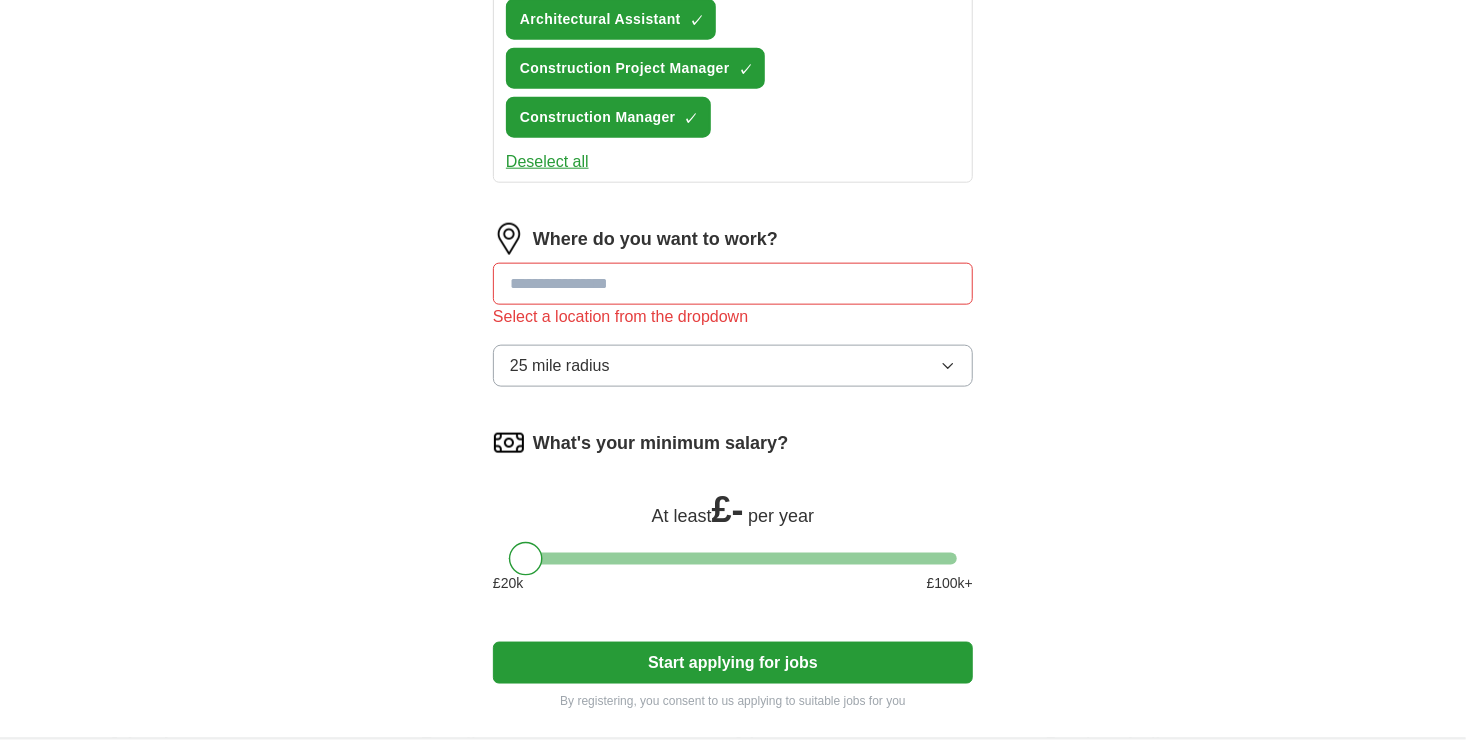 click at bounding box center (733, 284) 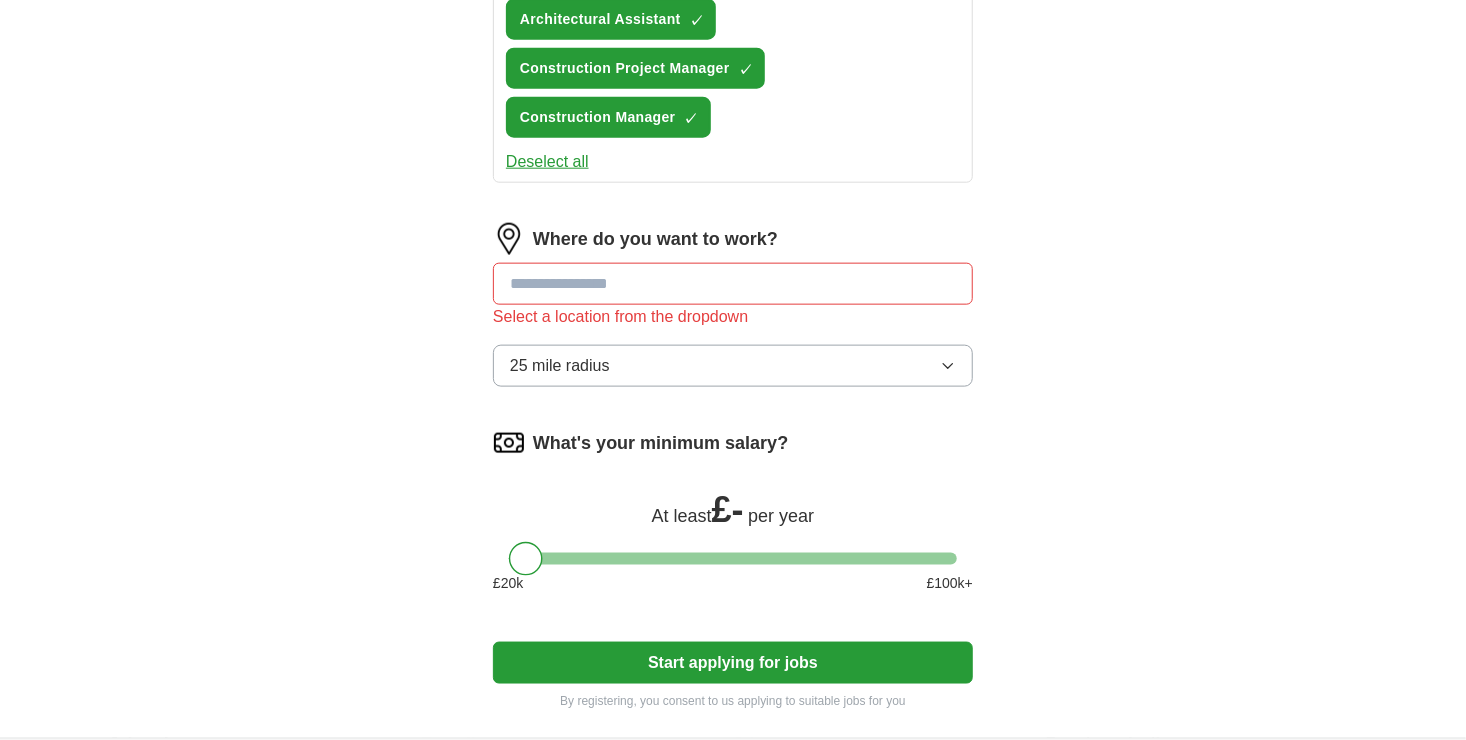 click at bounding box center (733, 284) 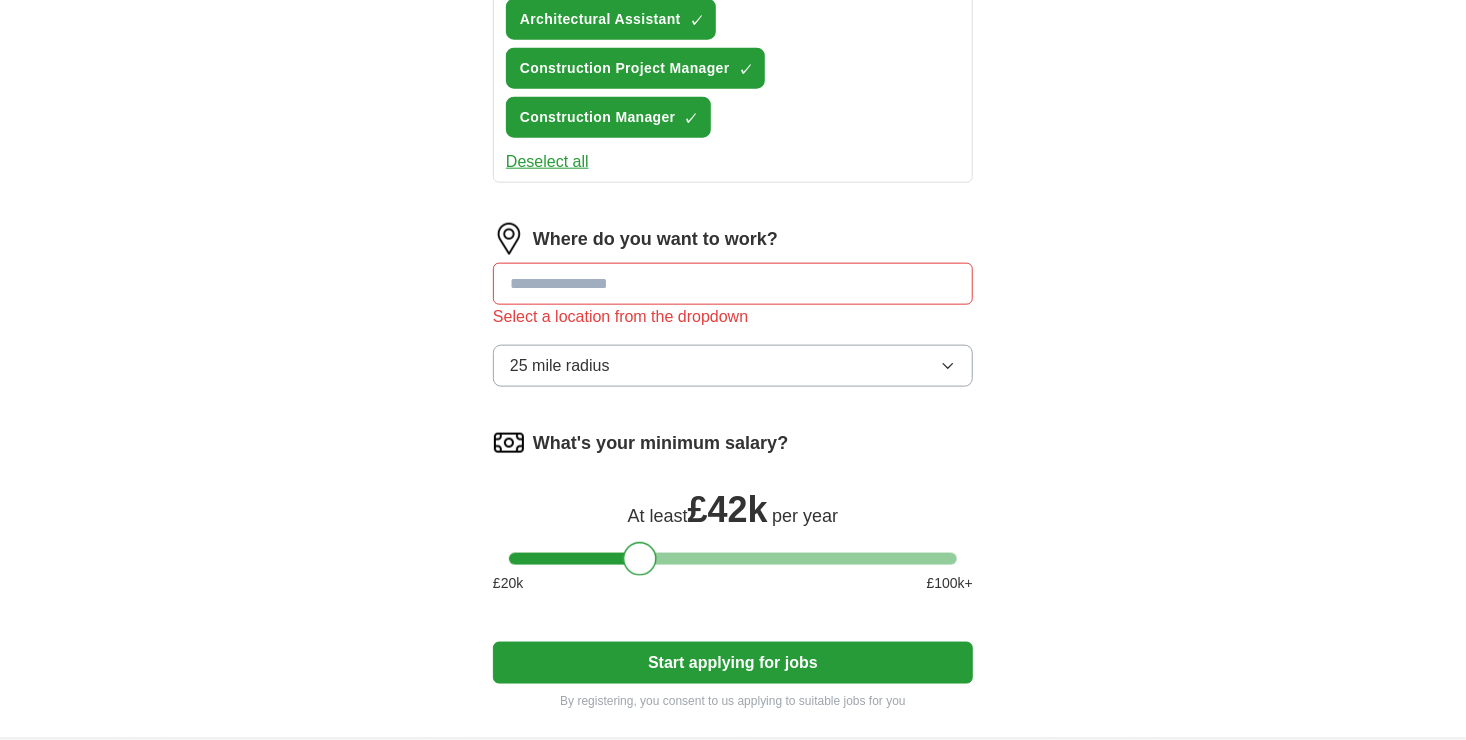 drag, startPoint x: 533, startPoint y: 554, endPoint x: 646, endPoint y: 535, distance: 114.58621 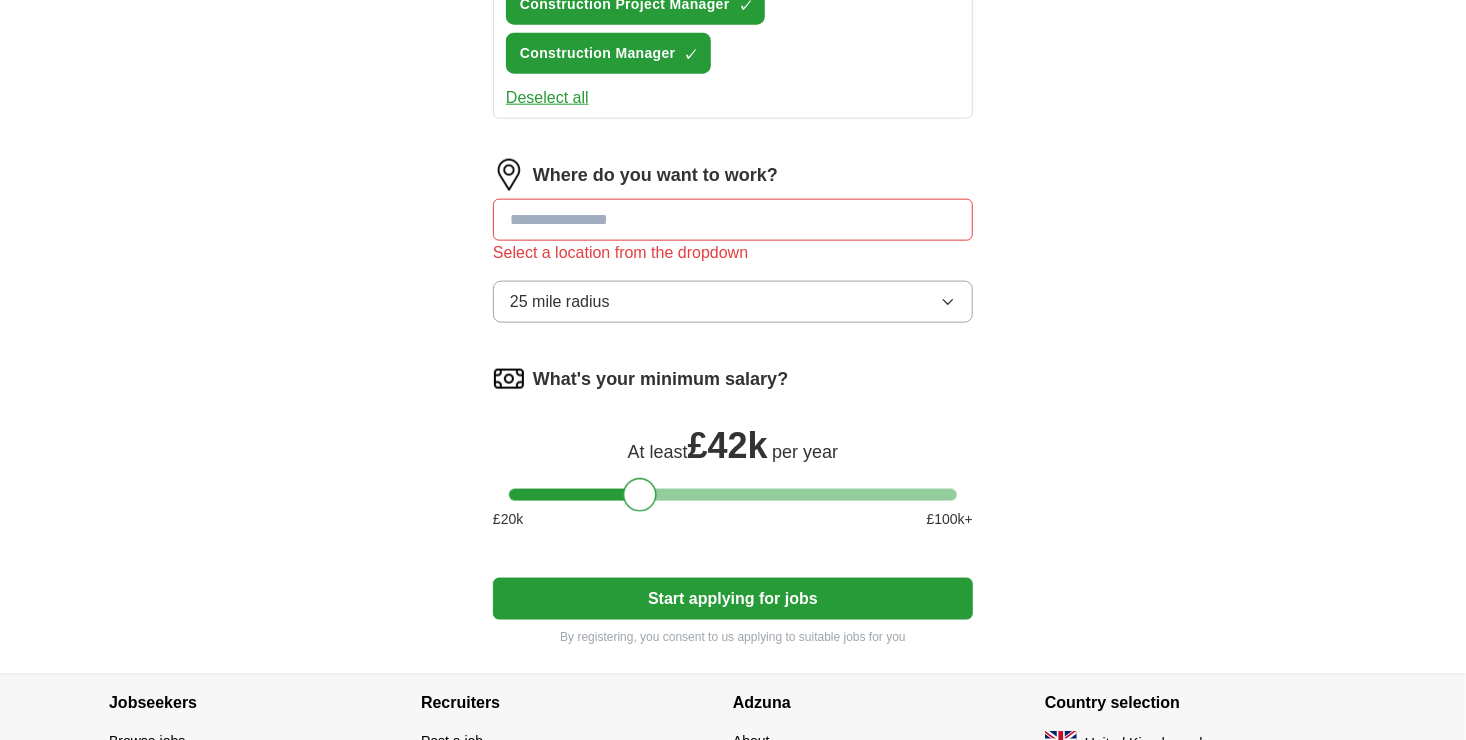 scroll, scrollTop: 1191, scrollLeft: 0, axis: vertical 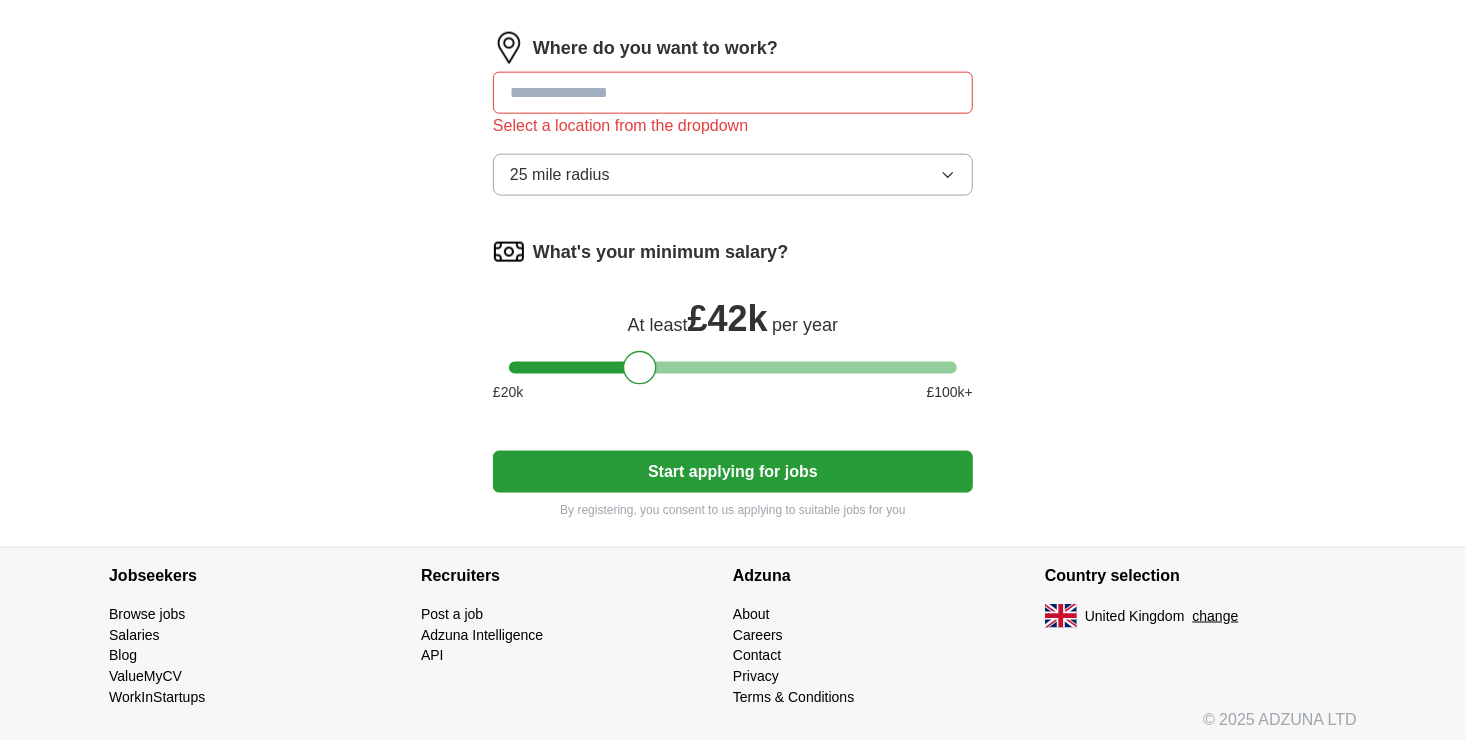 click at bounding box center (733, 93) 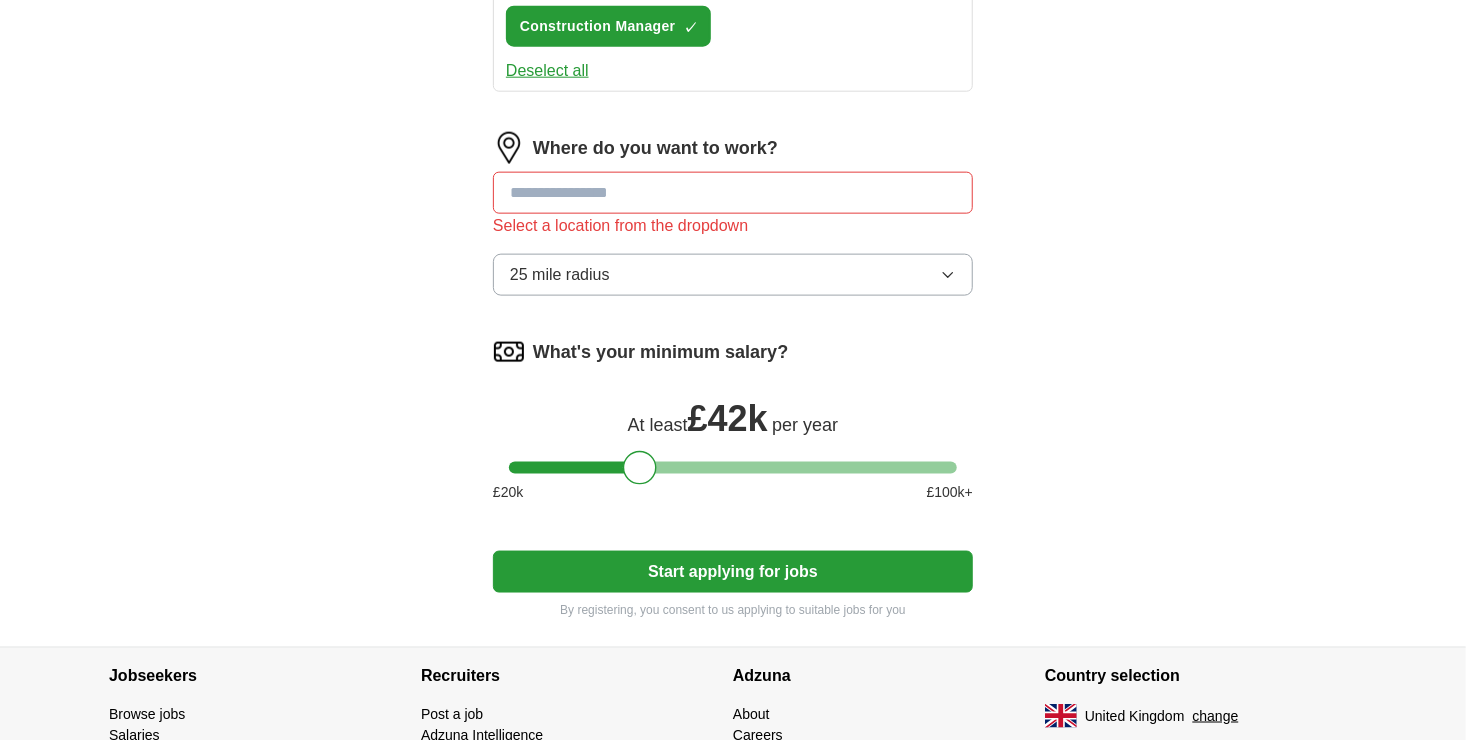 scroll, scrollTop: 1191, scrollLeft: 0, axis: vertical 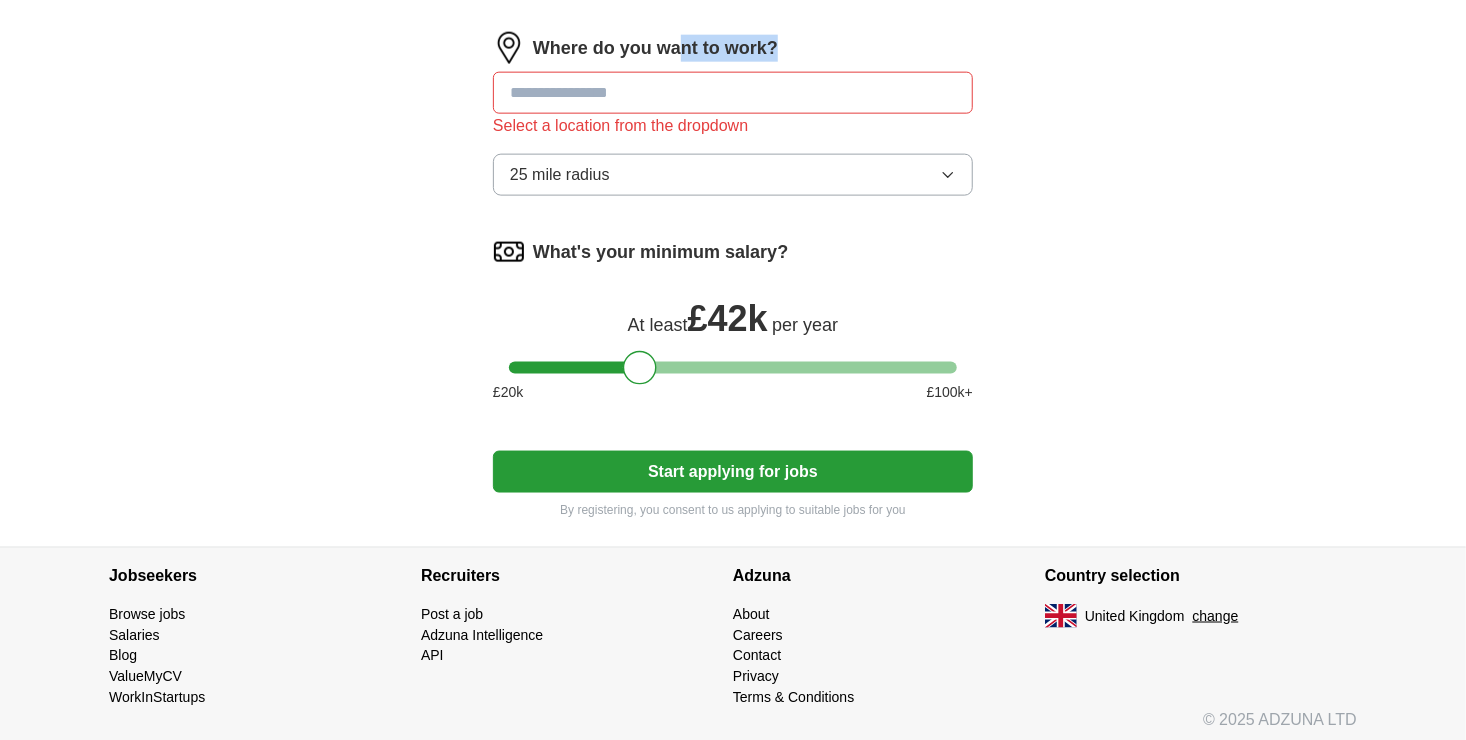 drag, startPoint x: 685, startPoint y: 32, endPoint x: 673, endPoint y: 66, distance: 36.05551 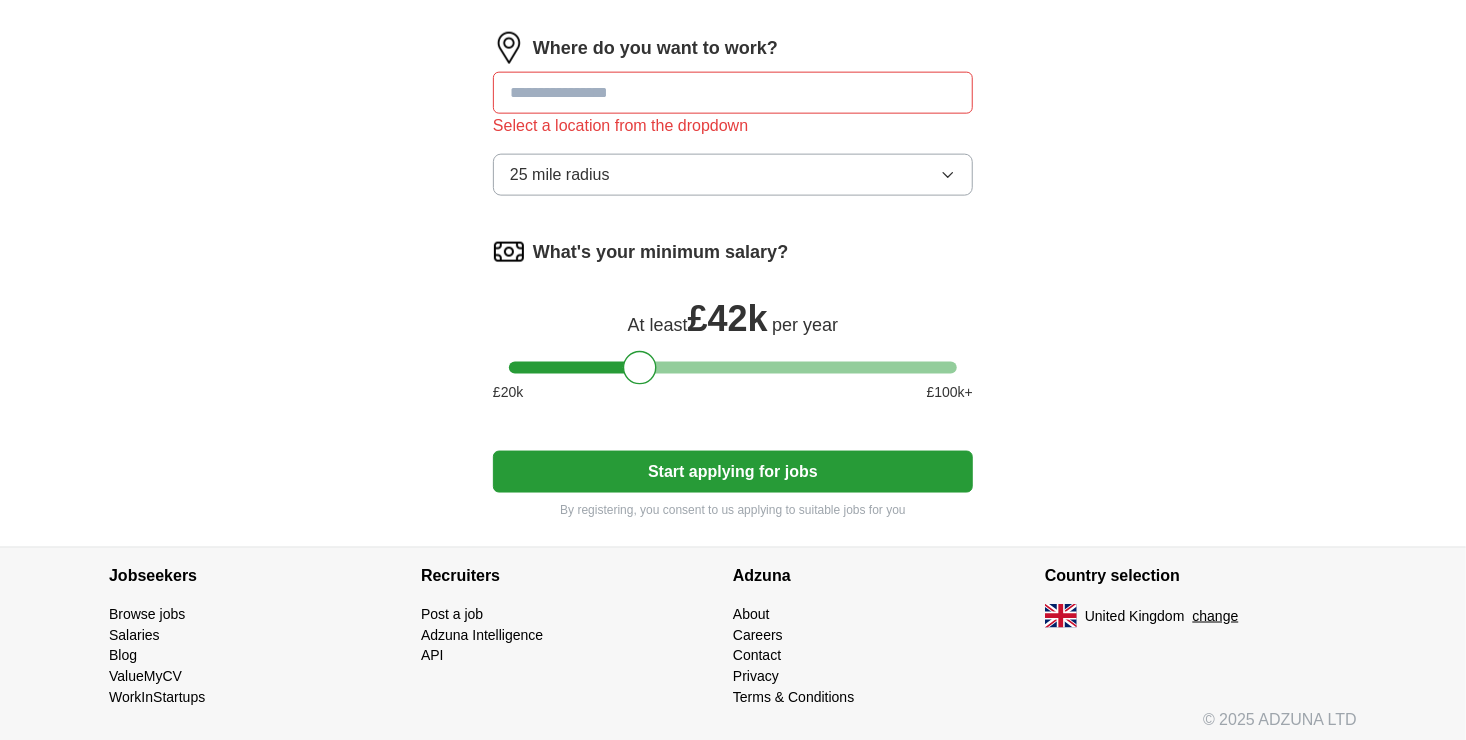 click at bounding box center (733, 93) 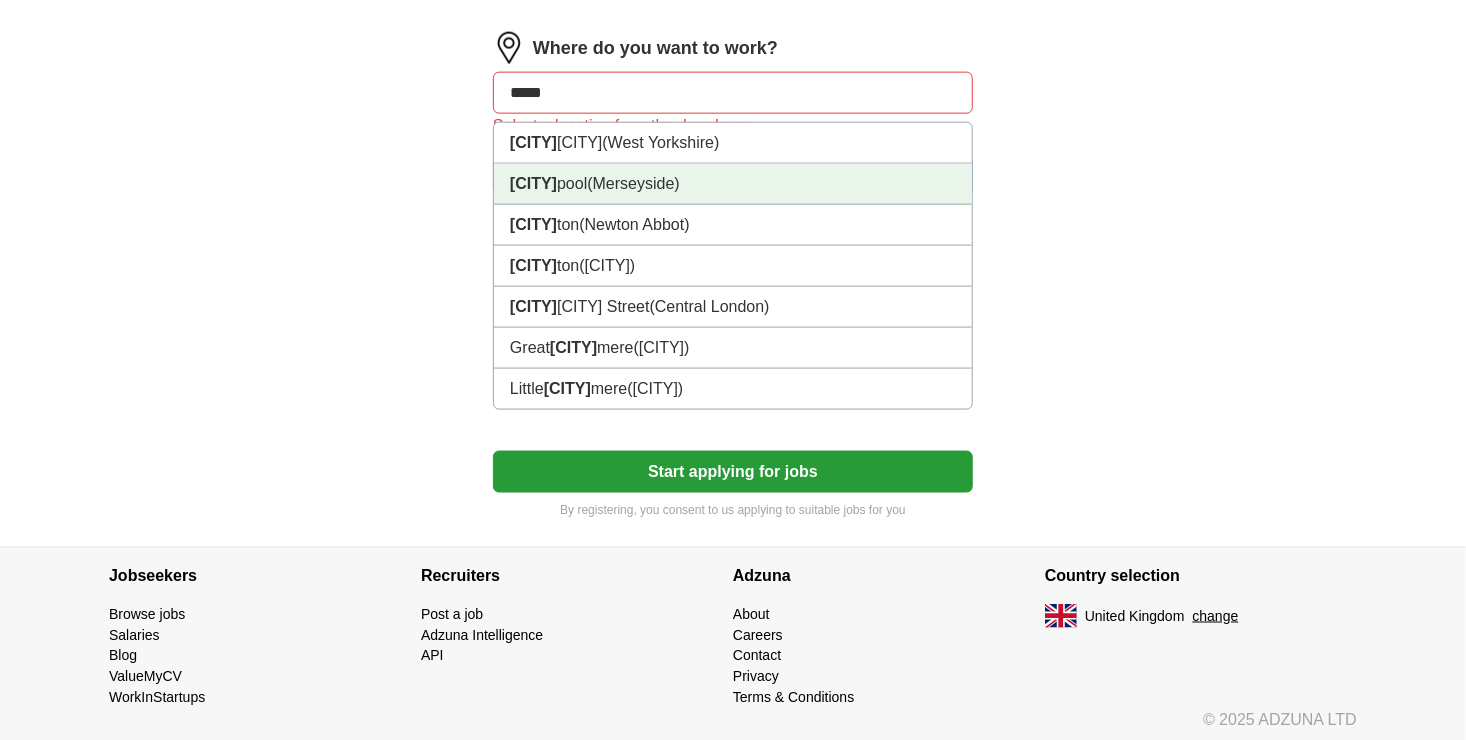 click on "Liver pool  (Merseyside)" at bounding box center [733, 184] 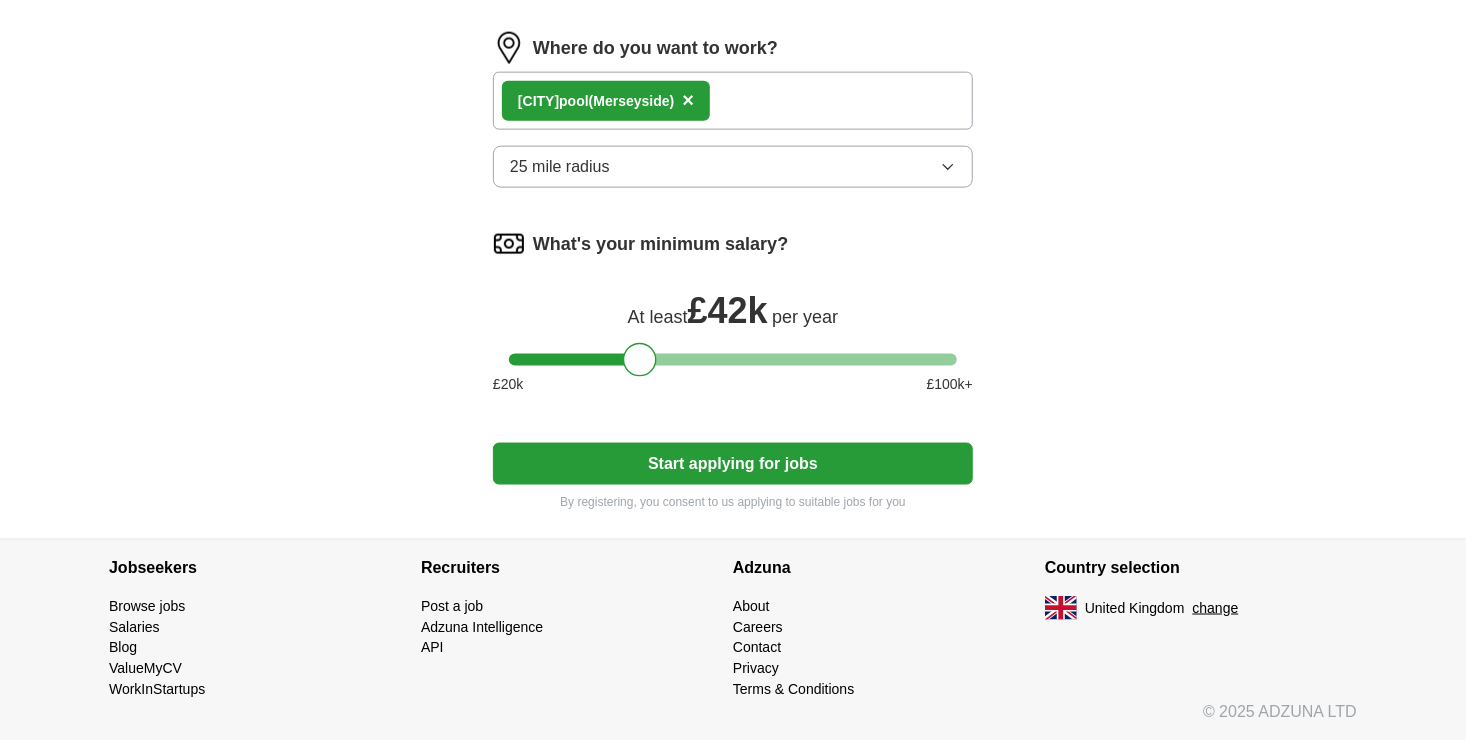 scroll, scrollTop: 1183, scrollLeft: 0, axis: vertical 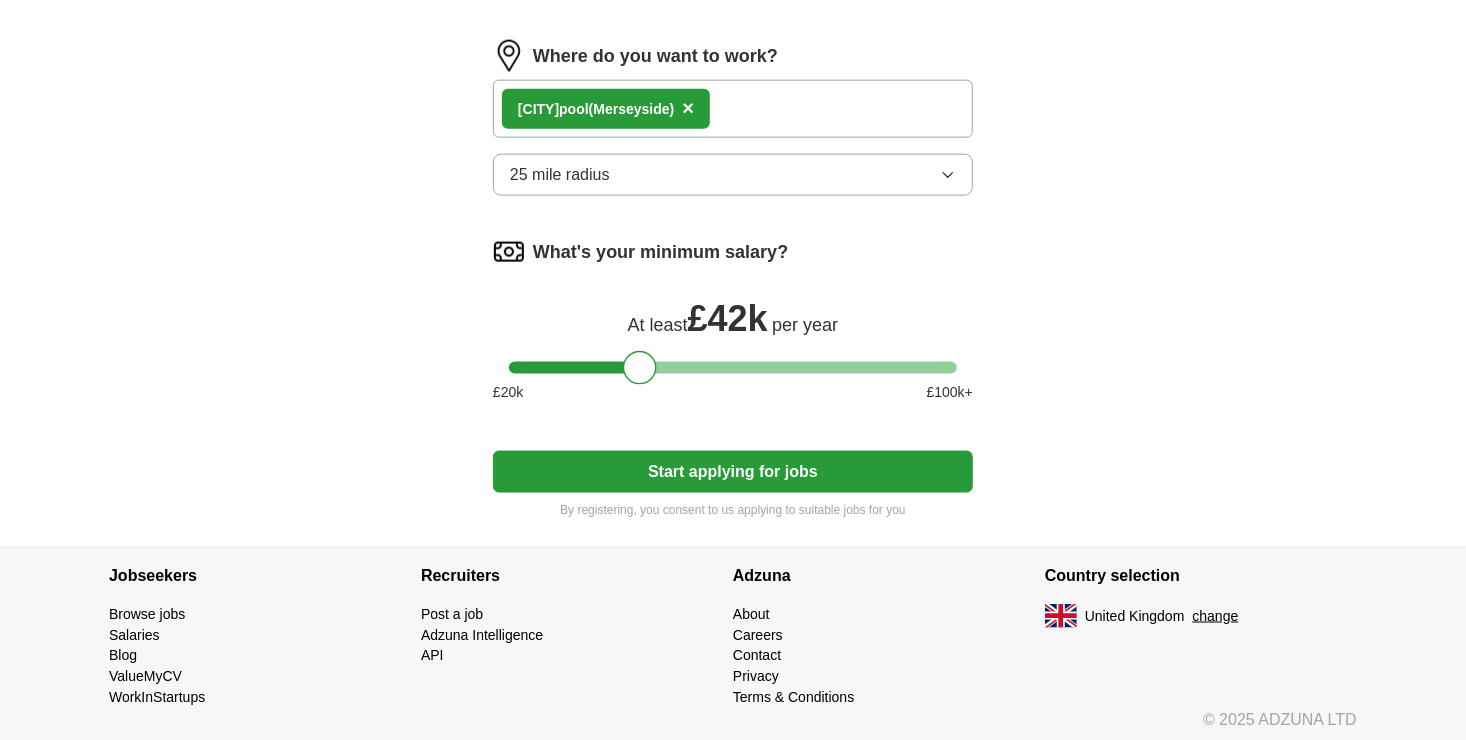 click on "Liver pool  (Merseyside) ×" at bounding box center [733, 109] 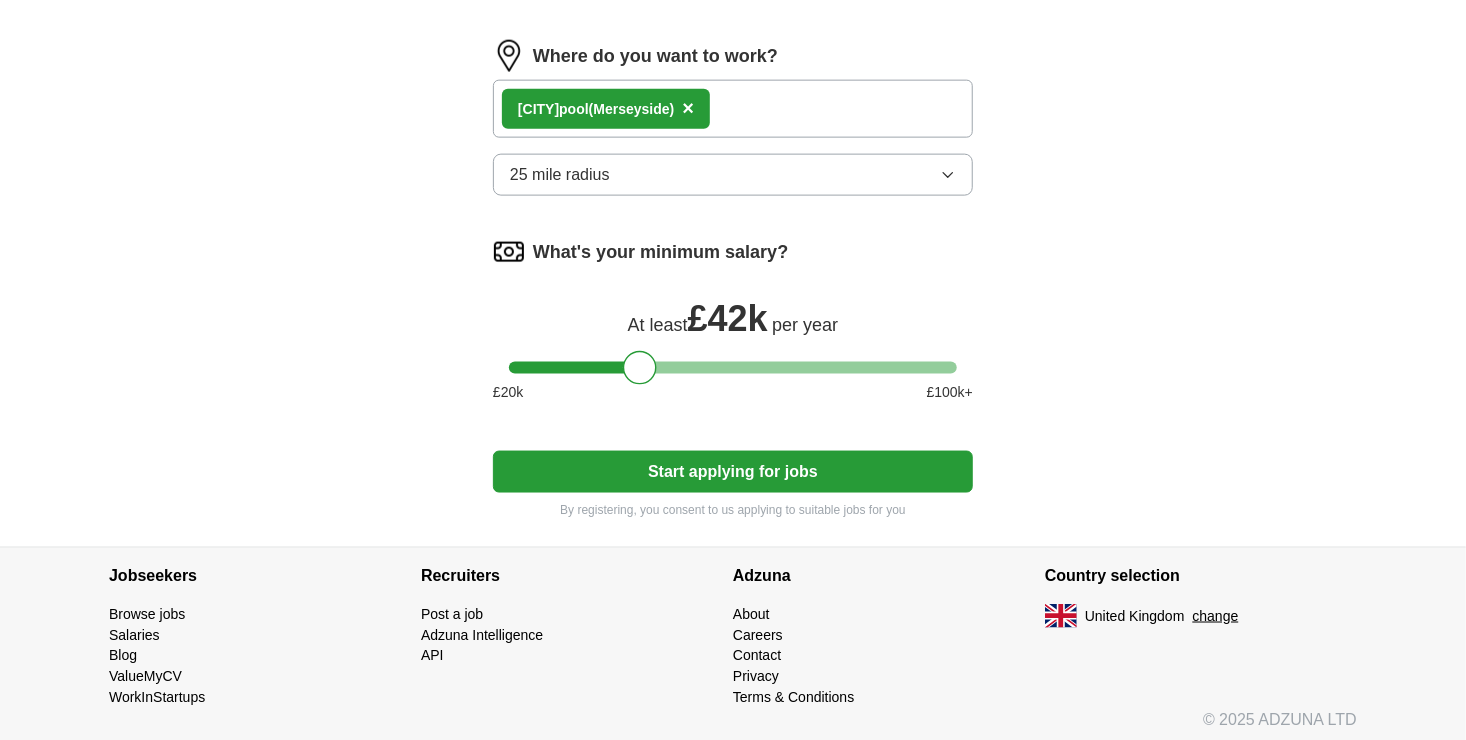 click on "Liver pool  (Merseyside) ×" at bounding box center (733, 109) 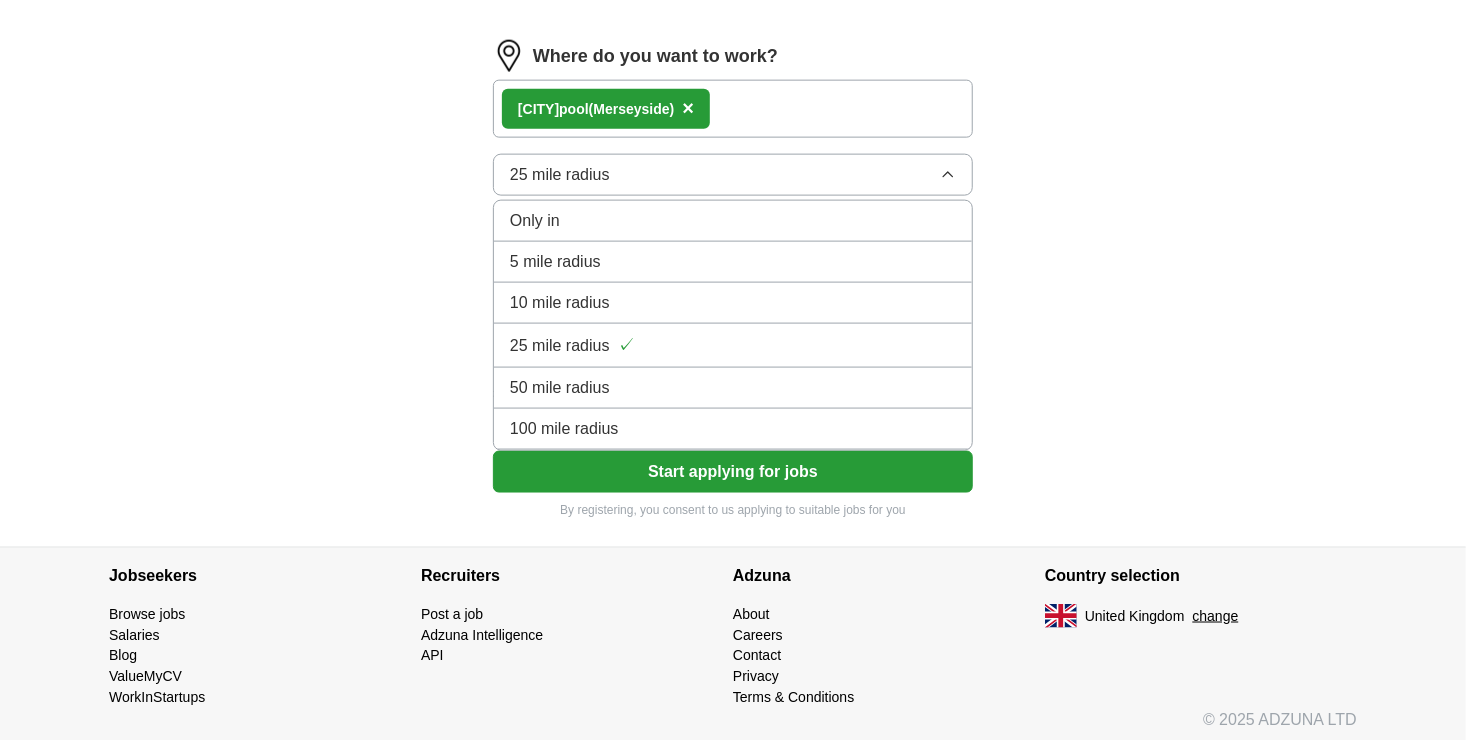 click on "25 mile radius" at bounding box center (733, 175) 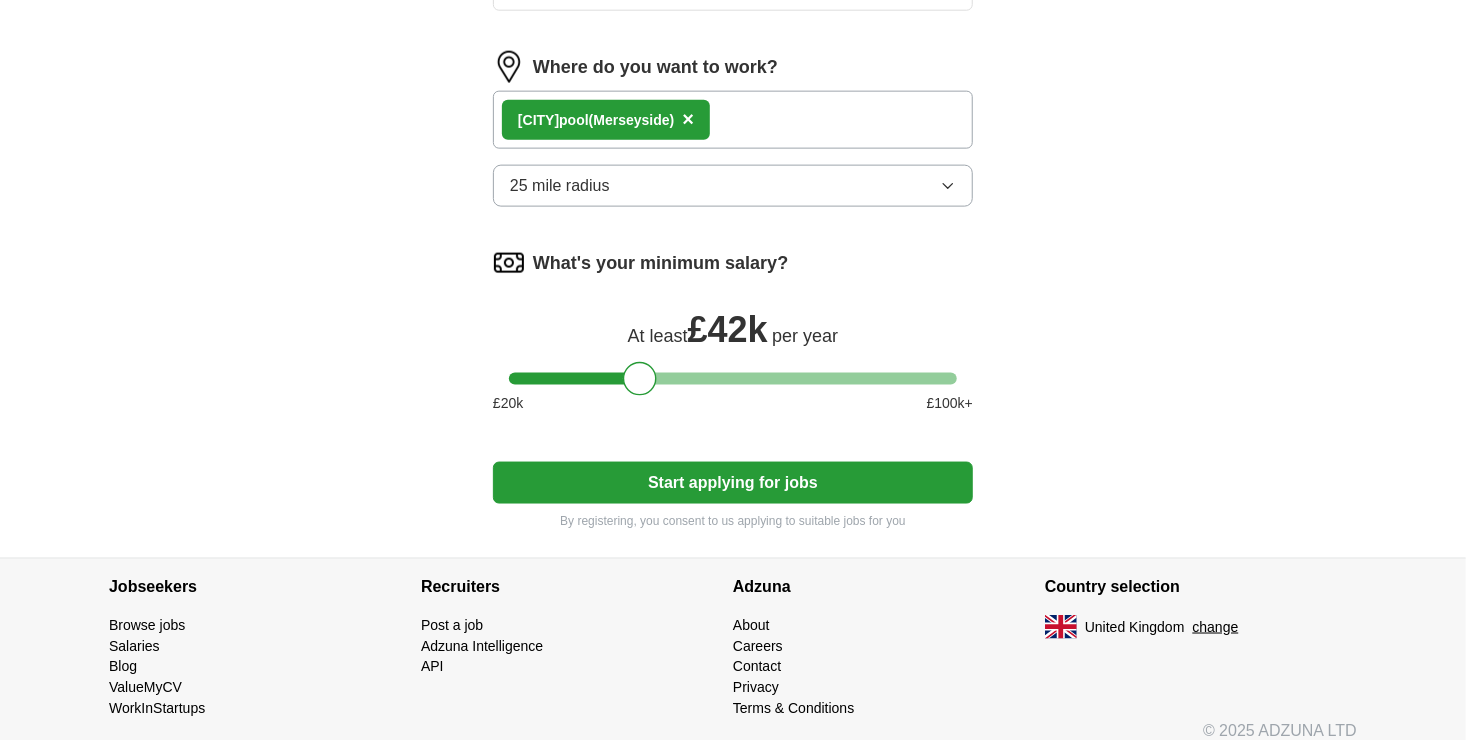scroll, scrollTop: 1183, scrollLeft: 0, axis: vertical 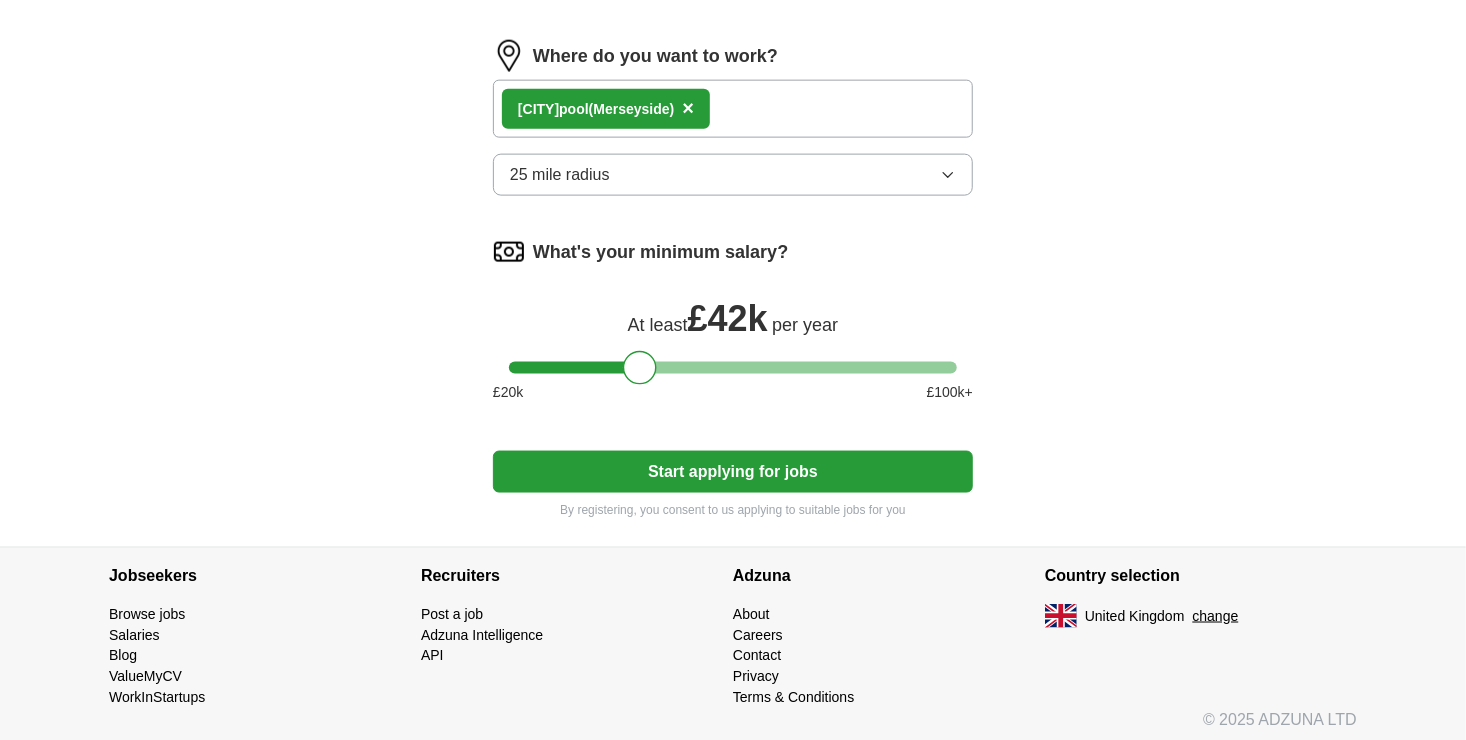 click on "Start applying for jobs" at bounding box center (733, 472) 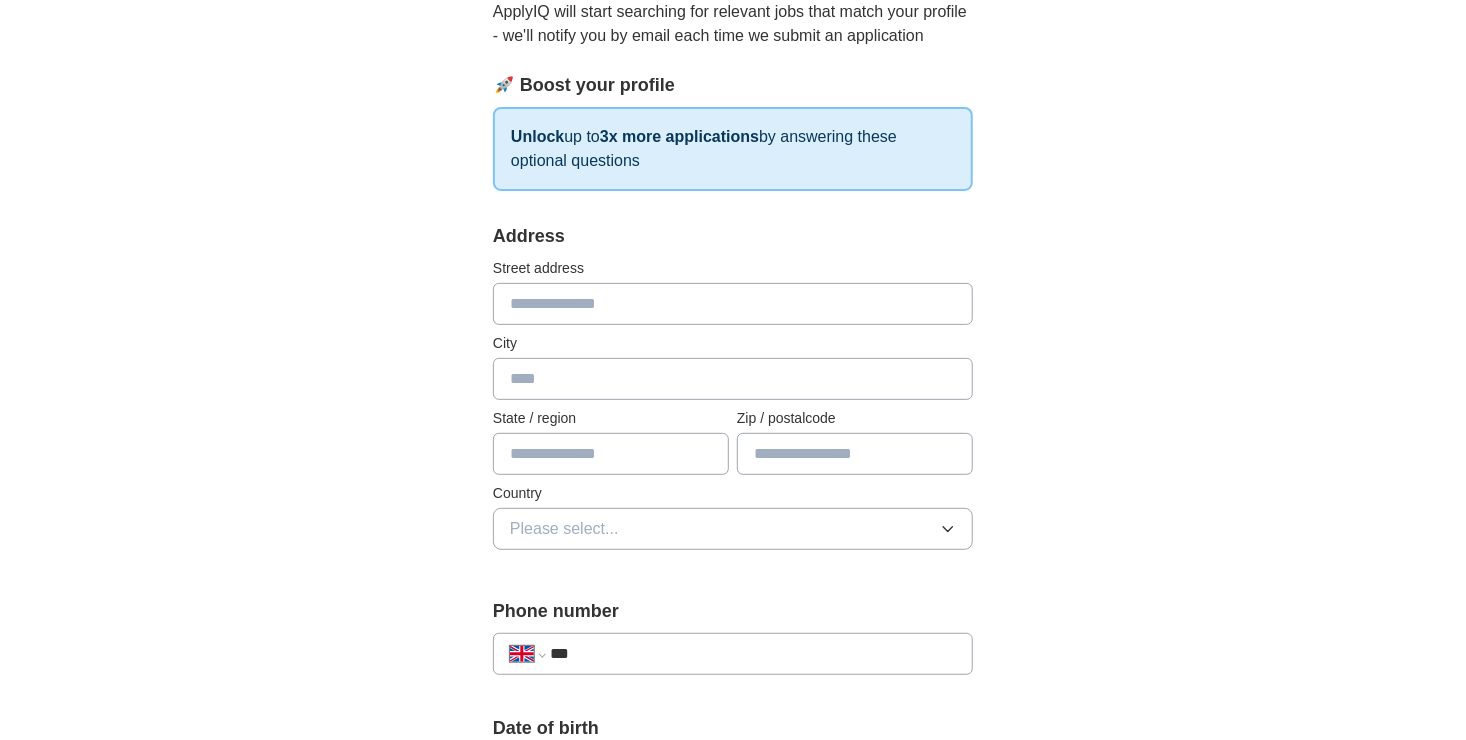 scroll, scrollTop: 200, scrollLeft: 0, axis: vertical 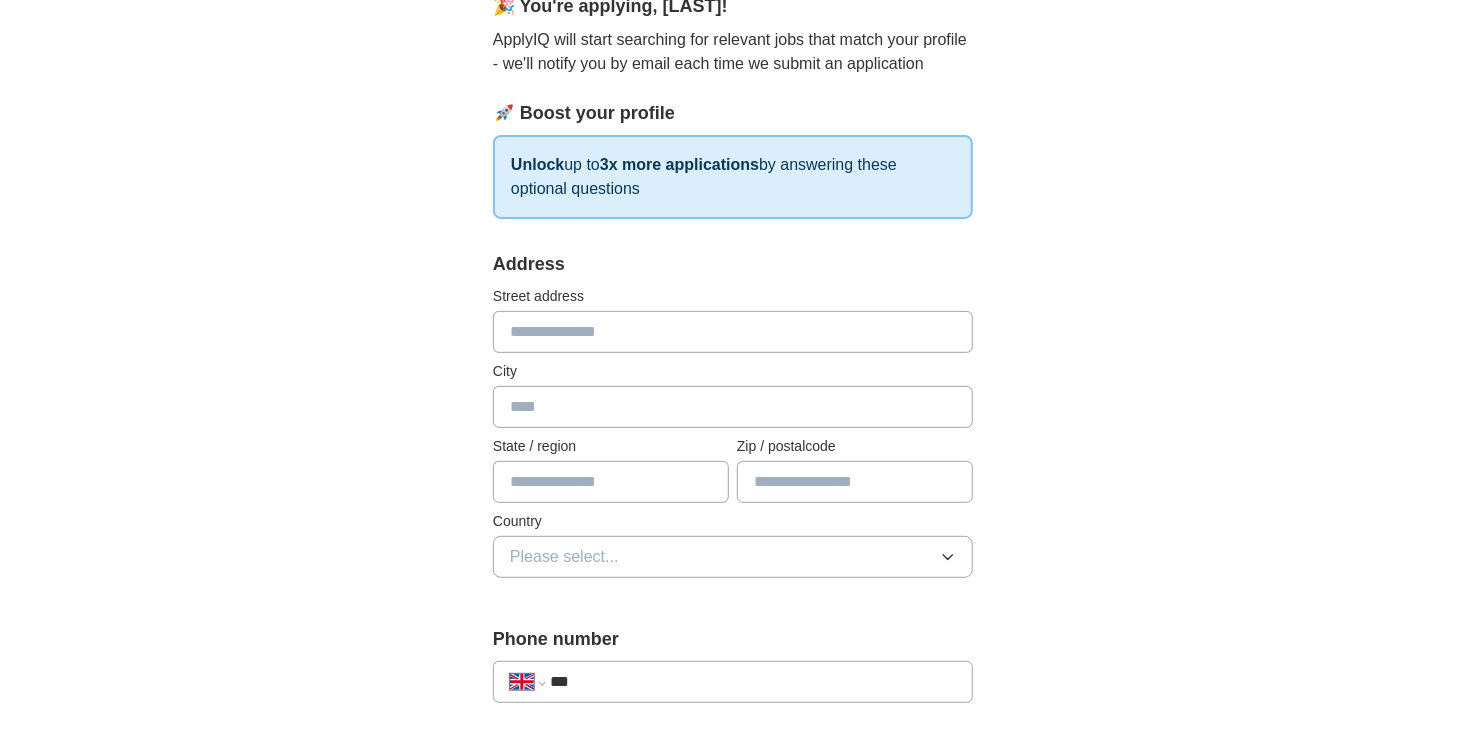click at bounding box center [733, 332] 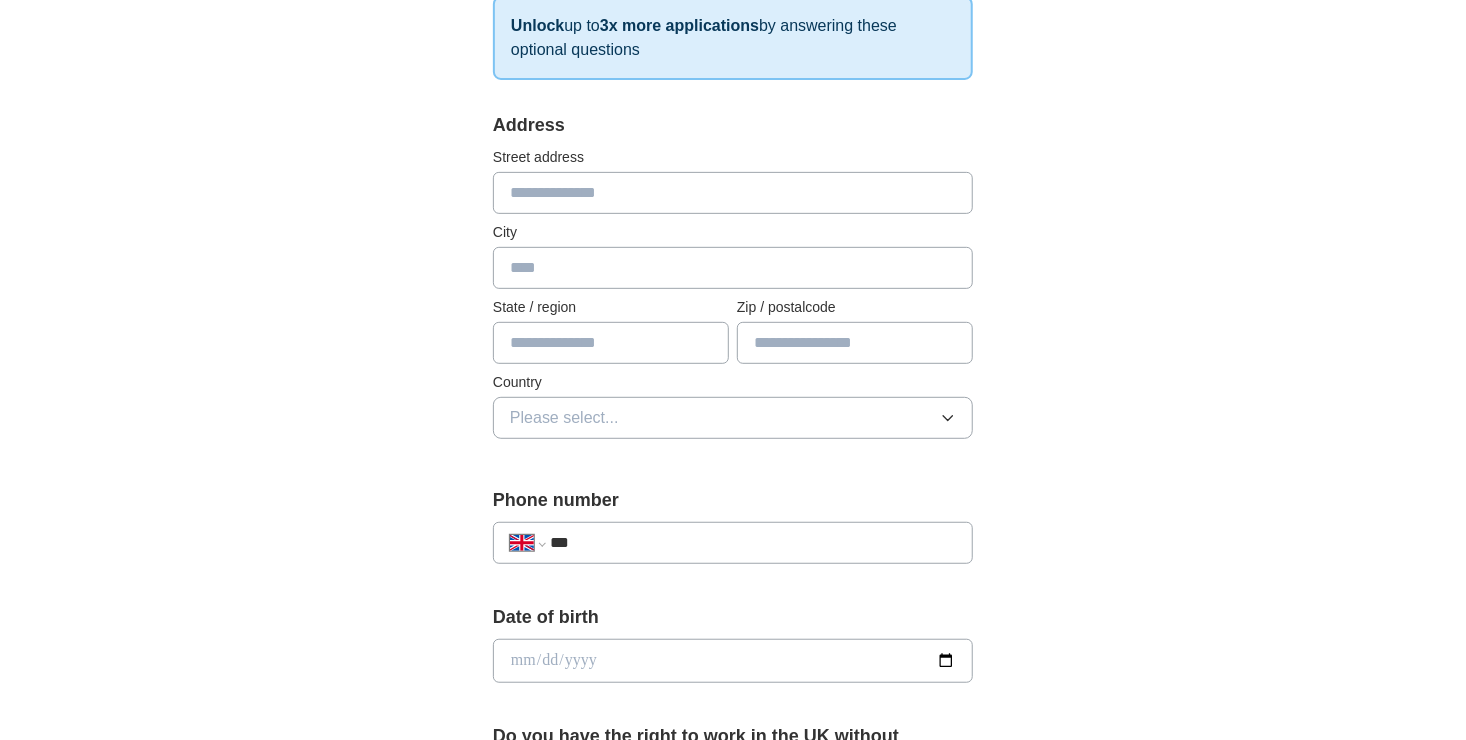 scroll, scrollTop: 300, scrollLeft: 0, axis: vertical 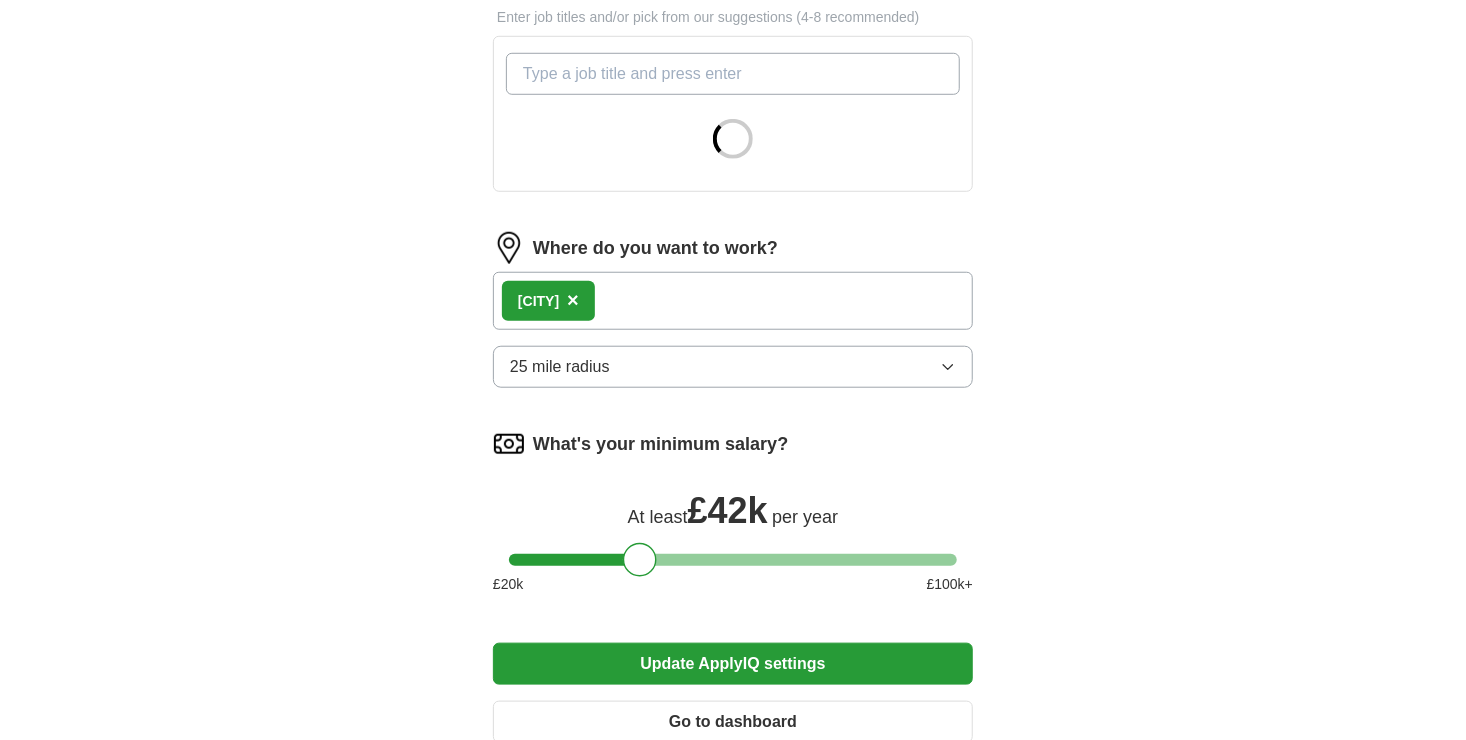 click on "[CITY]" at bounding box center (733, 301) 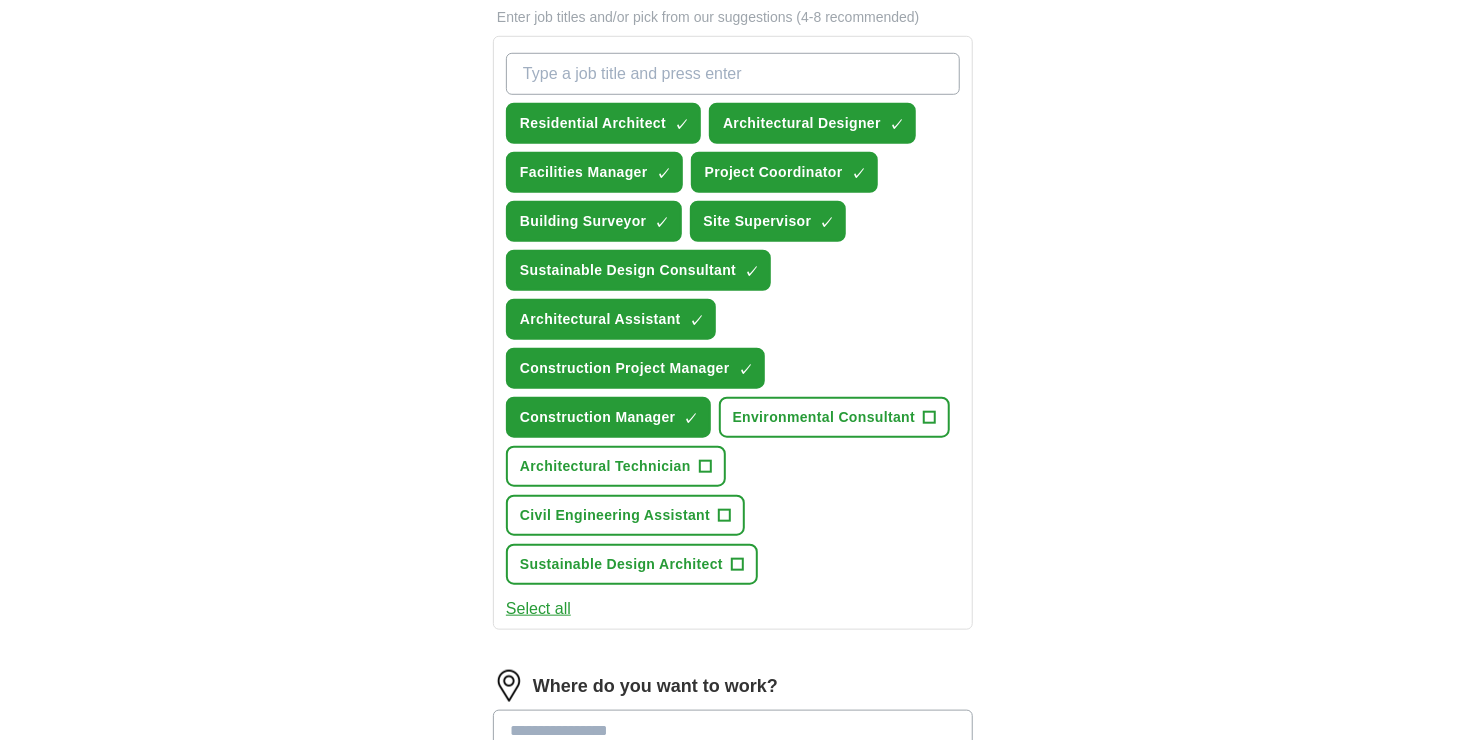 click on "Architectural Assistant ✓ ×" at bounding box center (611, 319) 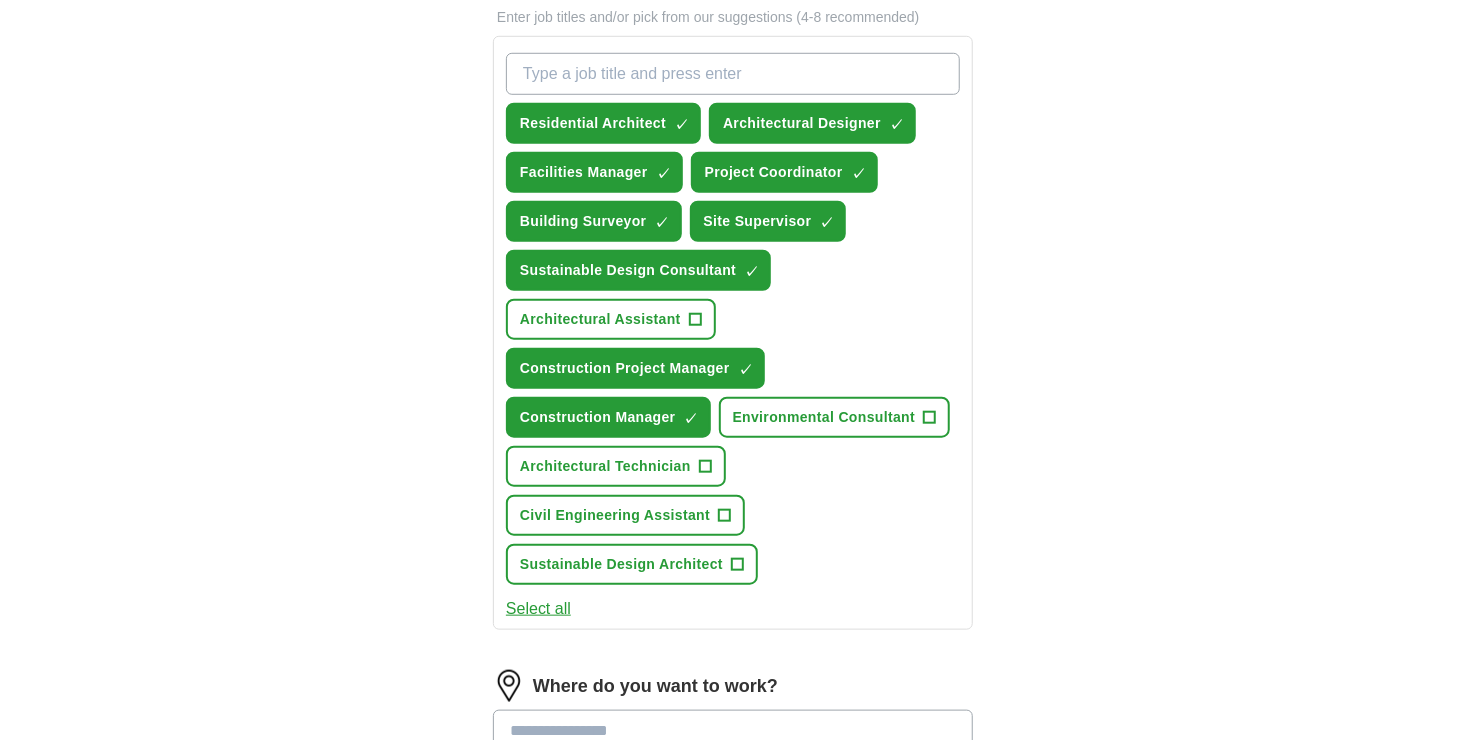 click on "Architectural Assistant +" at bounding box center (611, 319) 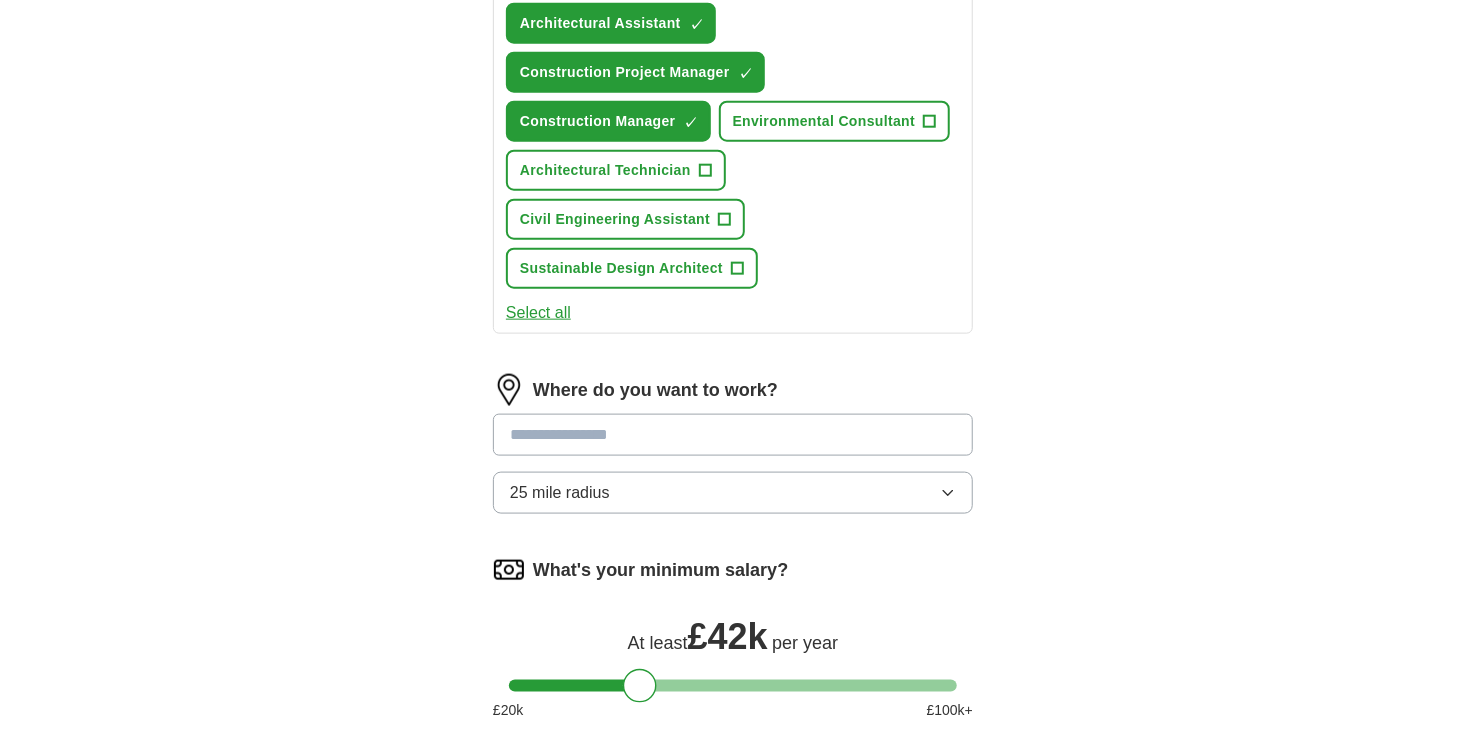 scroll, scrollTop: 1000, scrollLeft: 0, axis: vertical 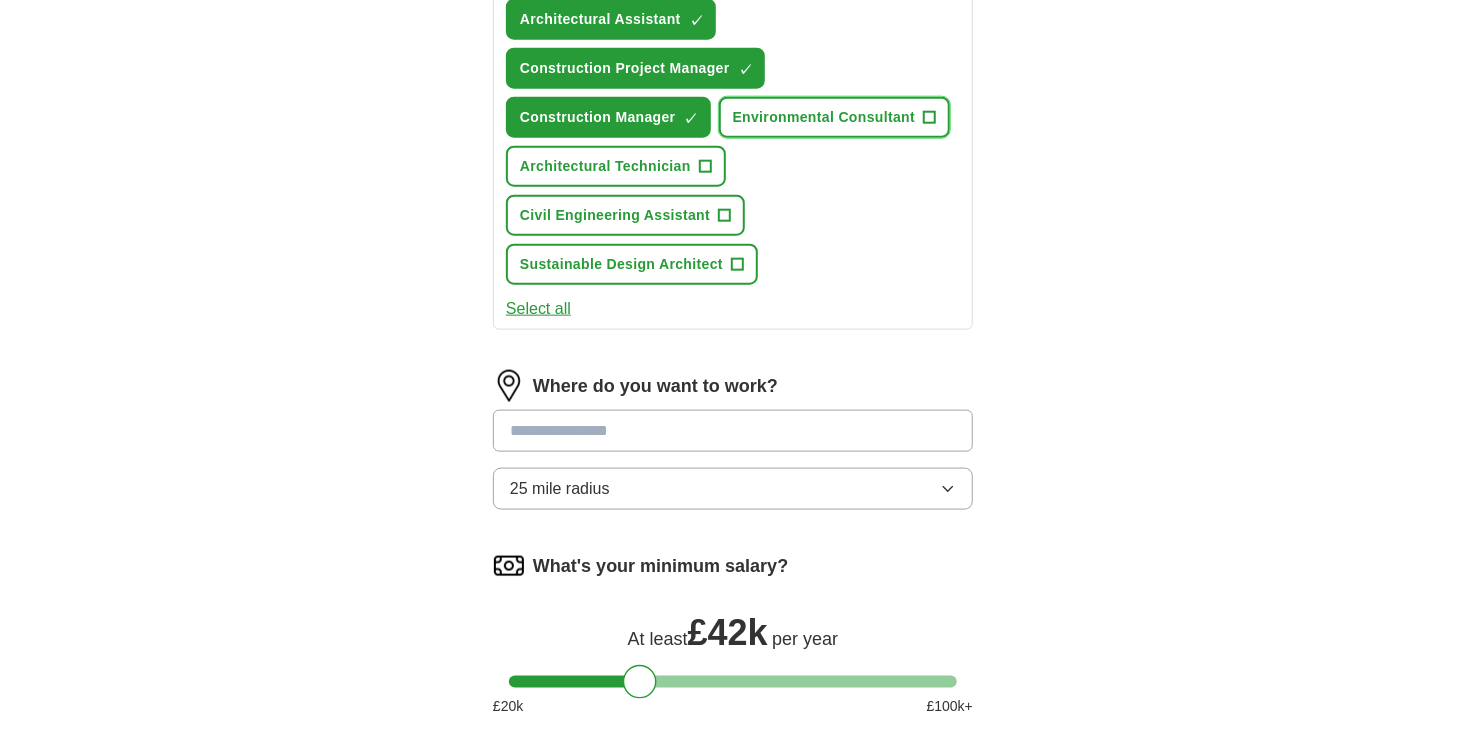click on "Environmental Consultant" at bounding box center [824, 117] 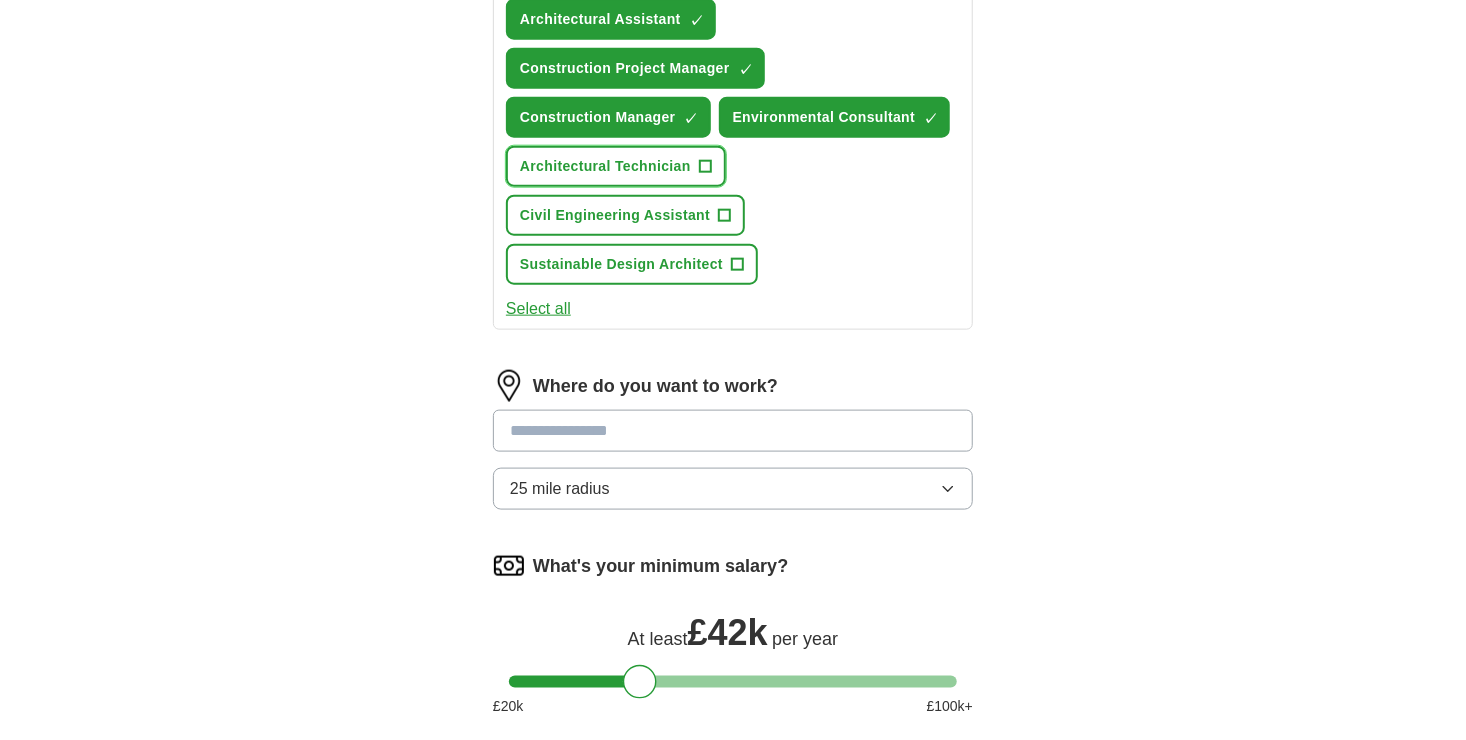 click on "Architectural Technician +" at bounding box center (616, 166) 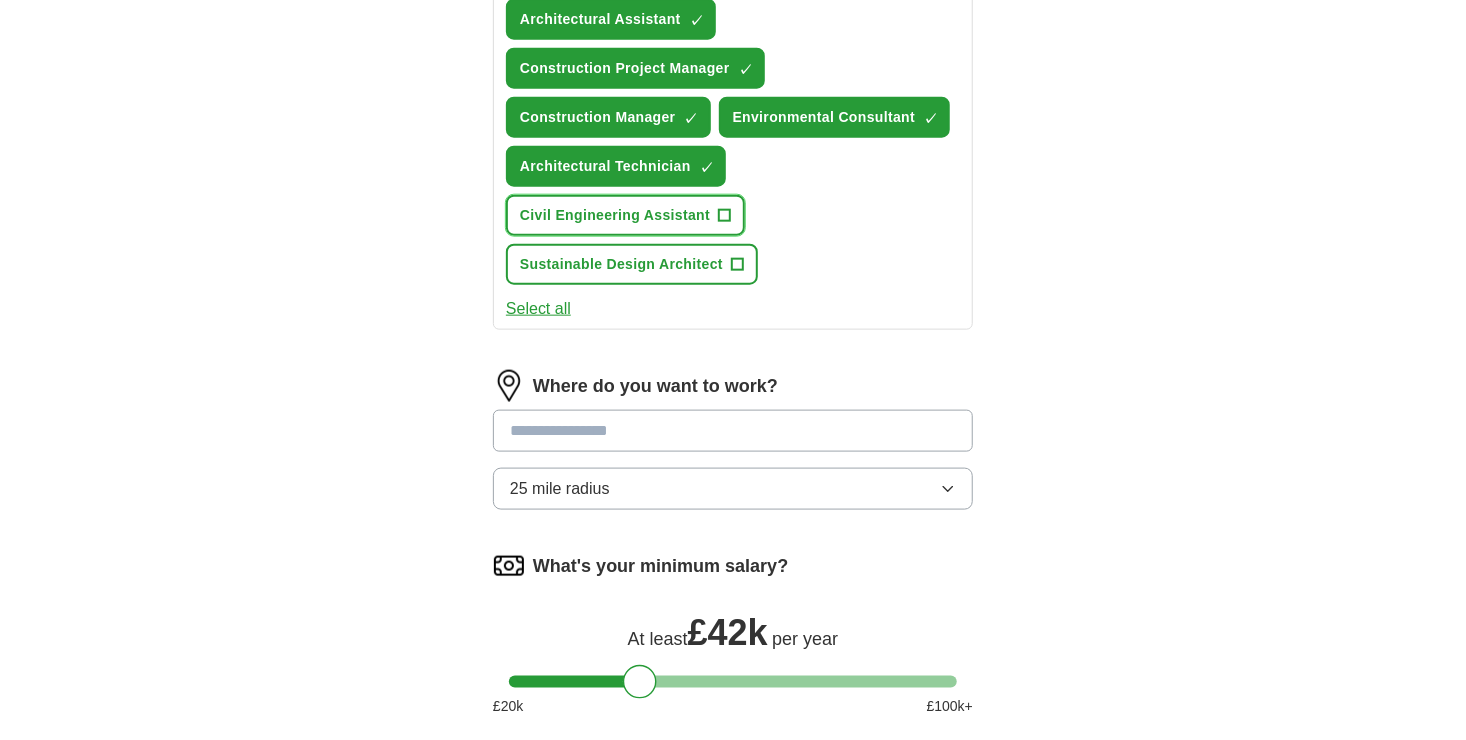 click on "Civil Engineering Assistant" at bounding box center [615, 215] 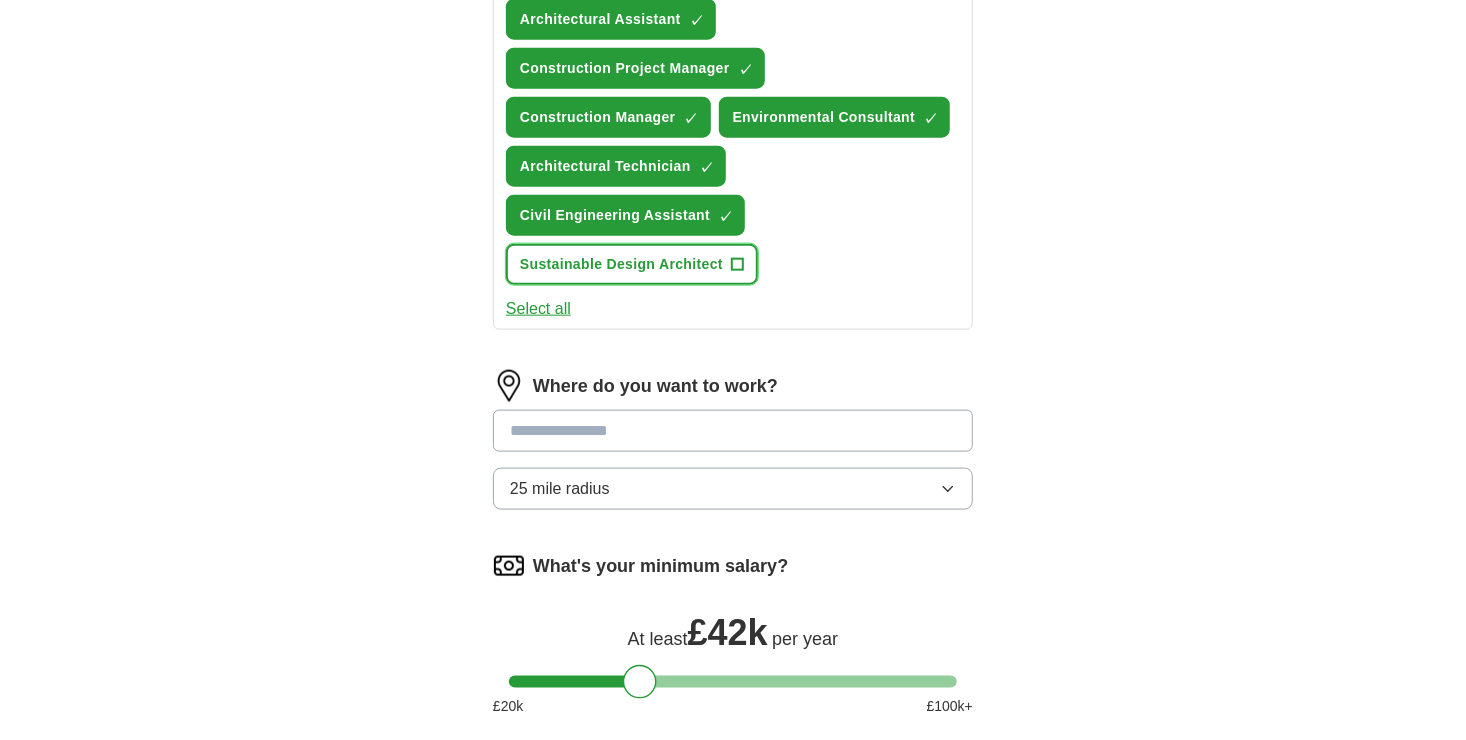 click on "Sustainable Design Architect" at bounding box center [621, 264] 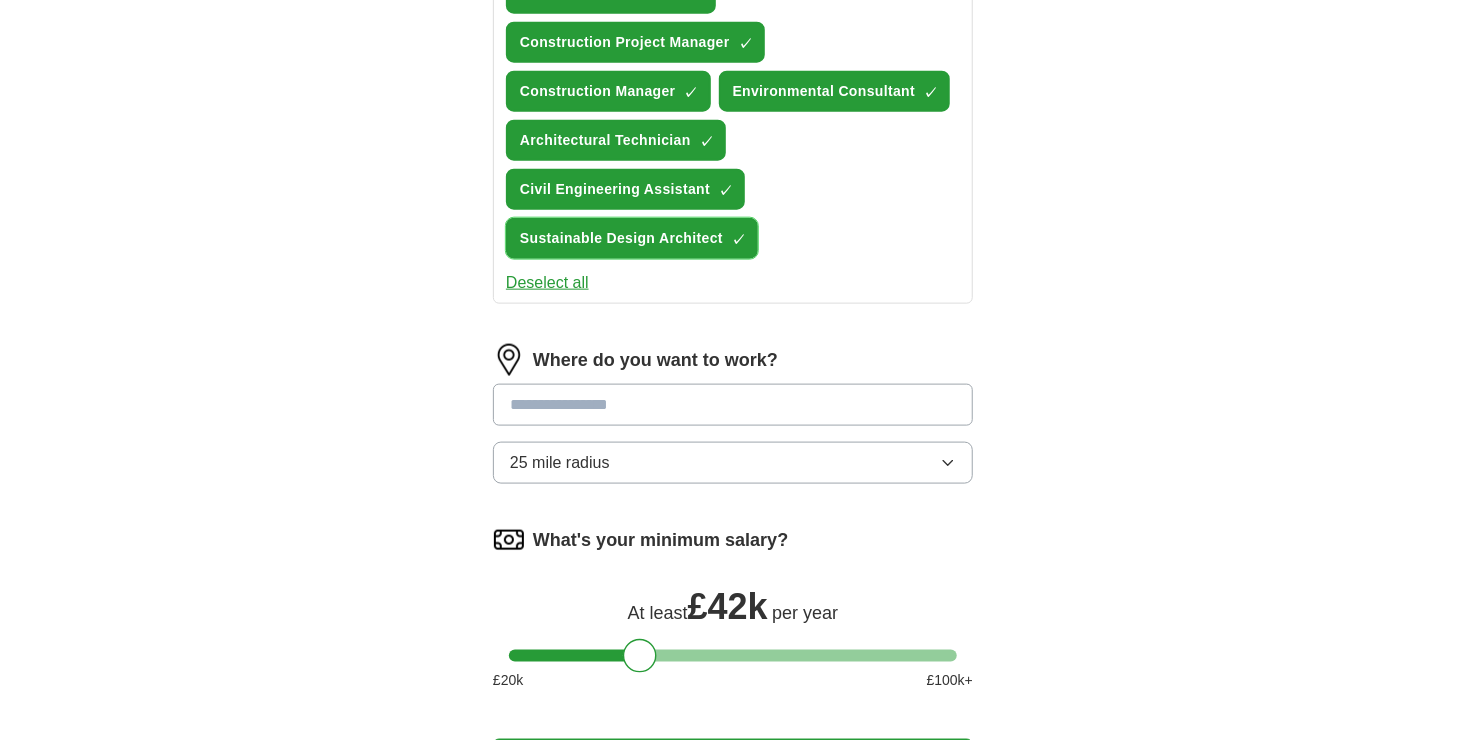 scroll, scrollTop: 1200, scrollLeft: 0, axis: vertical 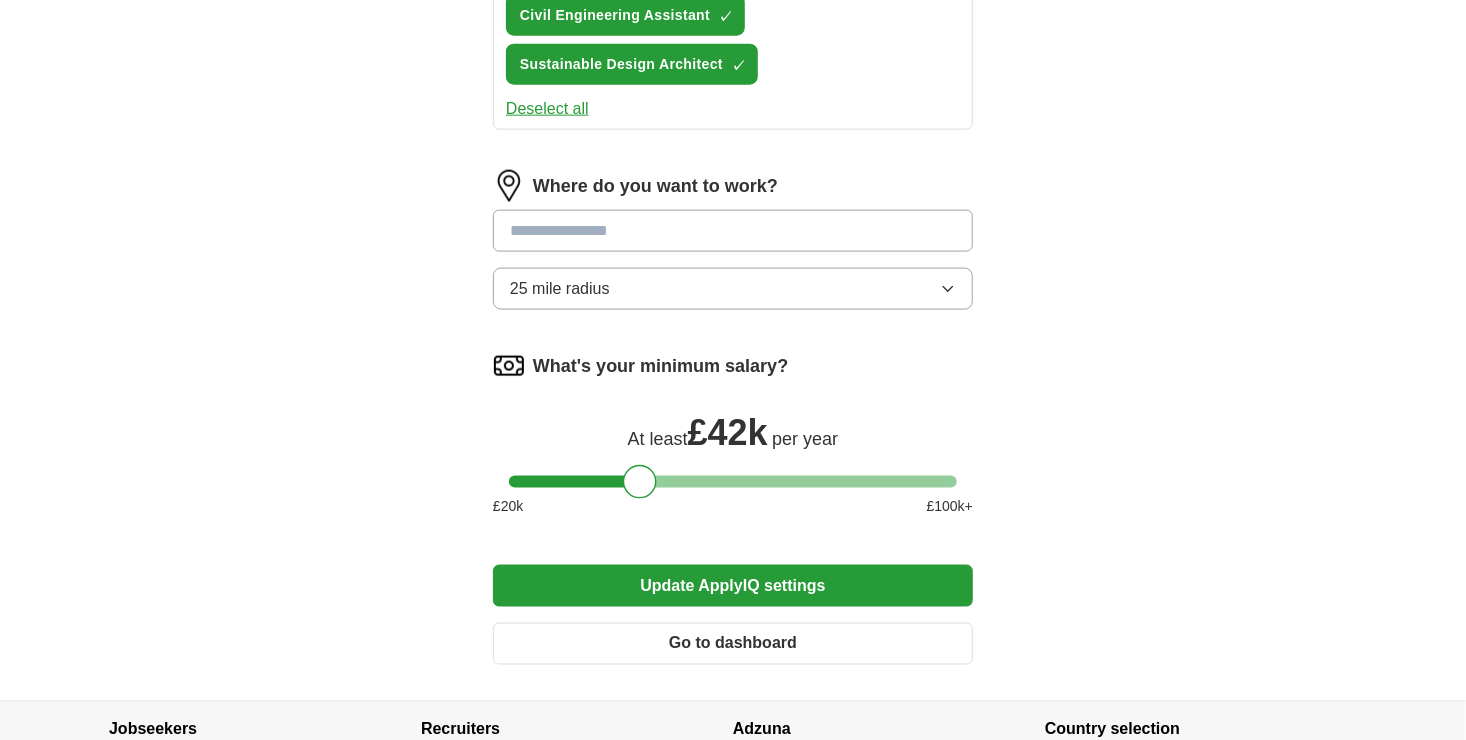click at bounding box center [733, 231] 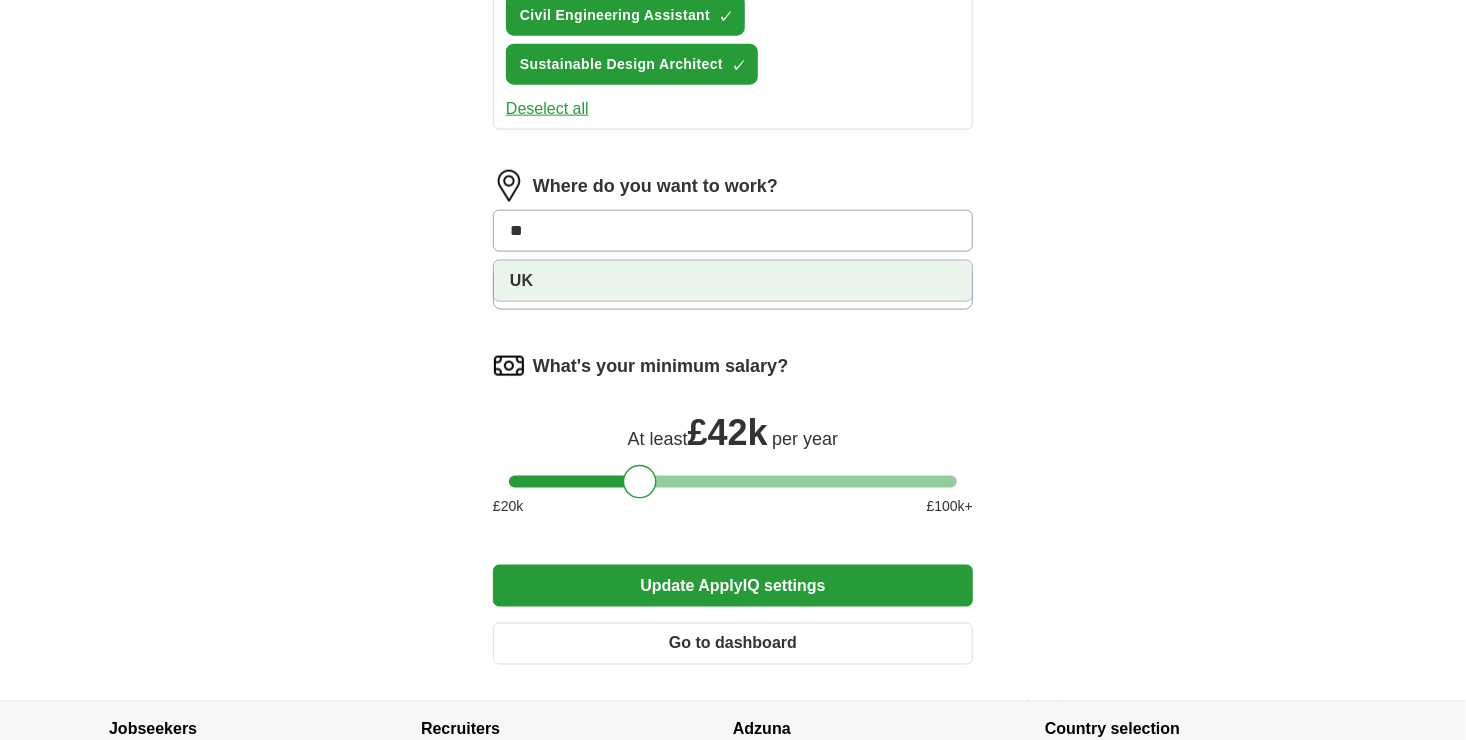 click on "UK" at bounding box center [733, 281] 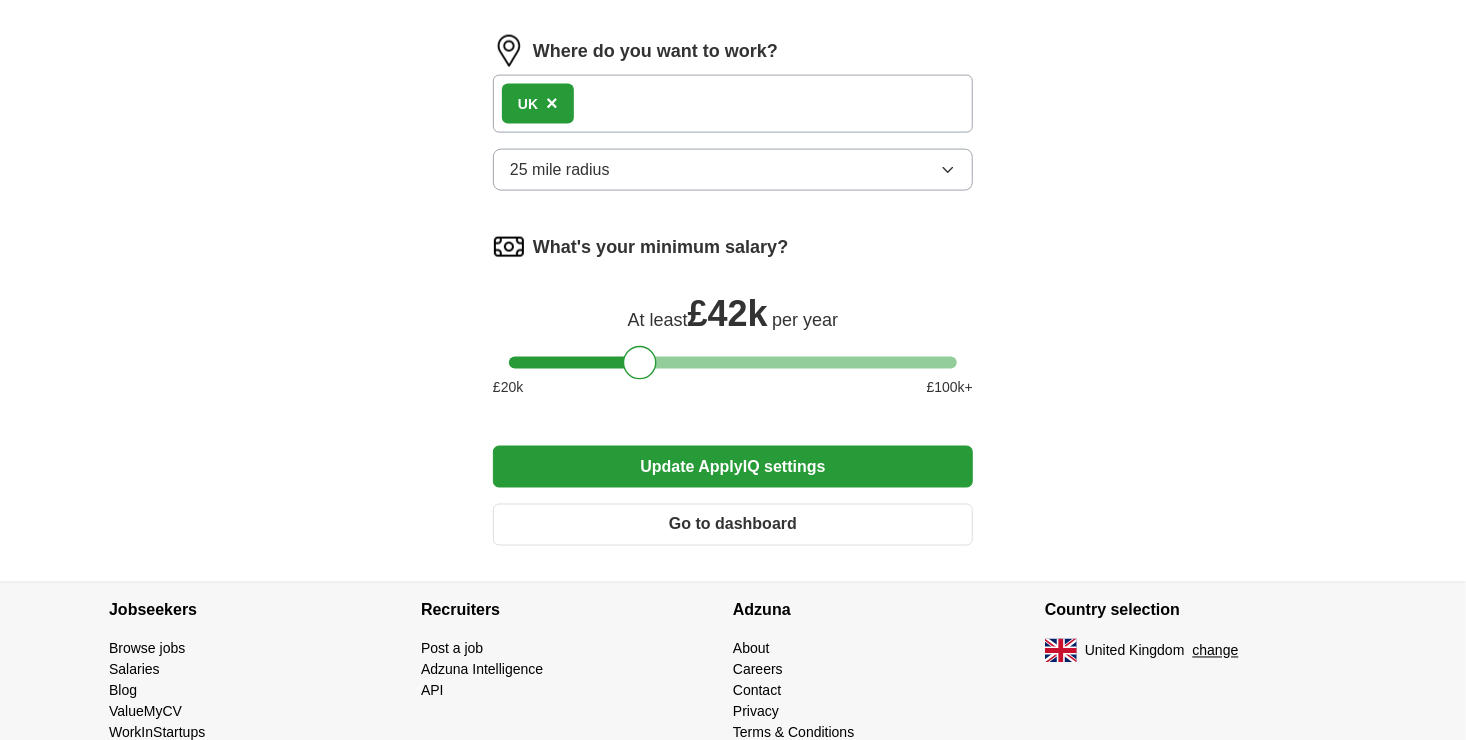 scroll, scrollTop: 1367, scrollLeft: 0, axis: vertical 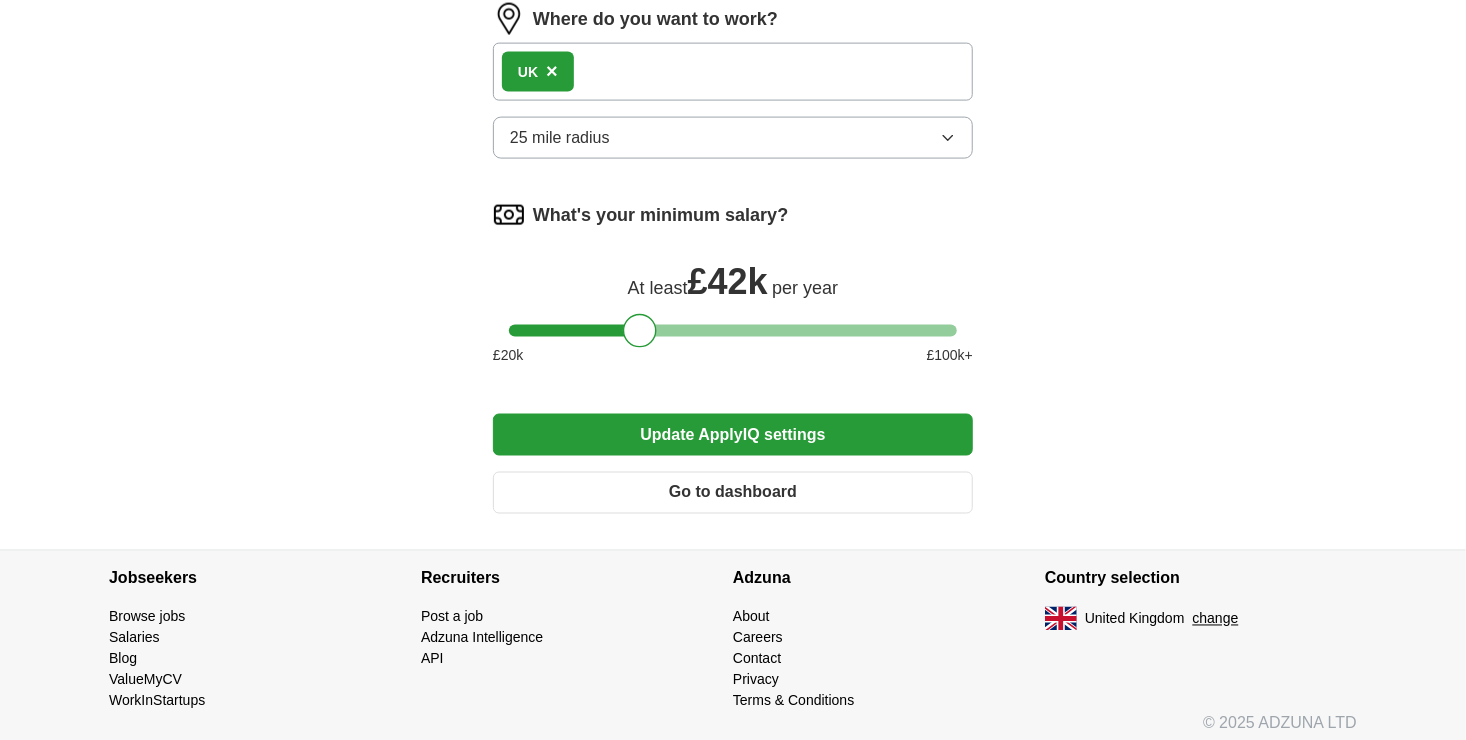 click on "Update ApplyIQ settings" at bounding box center (733, 435) 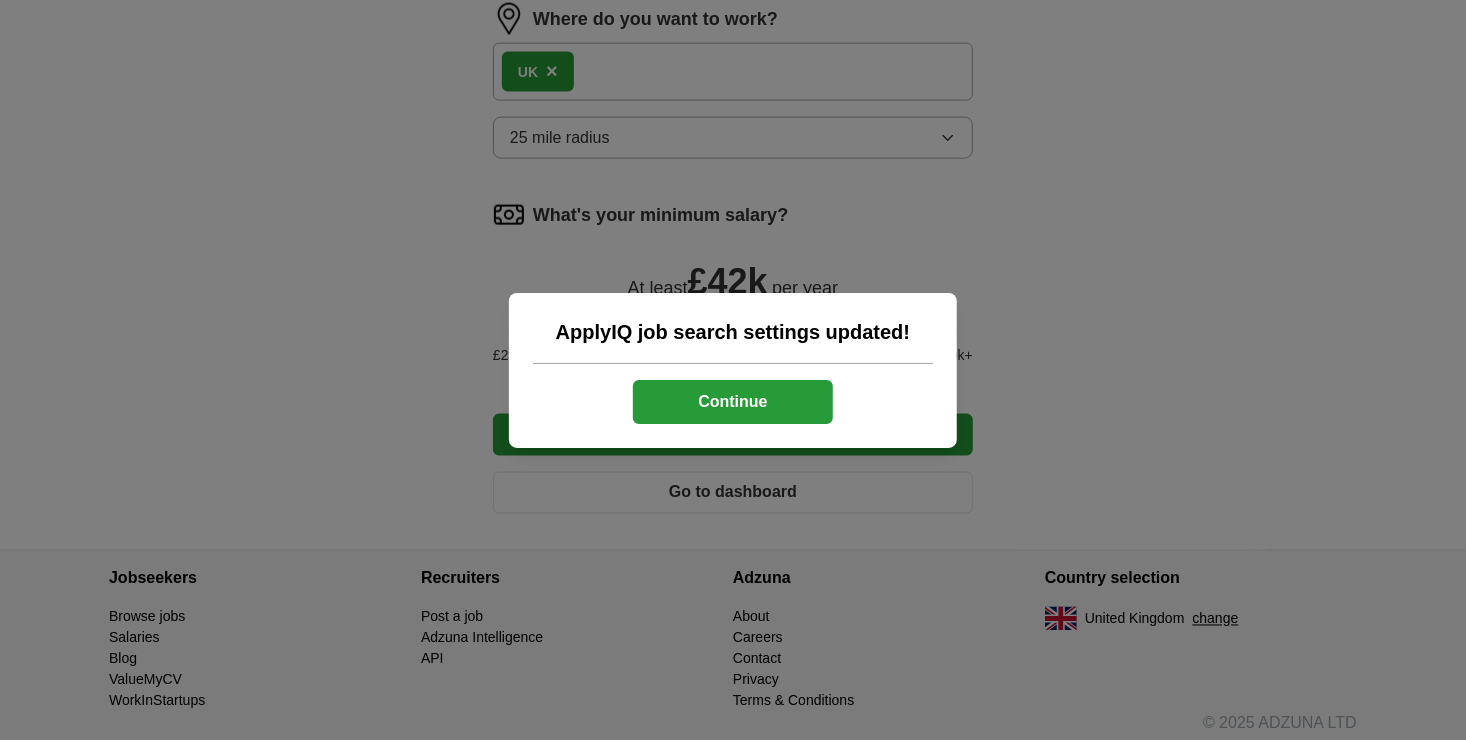 click on "Continue" at bounding box center [733, 402] 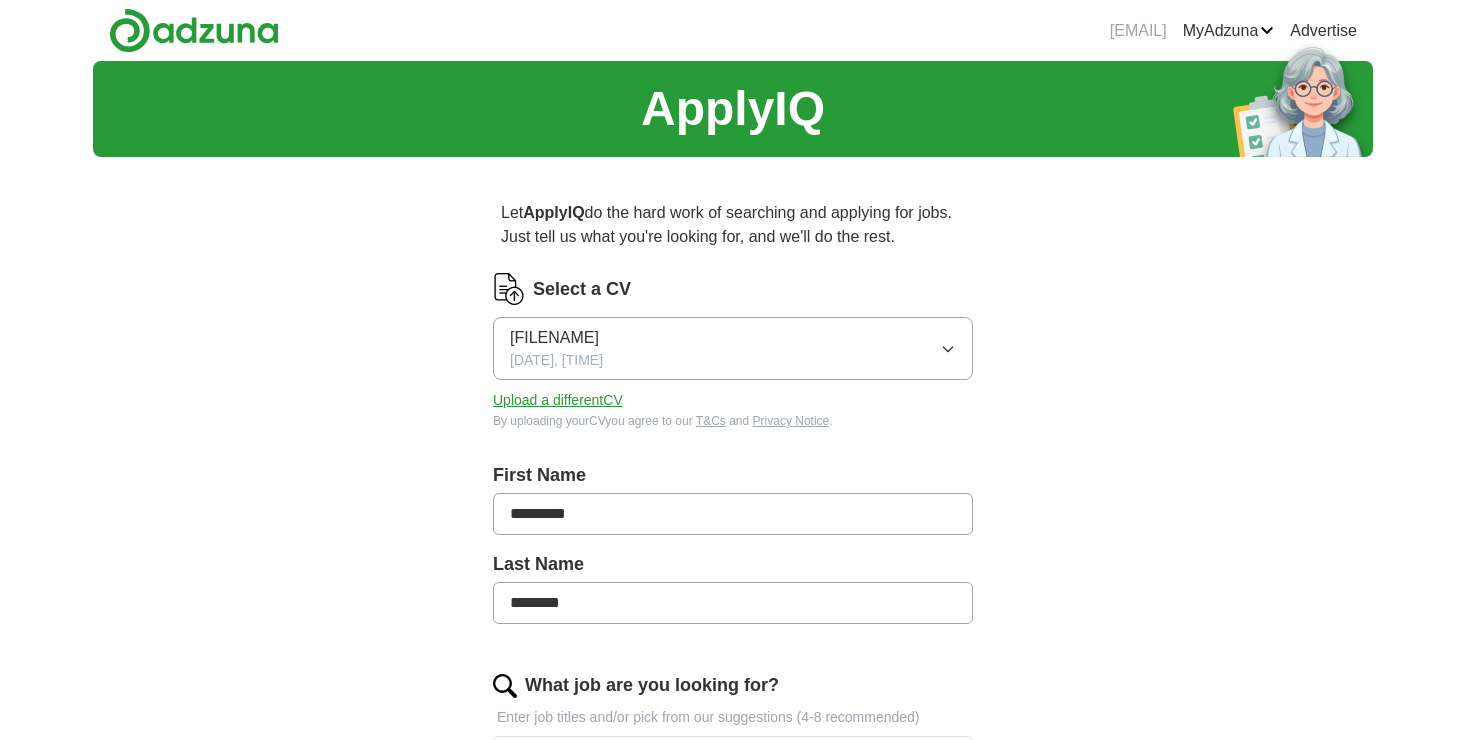 scroll, scrollTop: 1367, scrollLeft: 0, axis: vertical 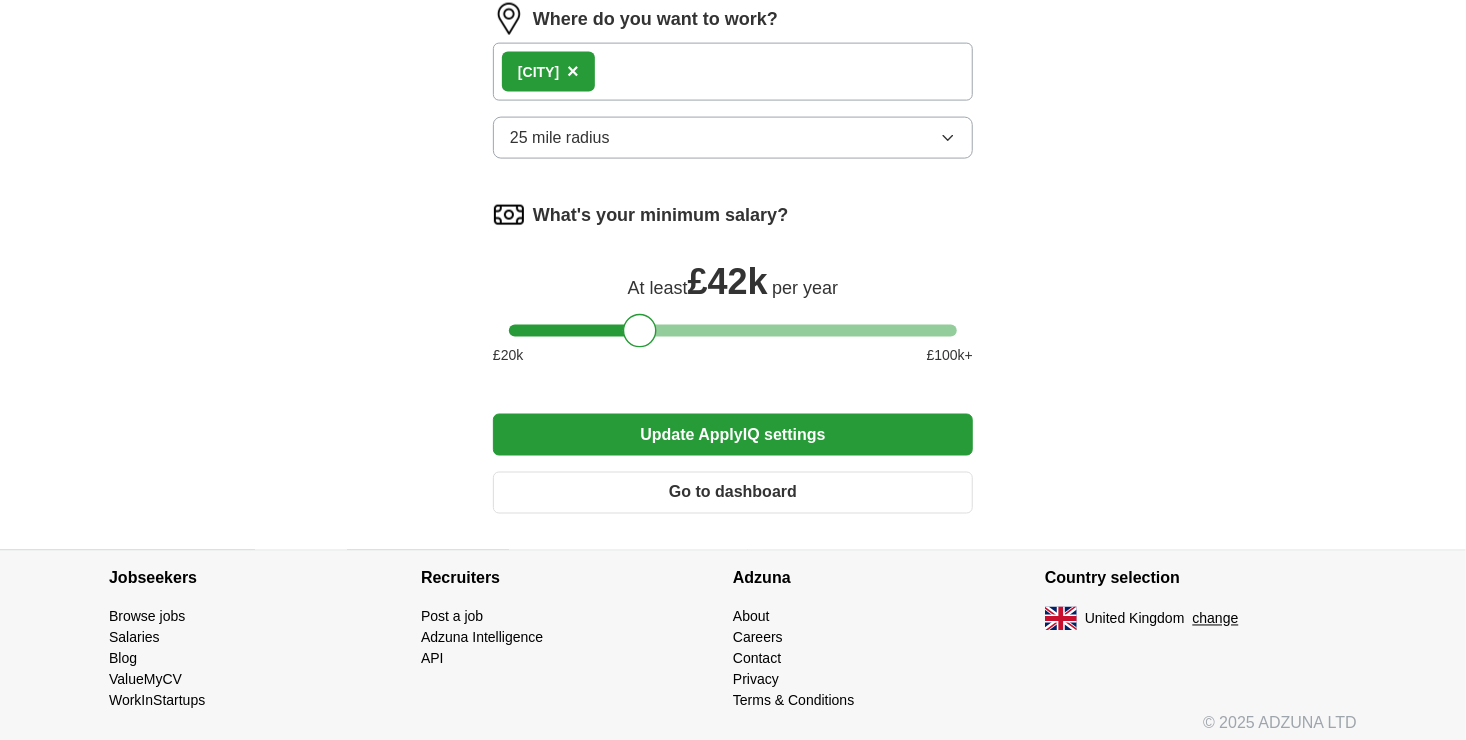 click on "25 mile radius" at bounding box center (733, 138) 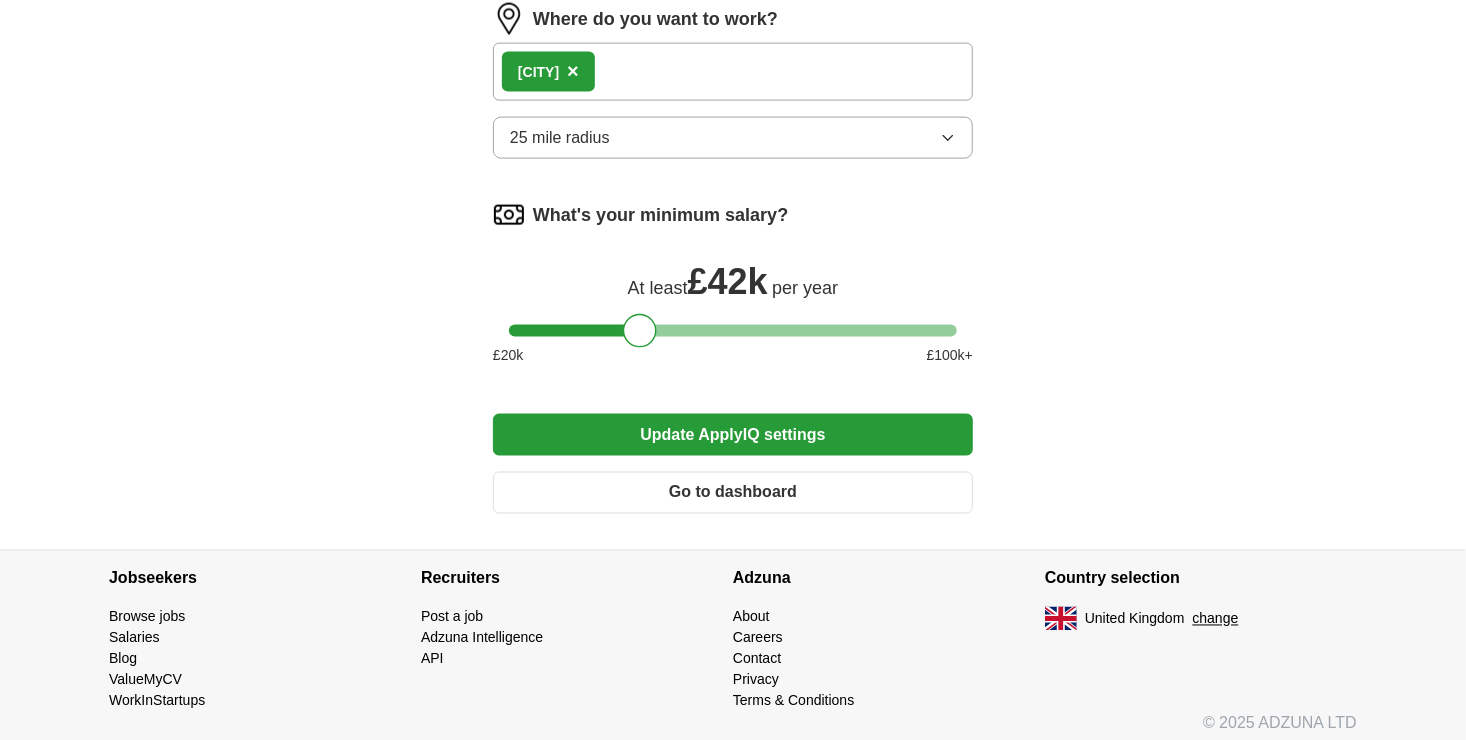 click on "×" at bounding box center [573, 71] 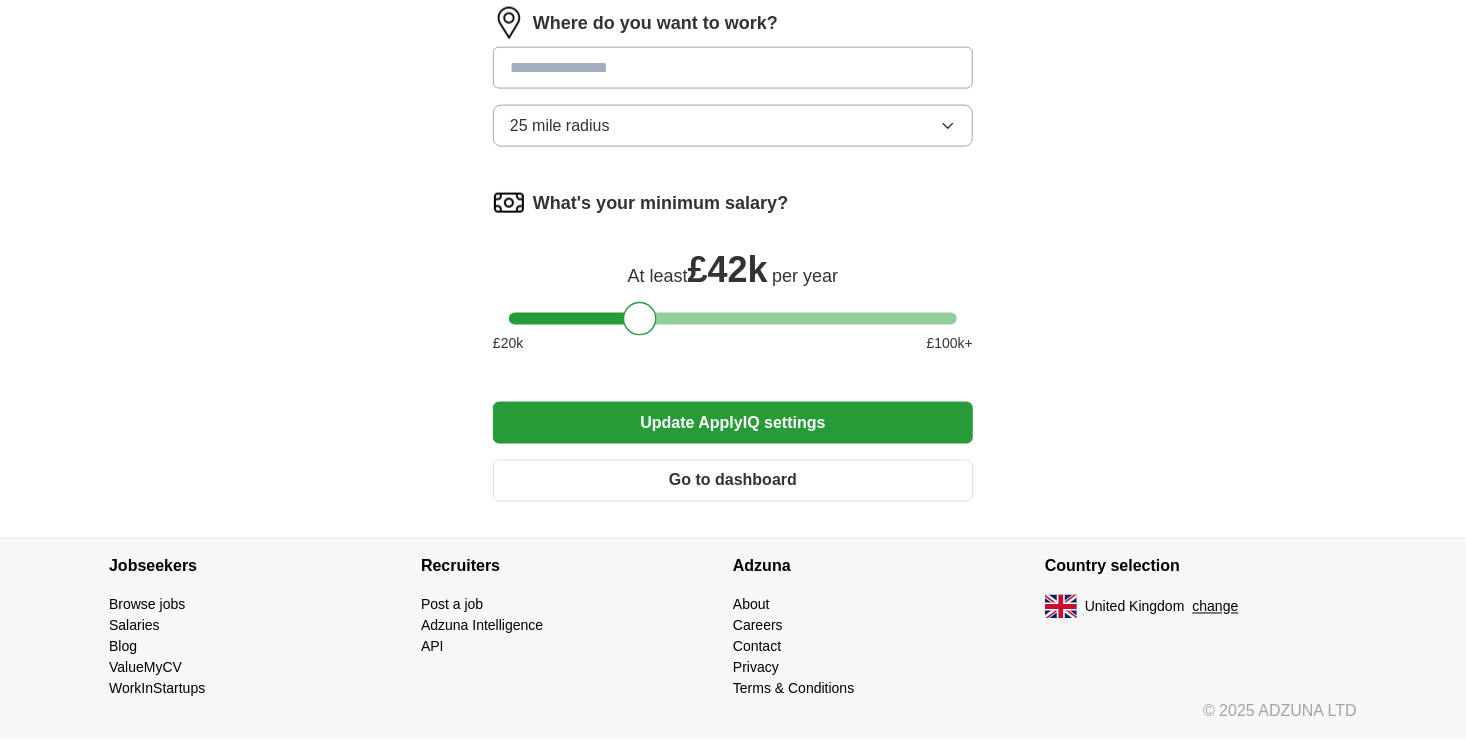 scroll, scrollTop: 1351, scrollLeft: 0, axis: vertical 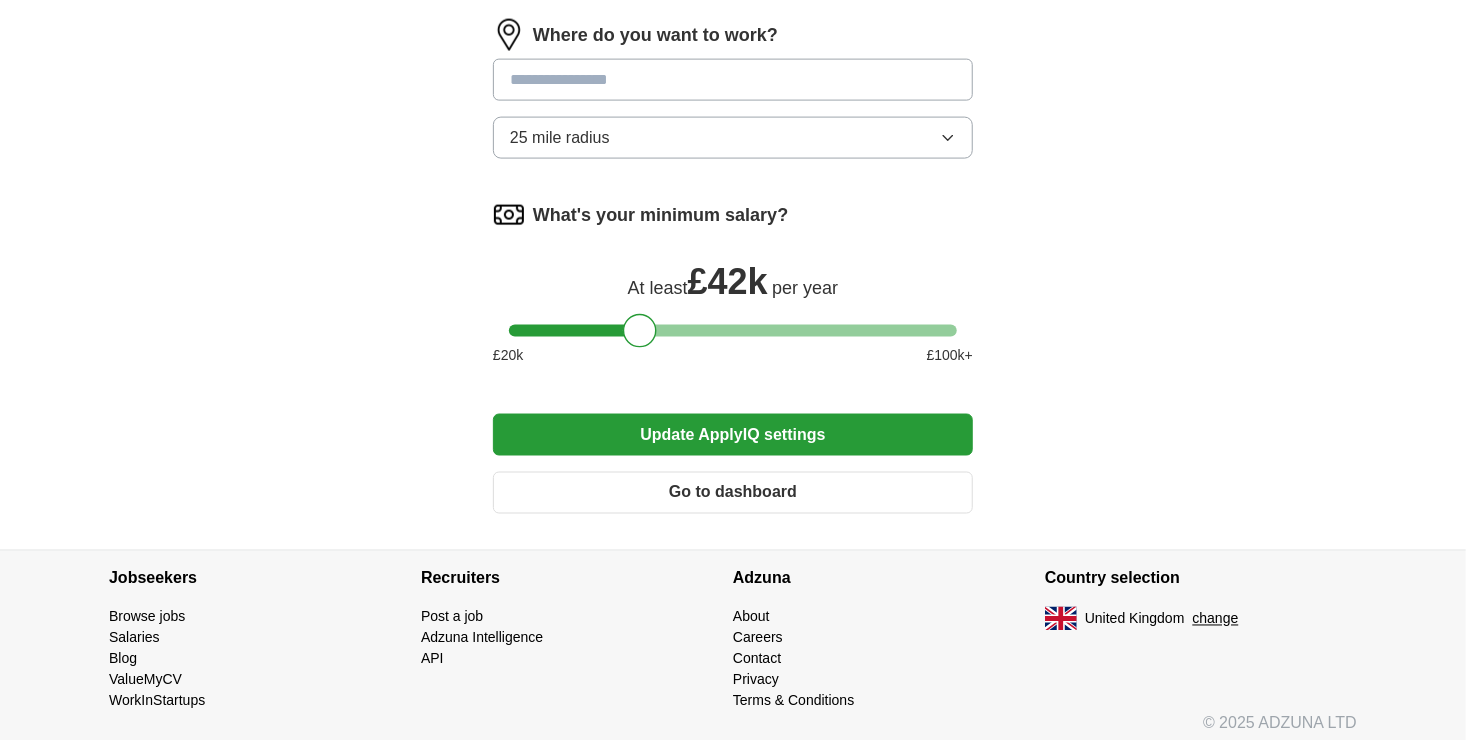 click at bounding box center (733, 80) 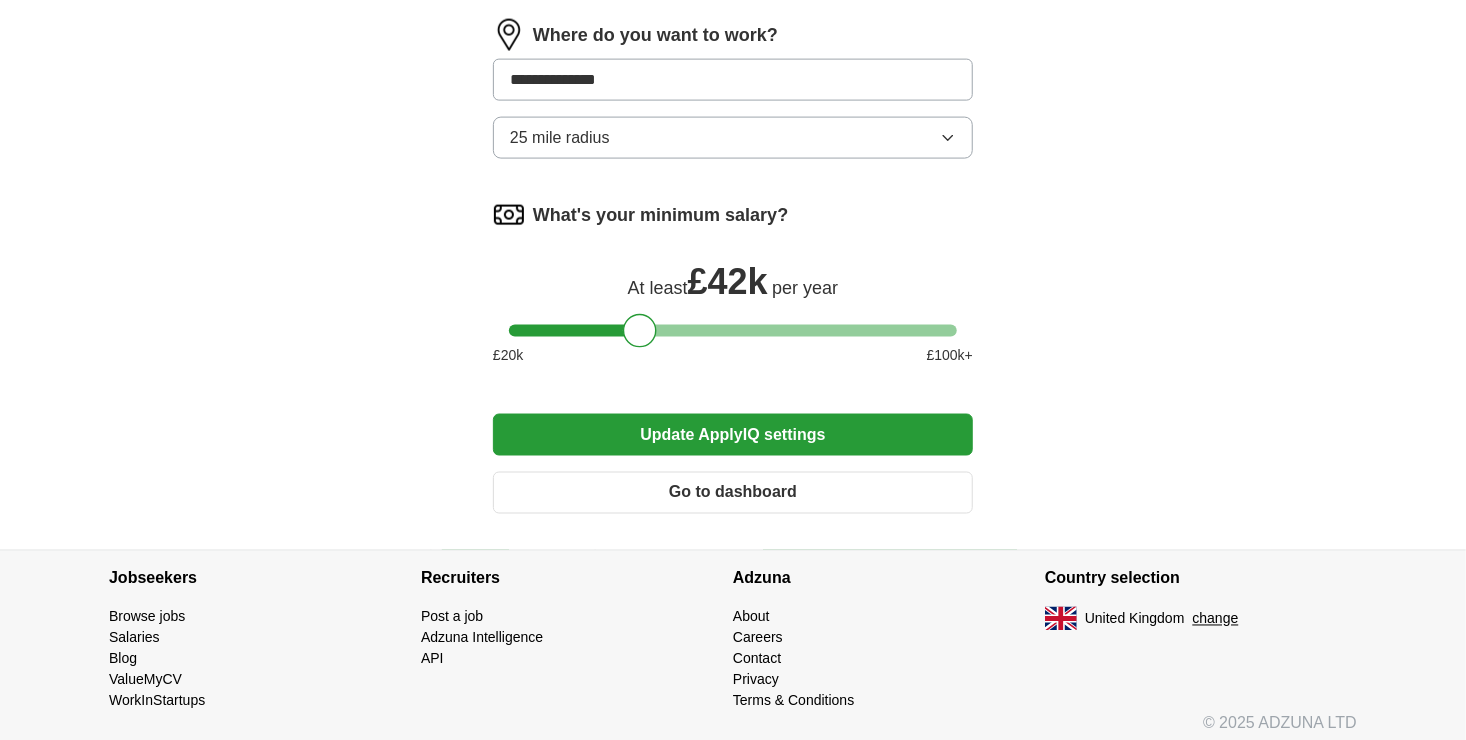 type on "**********" 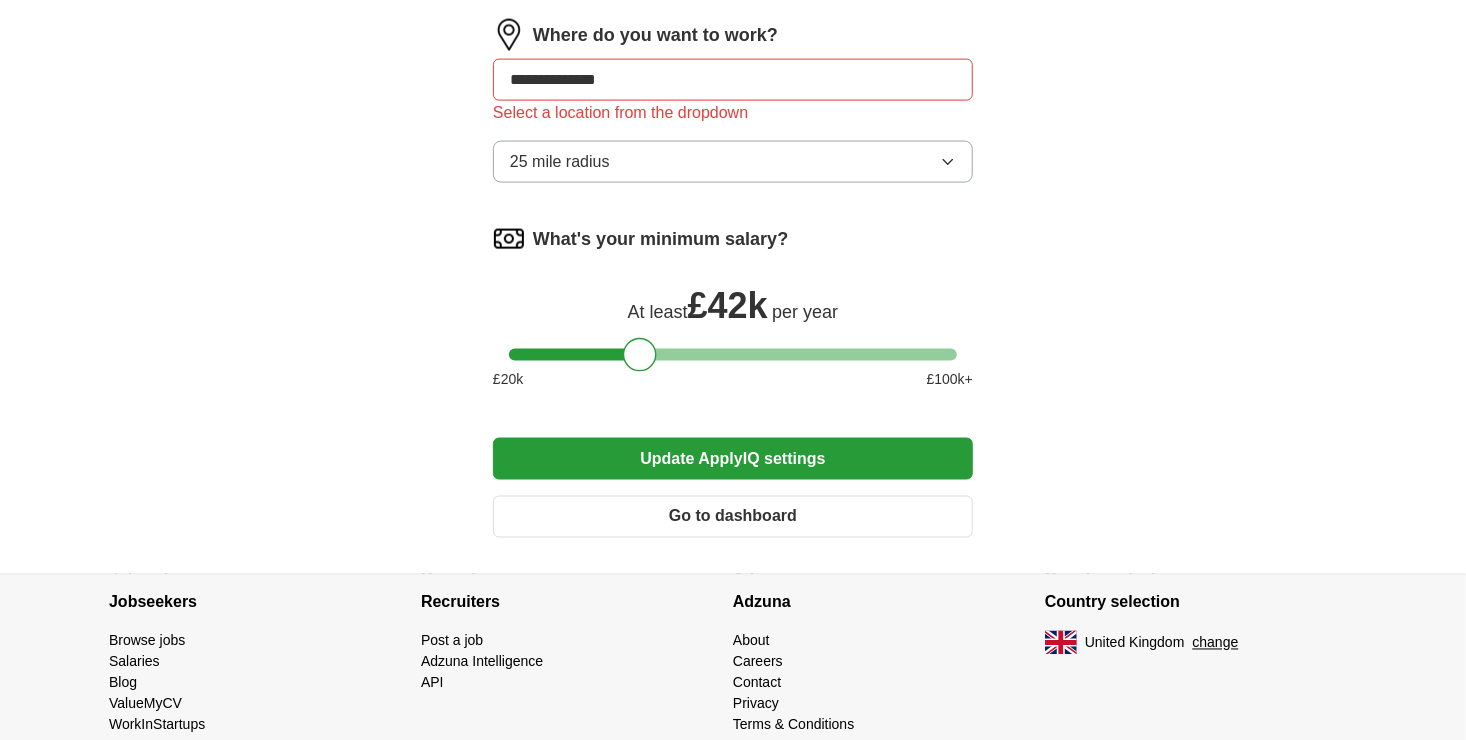 click on "Select a location from the dropdown" at bounding box center (733, 113) 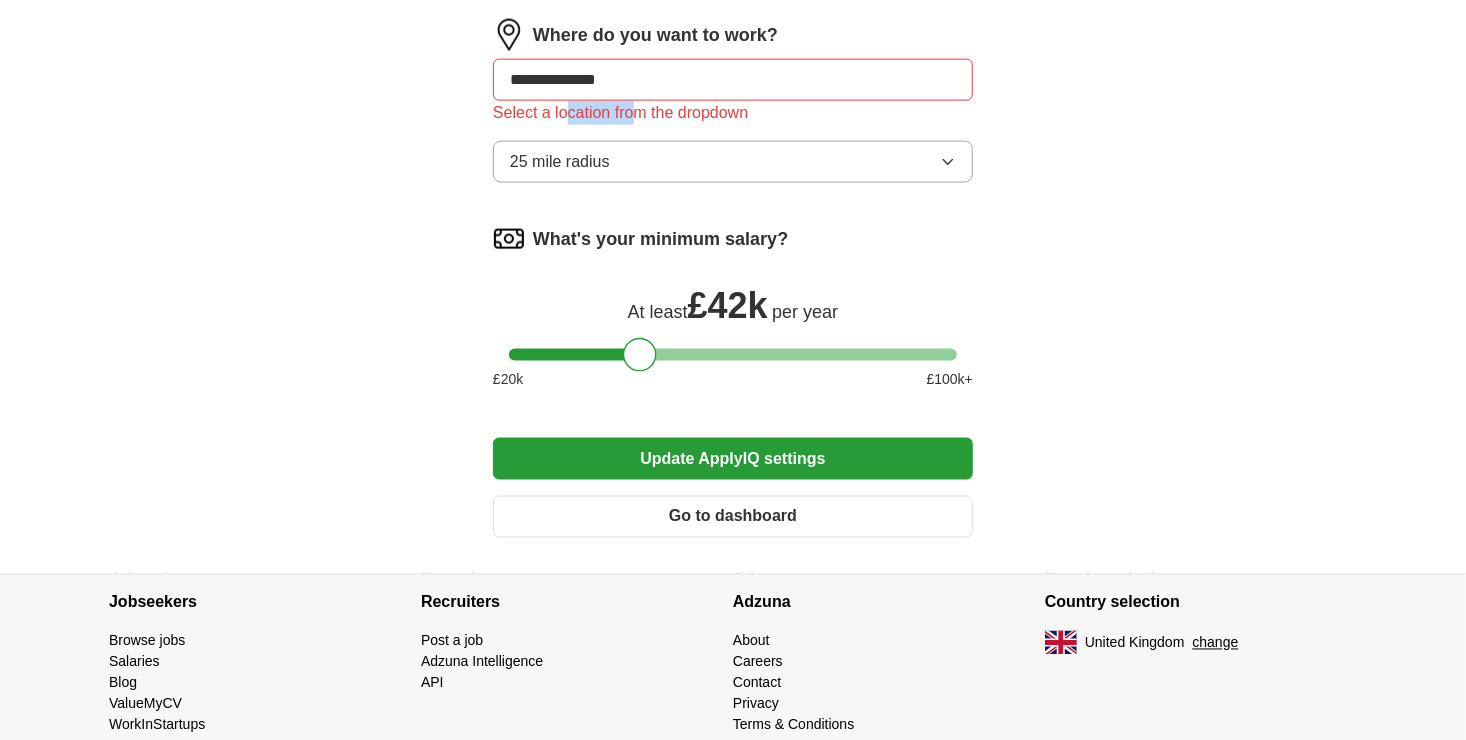drag, startPoint x: 634, startPoint y: 103, endPoint x: 571, endPoint y: 90, distance: 64.327286 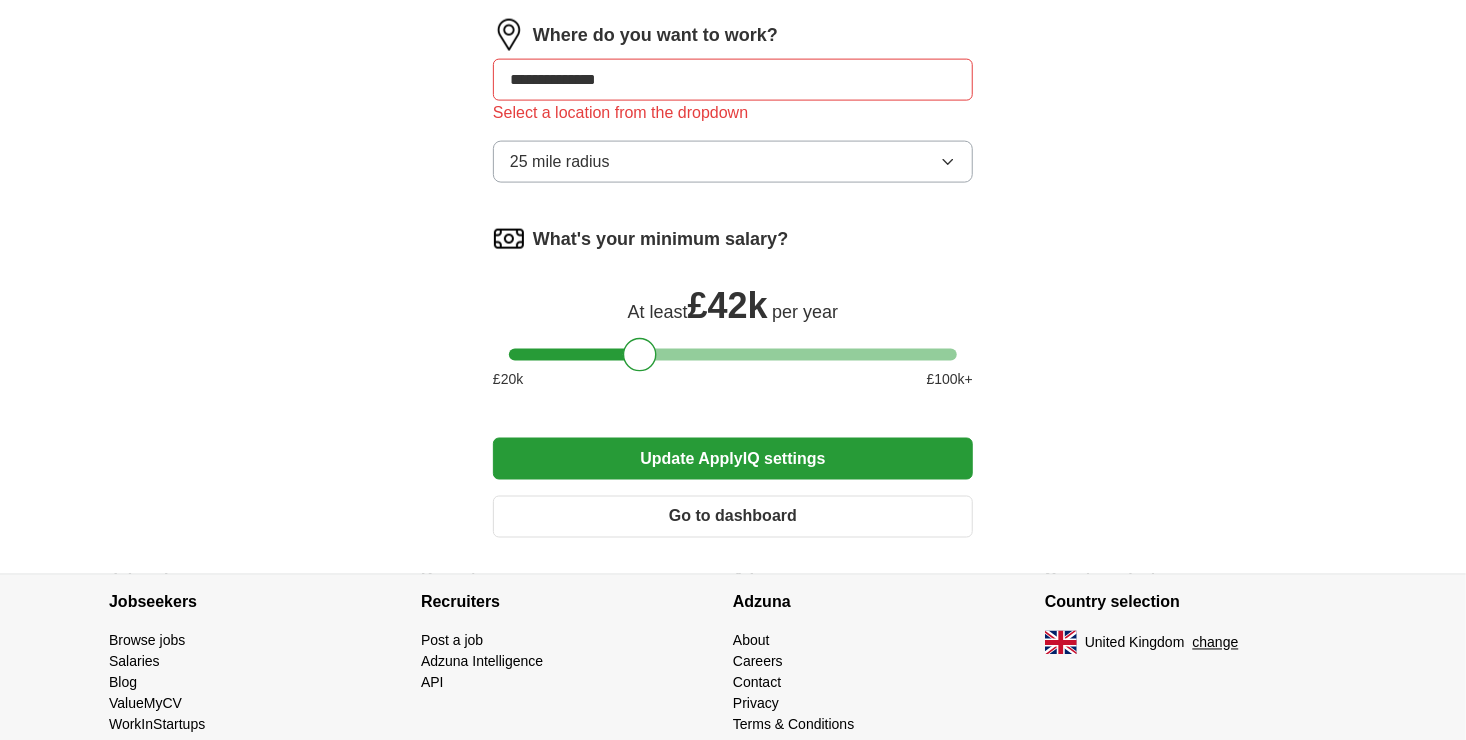 drag, startPoint x: 571, startPoint y: 90, endPoint x: 555, endPoint y: 101, distance: 19.416489 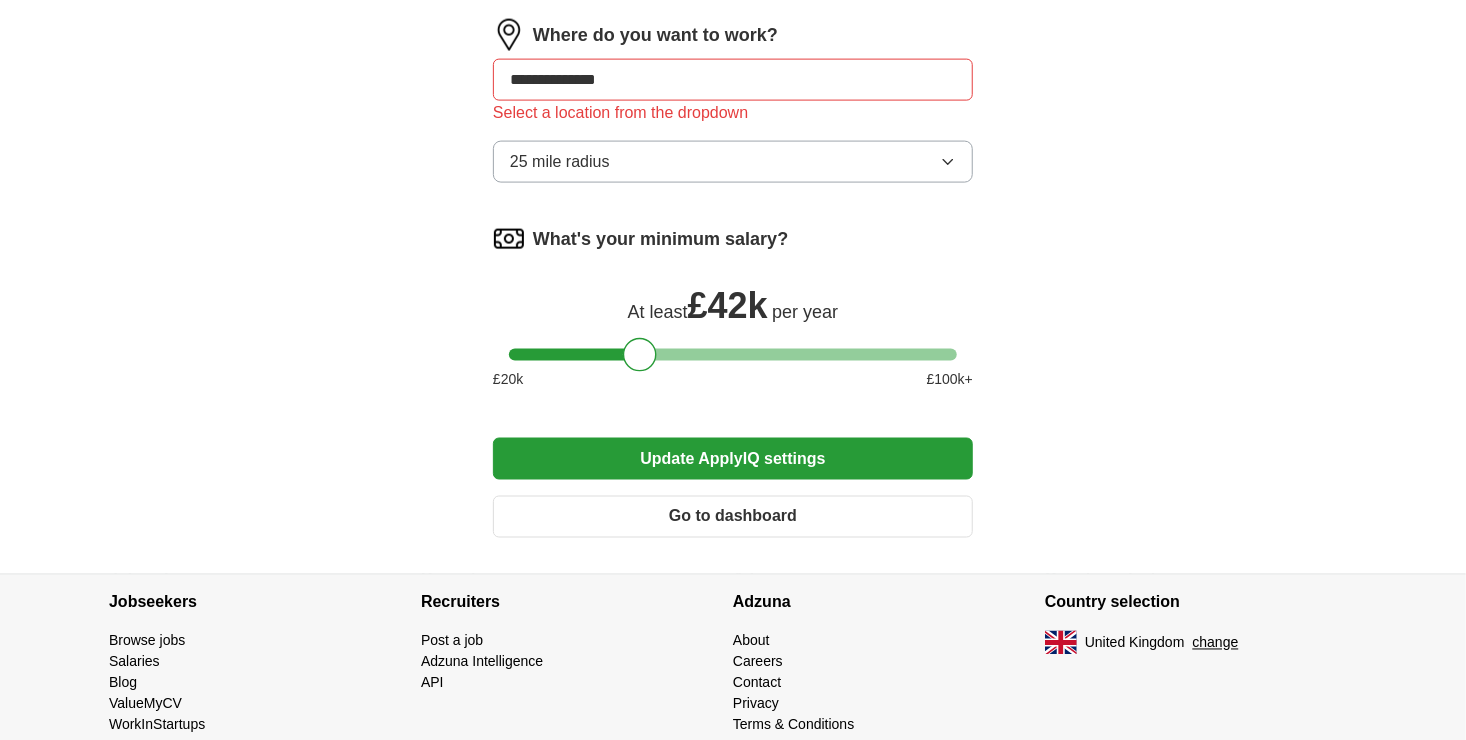 click on "25 mile radius" at bounding box center (733, 162) 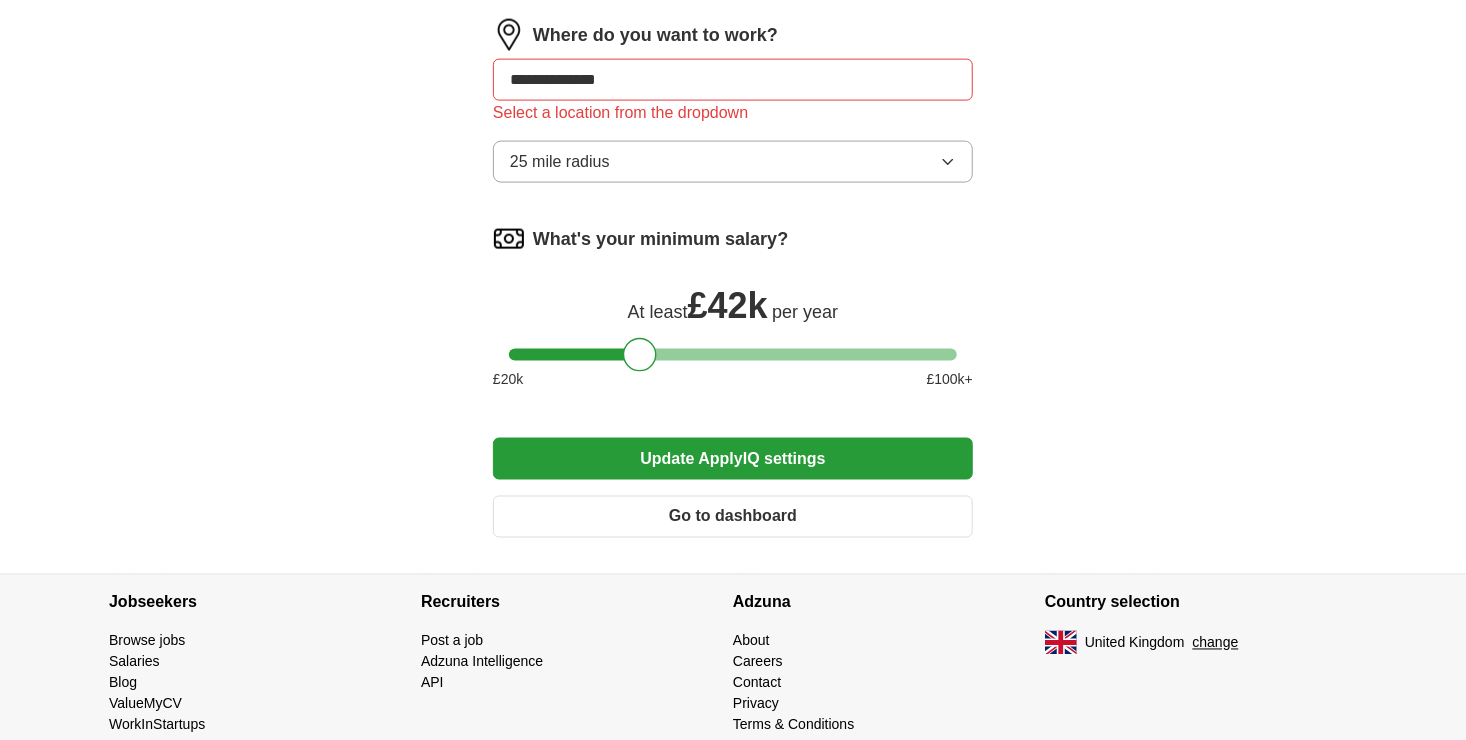 click on "**********" at bounding box center [733, 80] 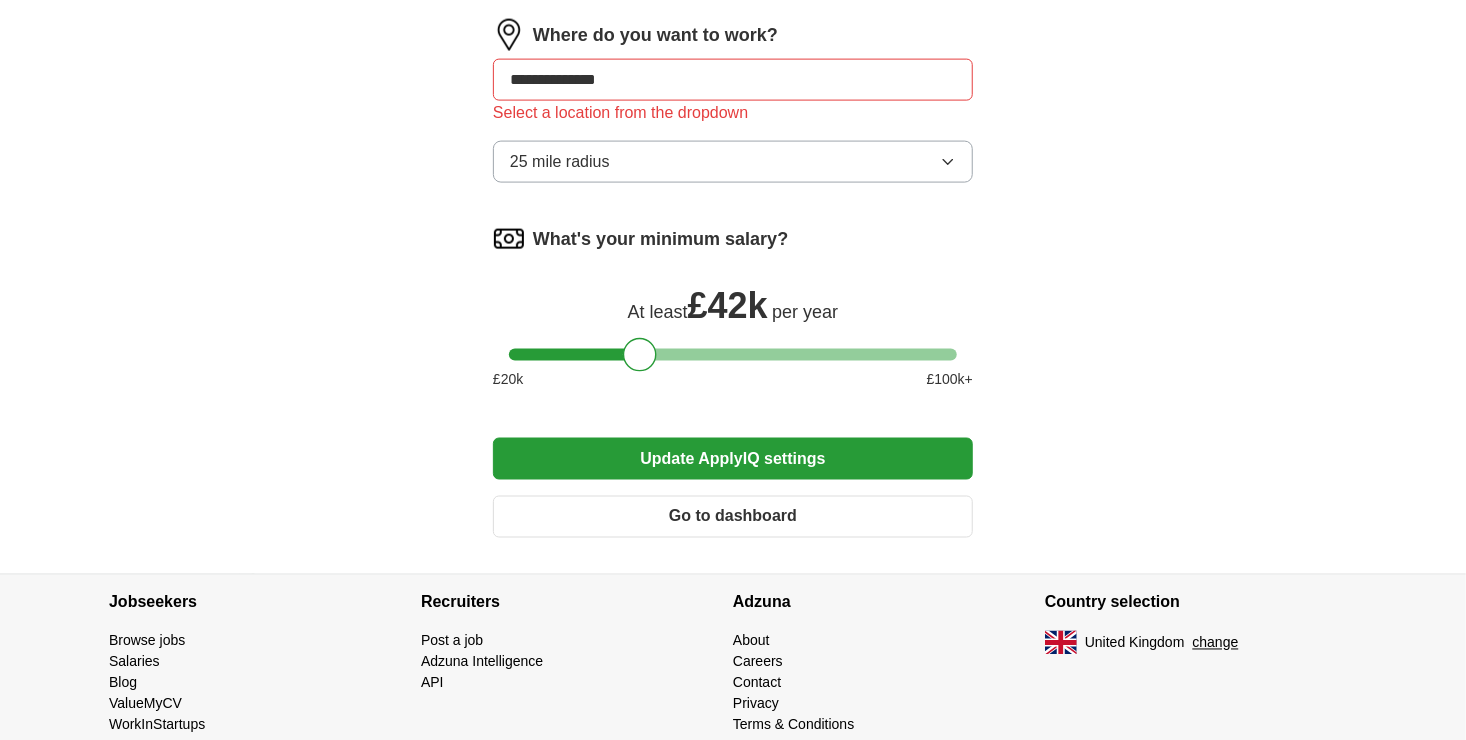 click on "**********" at bounding box center [733, 80] 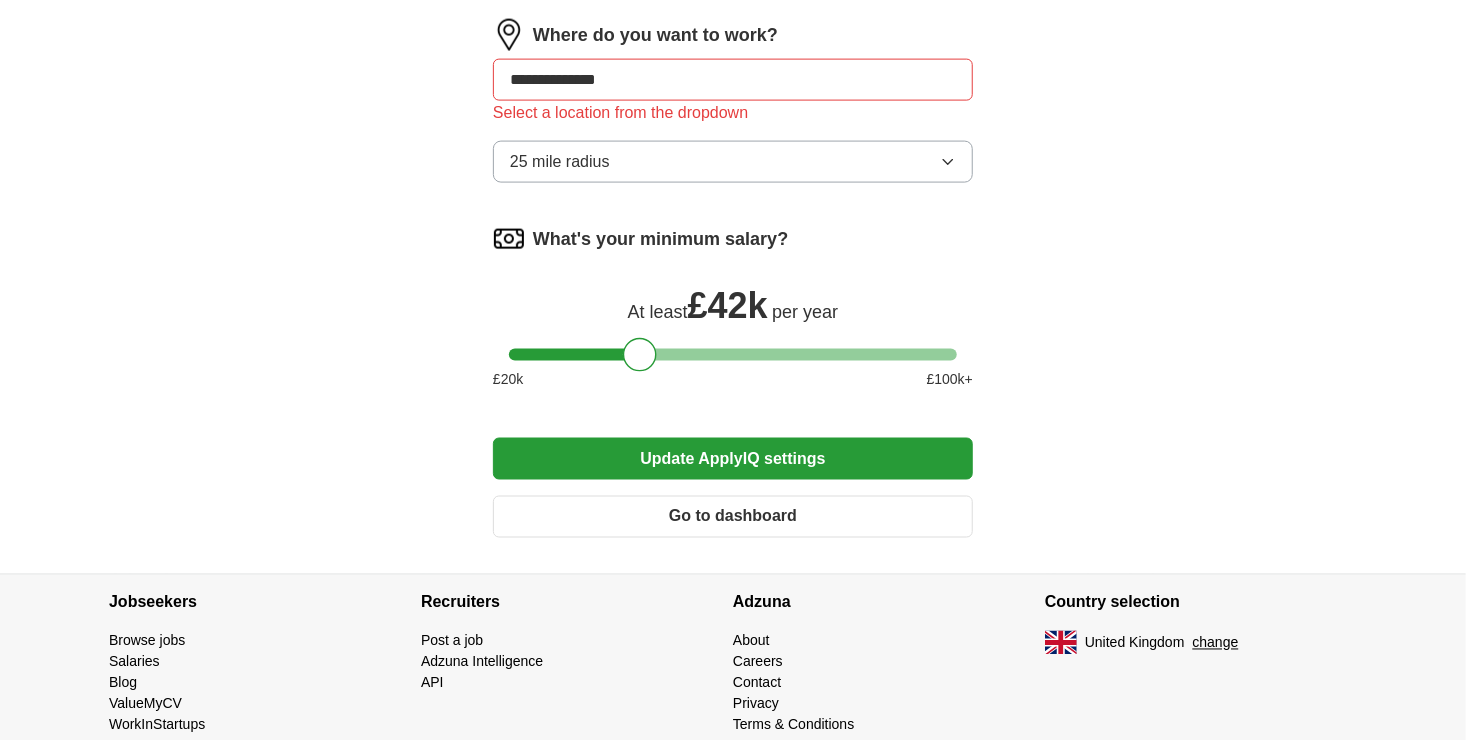 click on "Where do you want to work? [CITY] 25 mile radius" at bounding box center [733, 109] 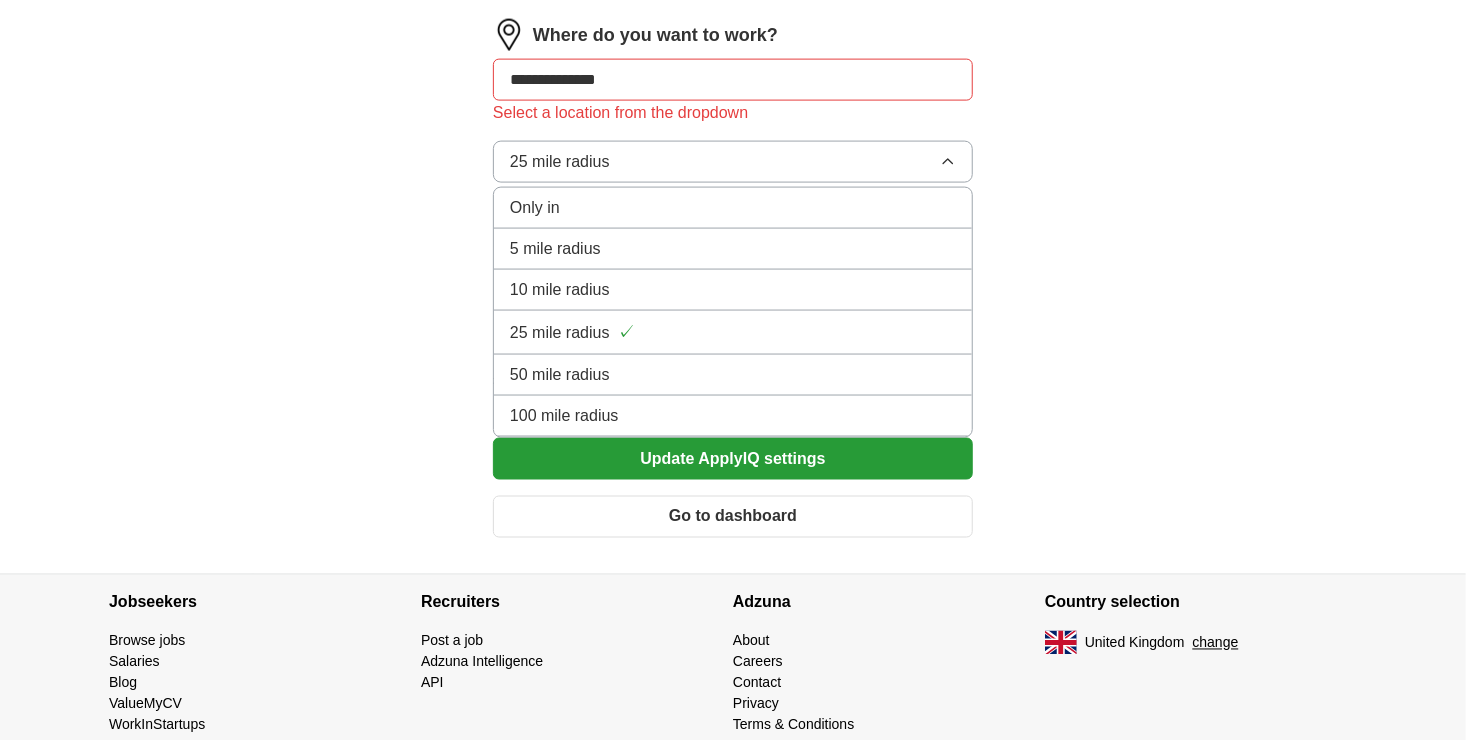 click on "25 mile radius ✓" at bounding box center (733, 333) 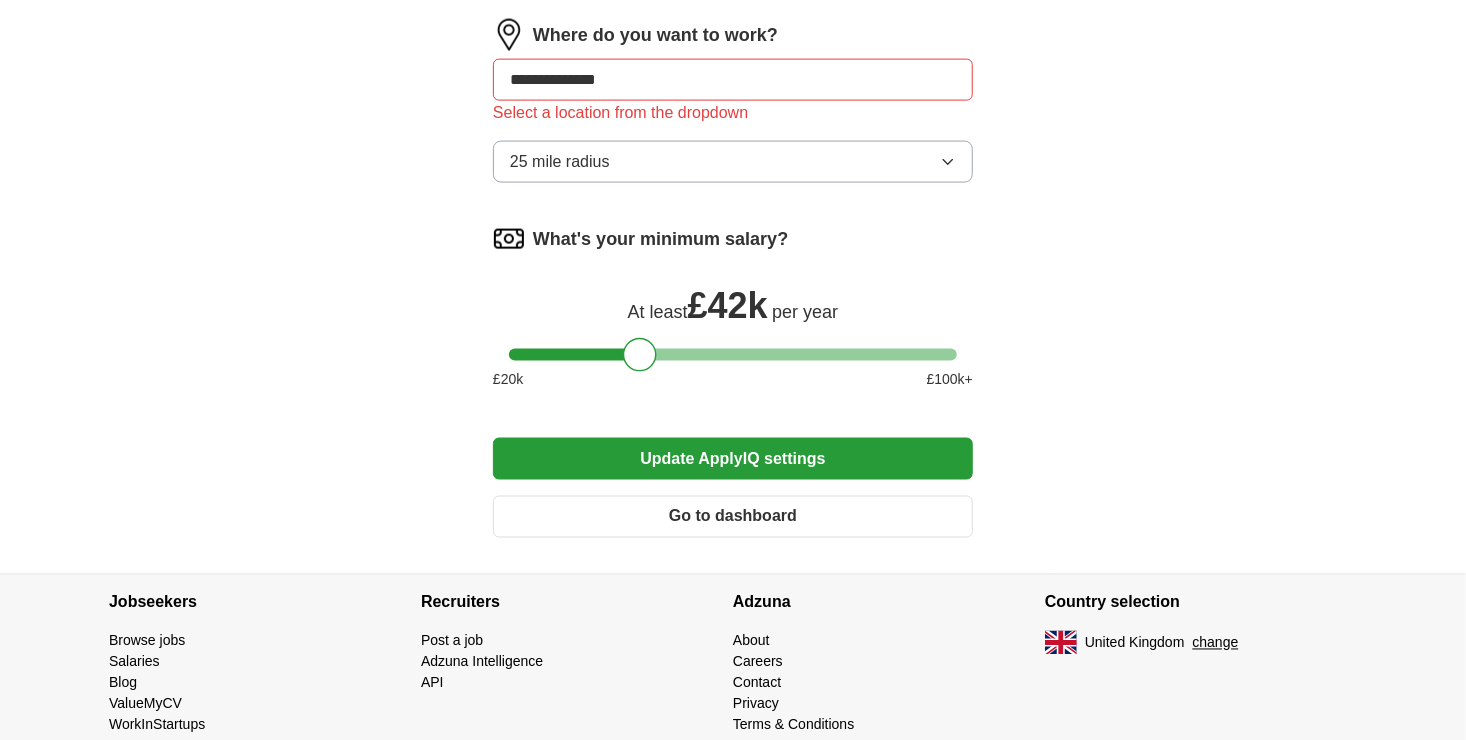 click on "Update ApplyIQ settings" at bounding box center (733, 459) 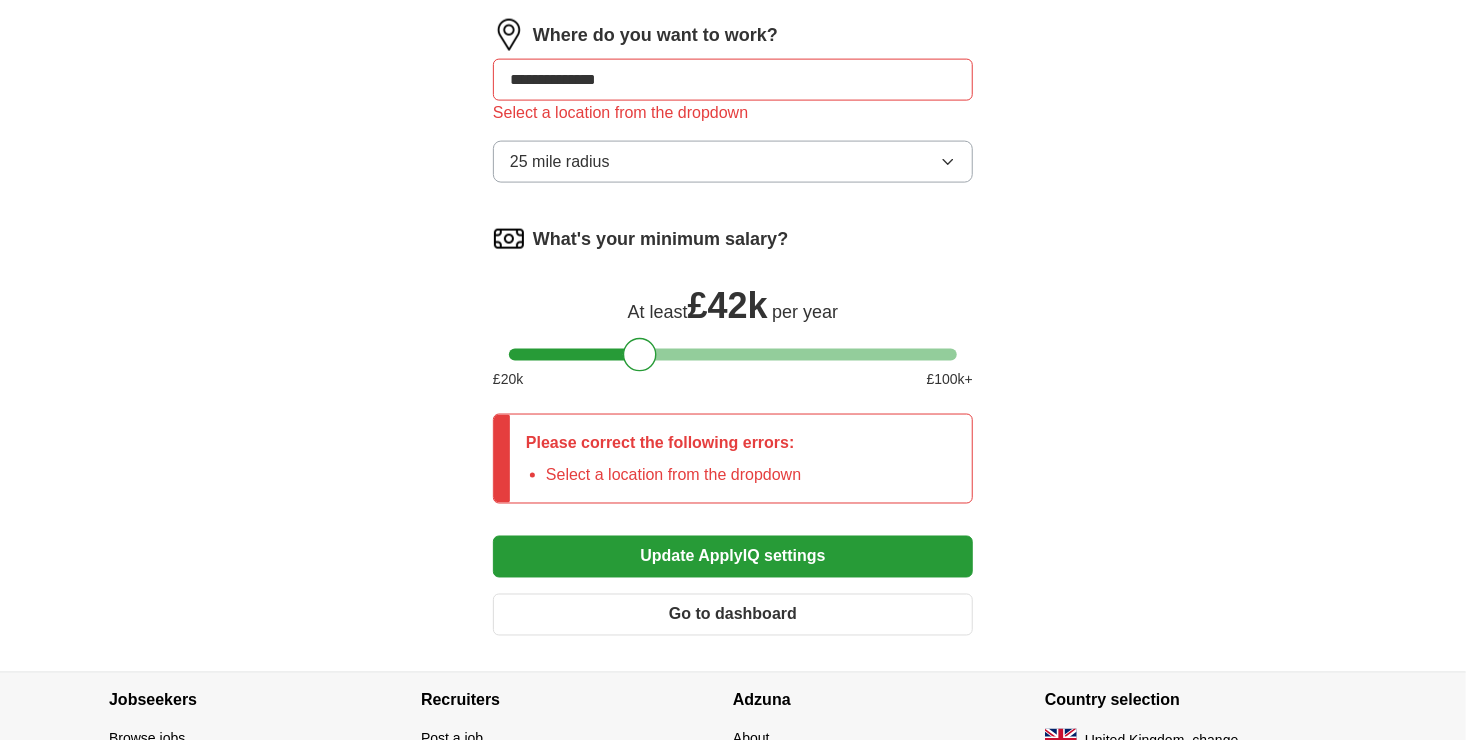 click on "Update ApplyIQ settings" at bounding box center (733, 557) 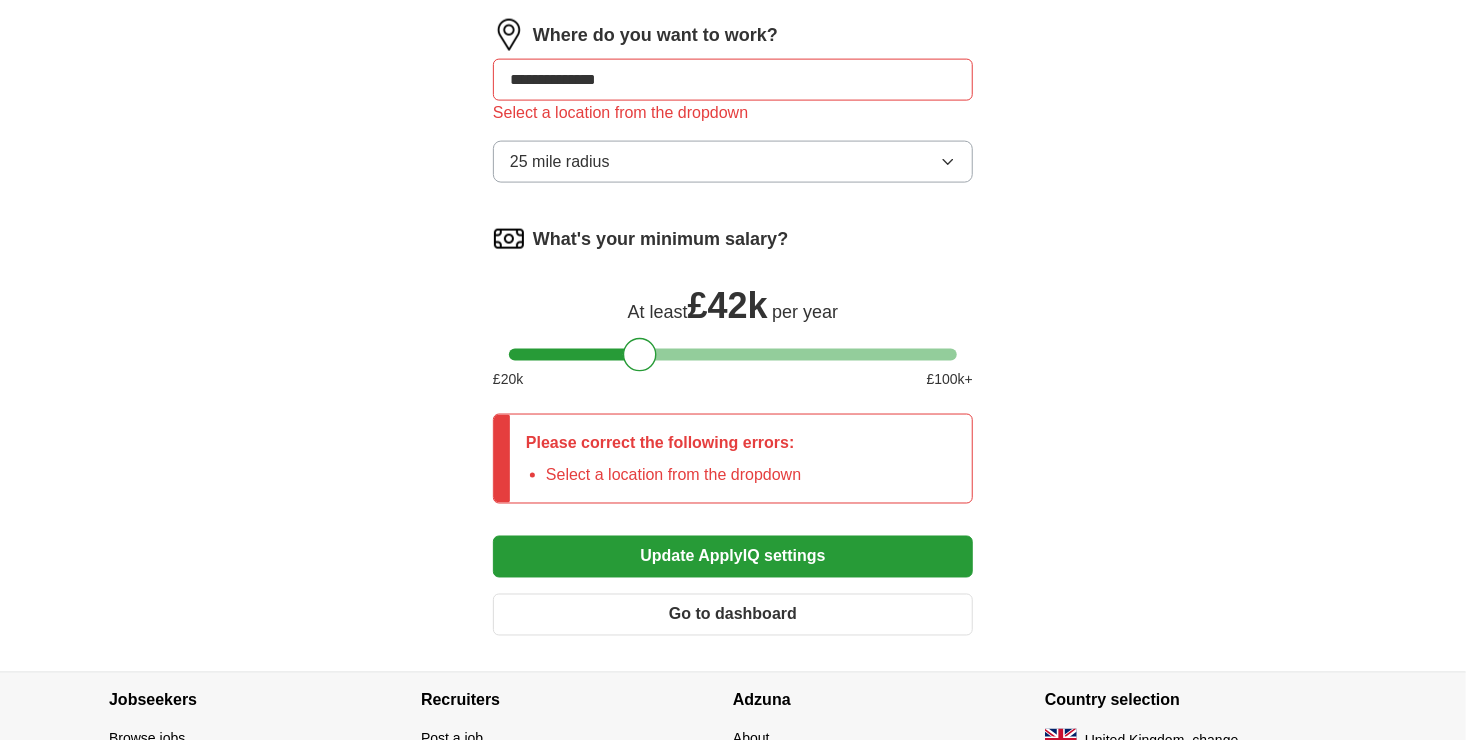 click on "Select a location from the dropdown" at bounding box center [673, 475] 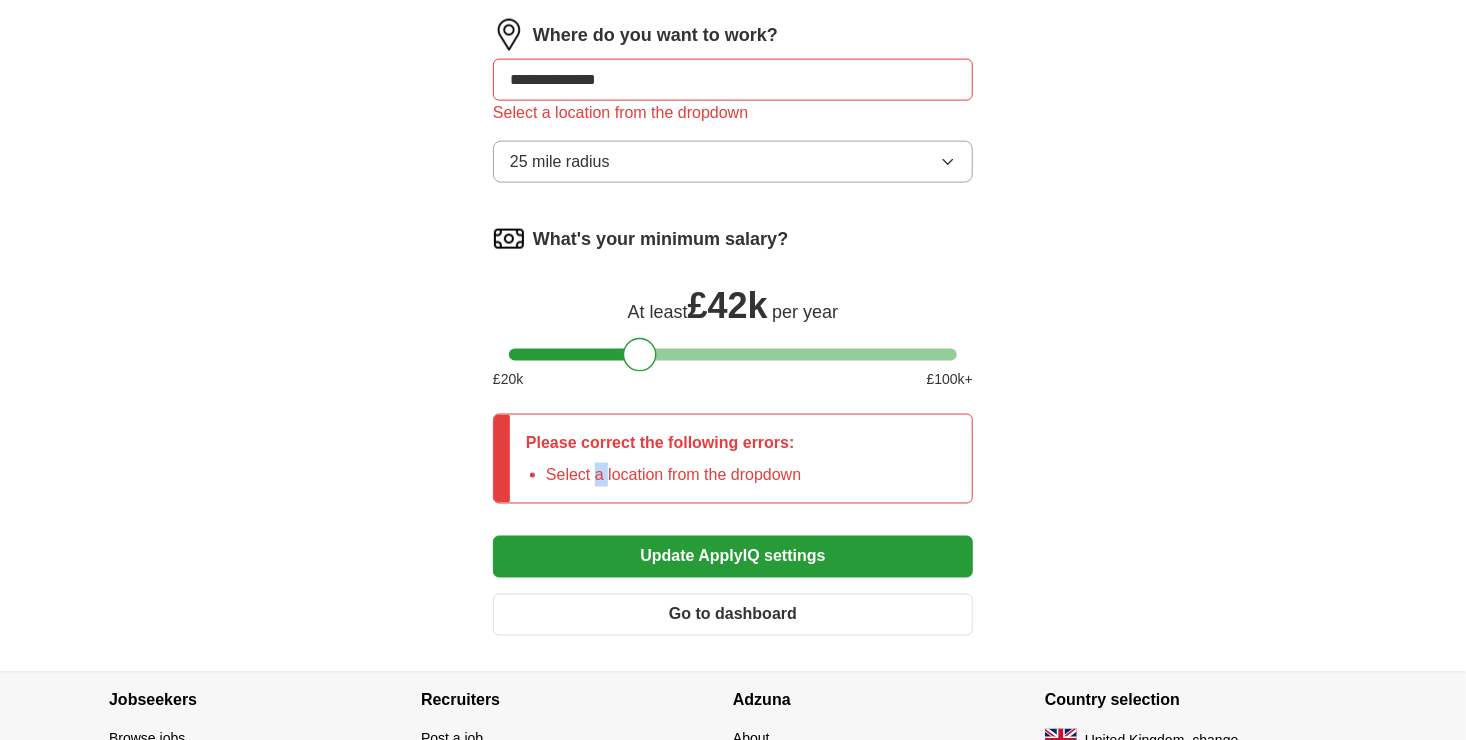 click on "Select a location from the dropdown" at bounding box center (673, 475) 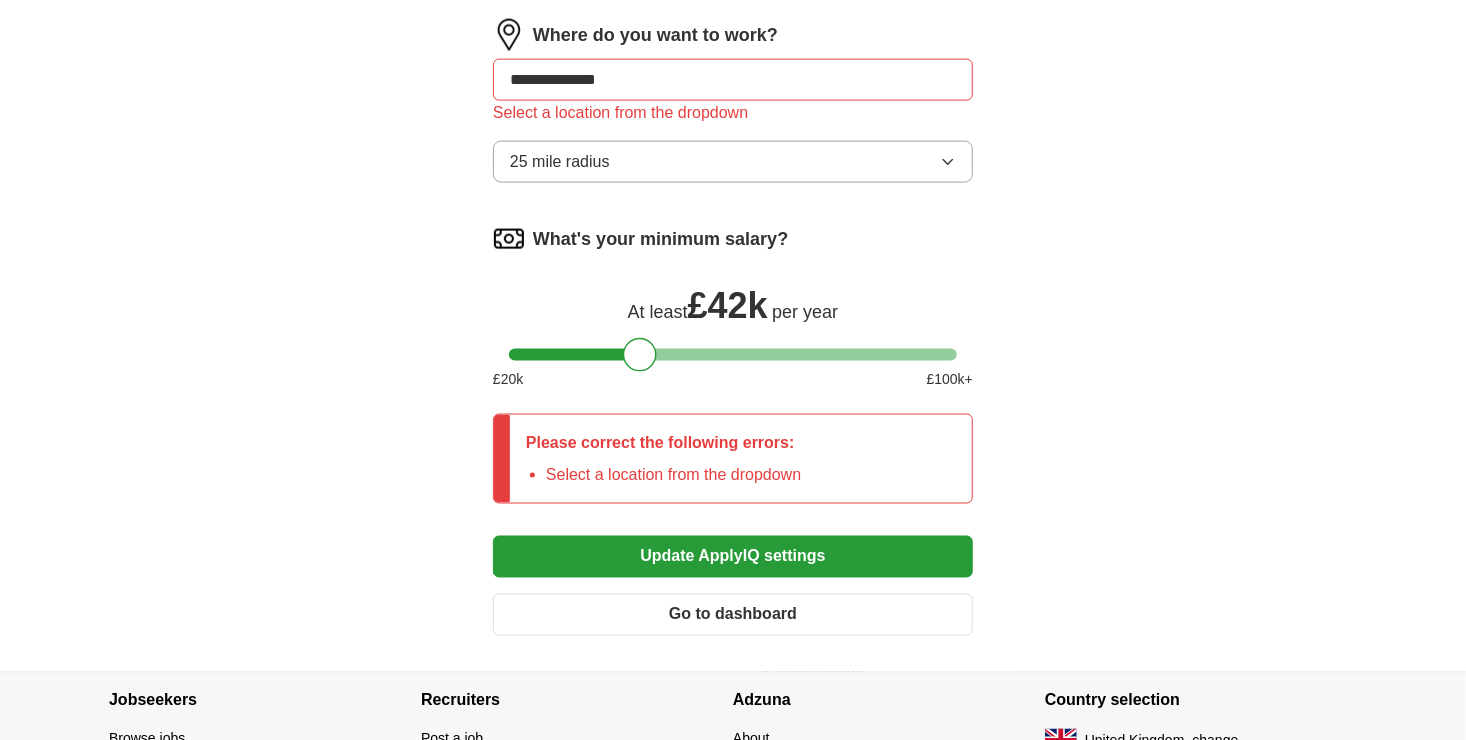 drag, startPoint x: 596, startPoint y: 459, endPoint x: 817, endPoint y: 464, distance: 221.05655 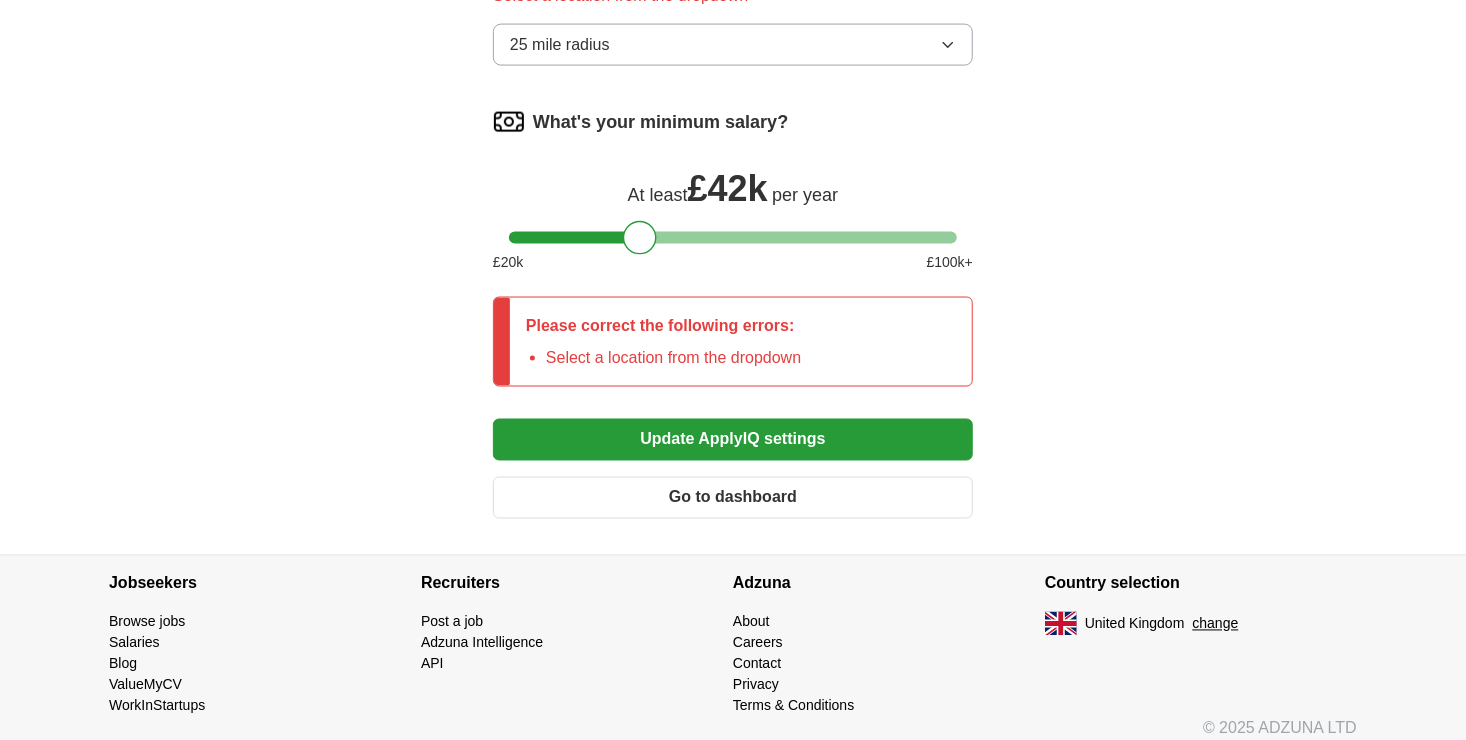 scroll, scrollTop: 1472, scrollLeft: 0, axis: vertical 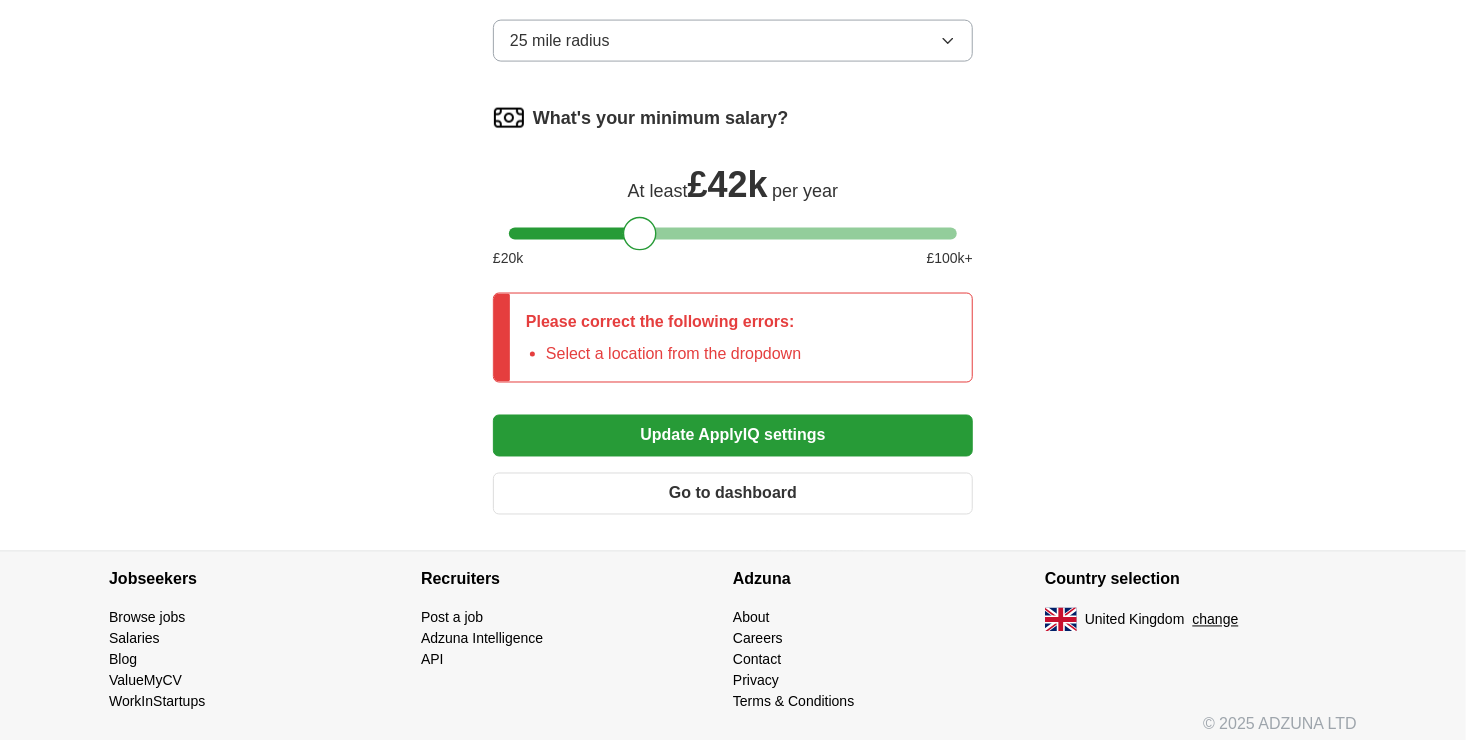 click on "Update ApplyIQ settings" at bounding box center [733, 436] 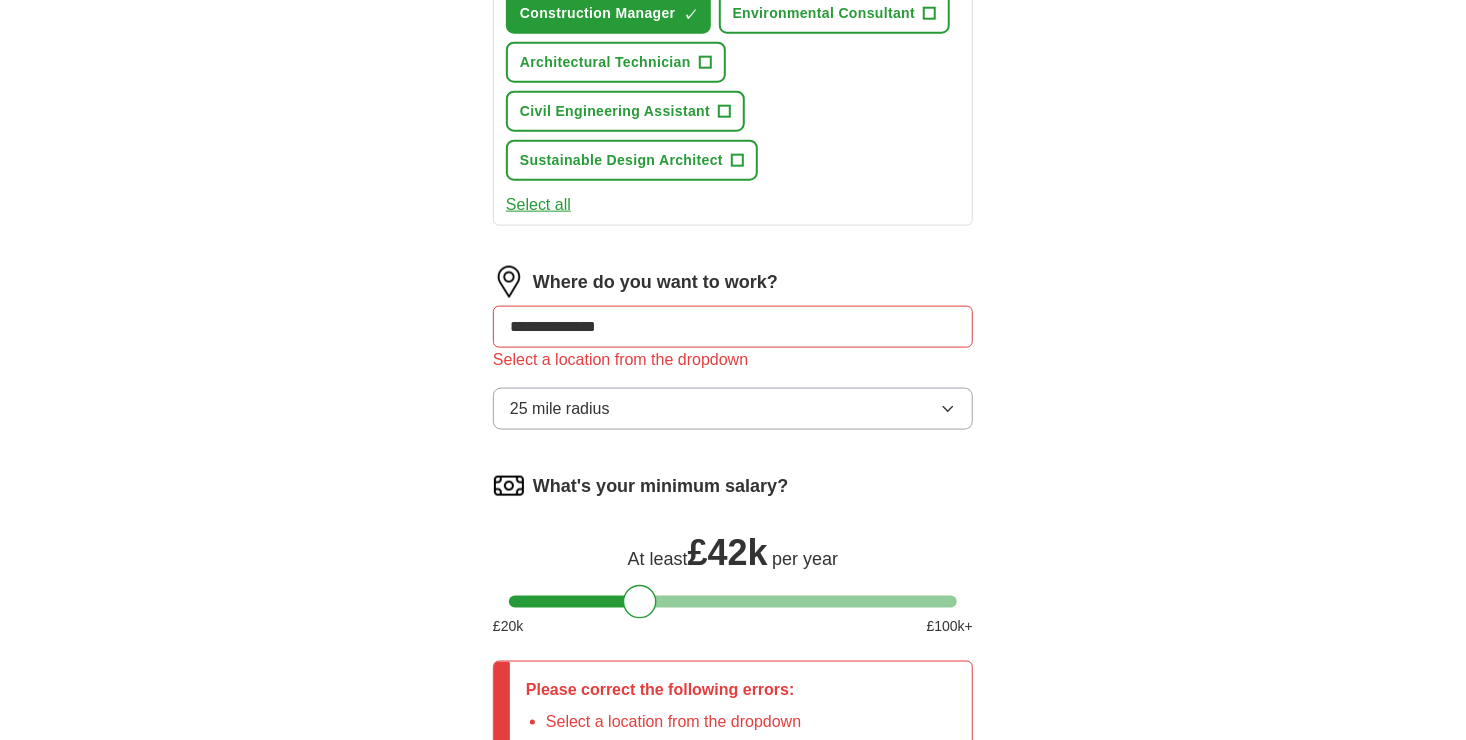 scroll, scrollTop: 972, scrollLeft: 0, axis: vertical 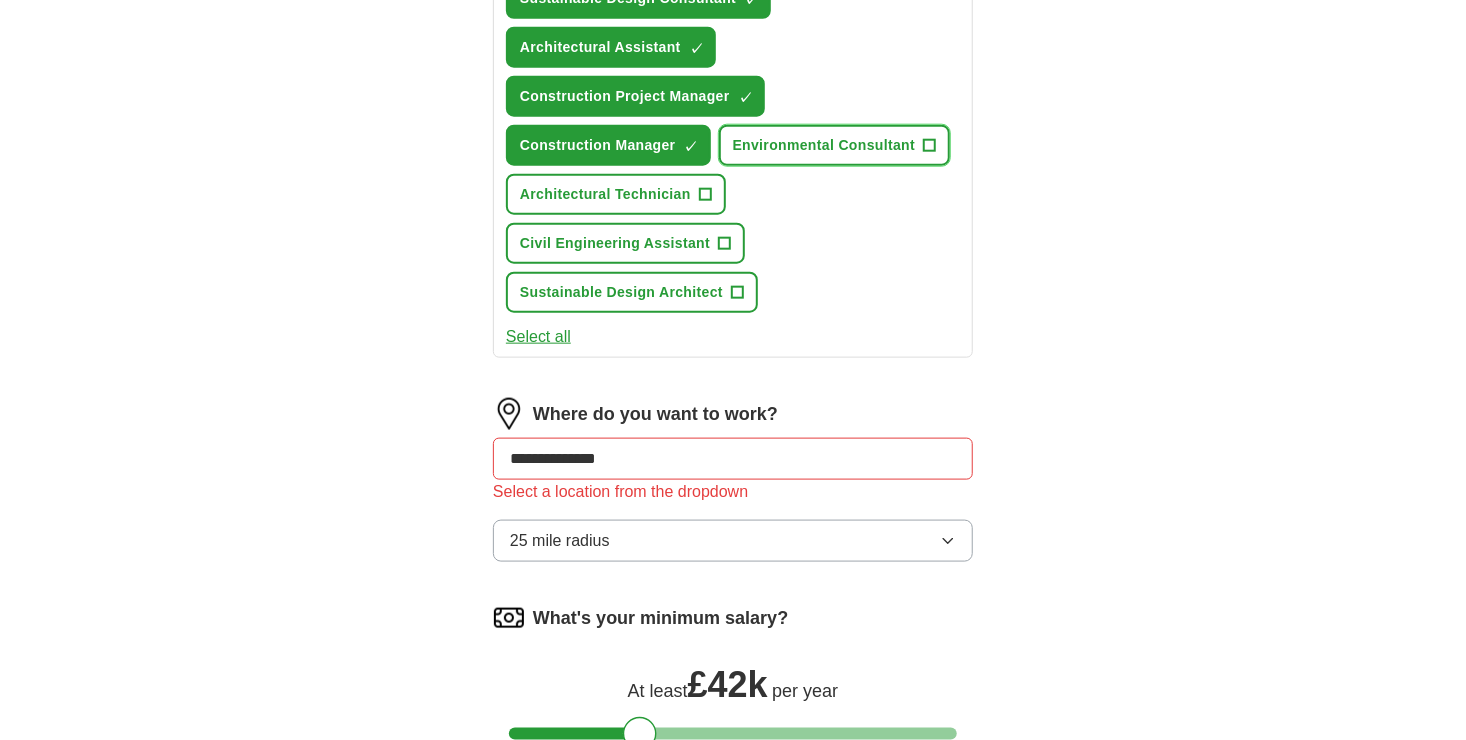 click on "Environmental Consultant" at bounding box center (824, 145) 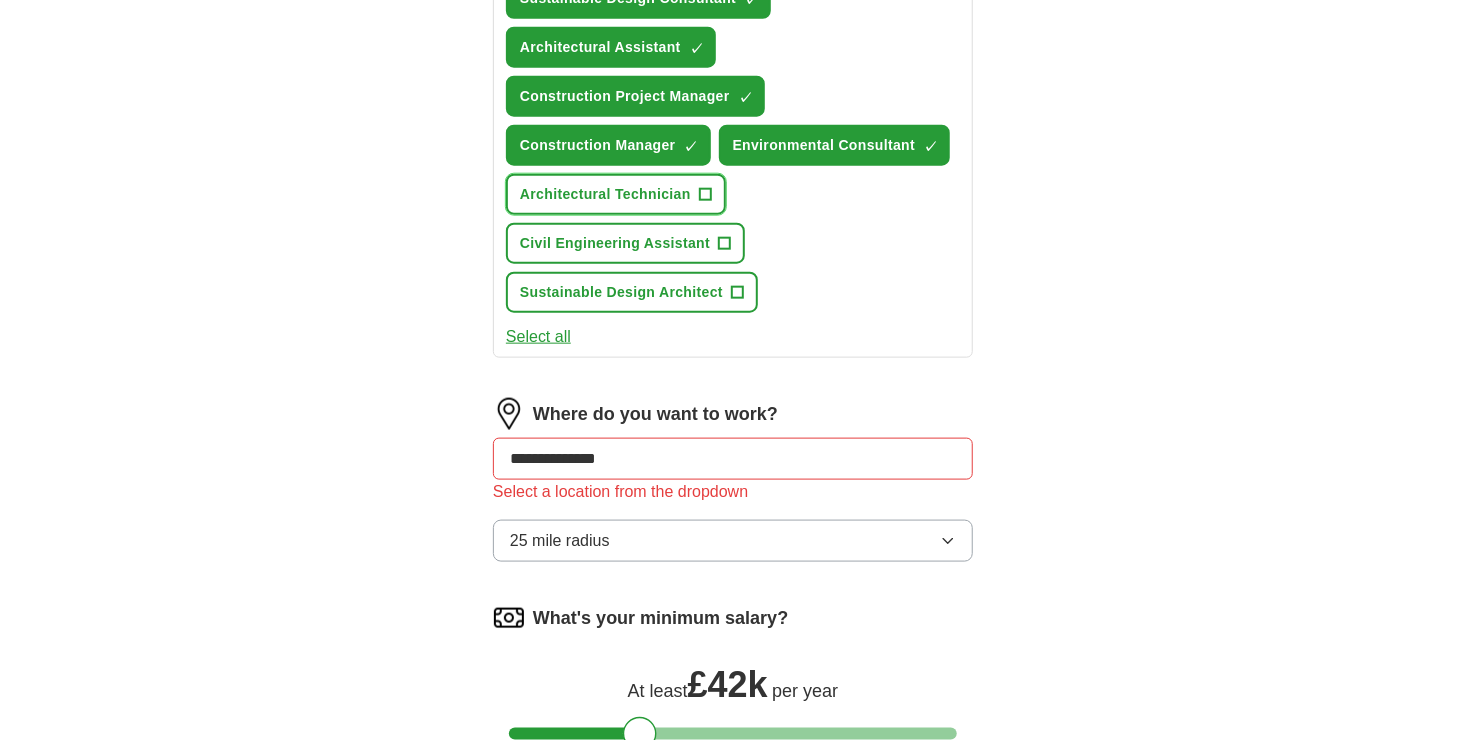 click on "Architectural Technician" at bounding box center (605, 194) 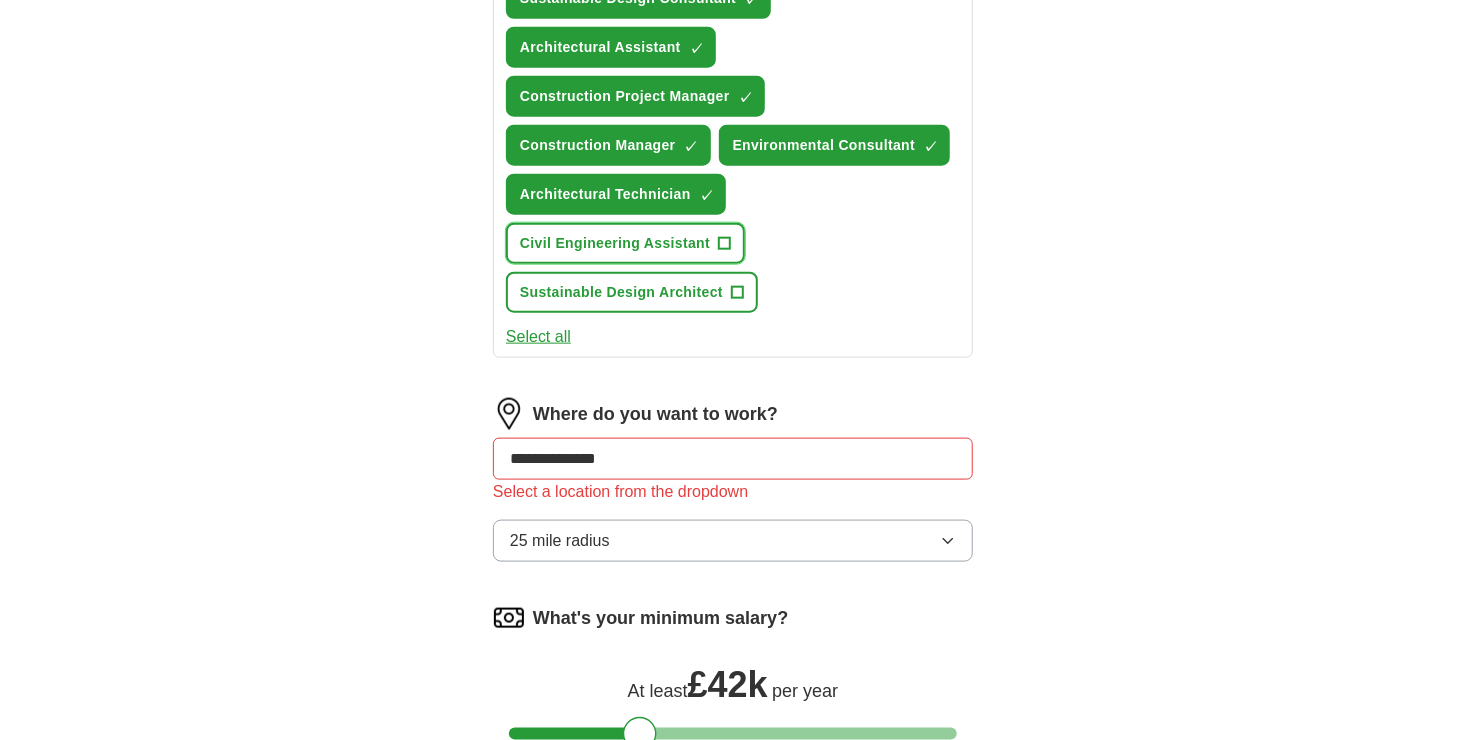 click on "Civil Engineering Assistant" at bounding box center [615, 243] 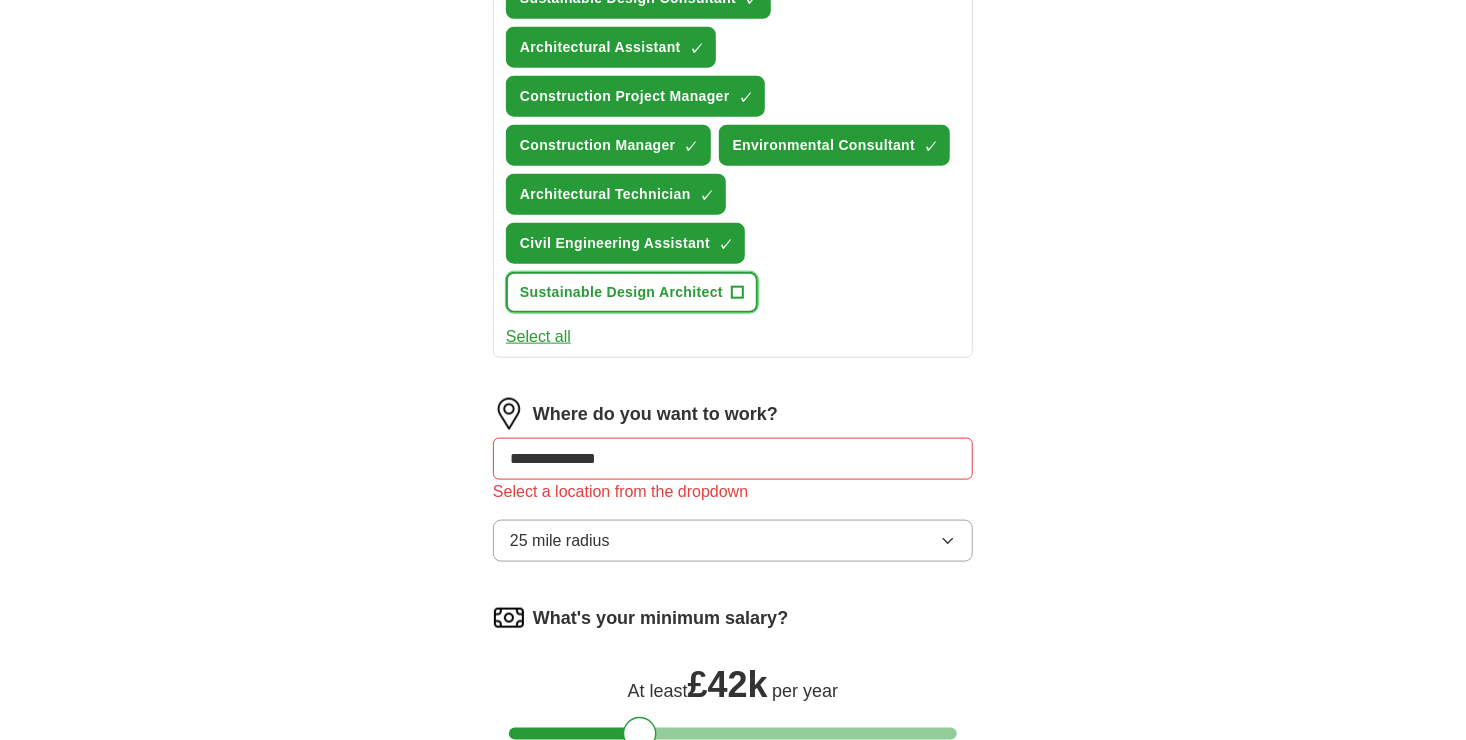 click on "Sustainable Design Architect" at bounding box center [621, 292] 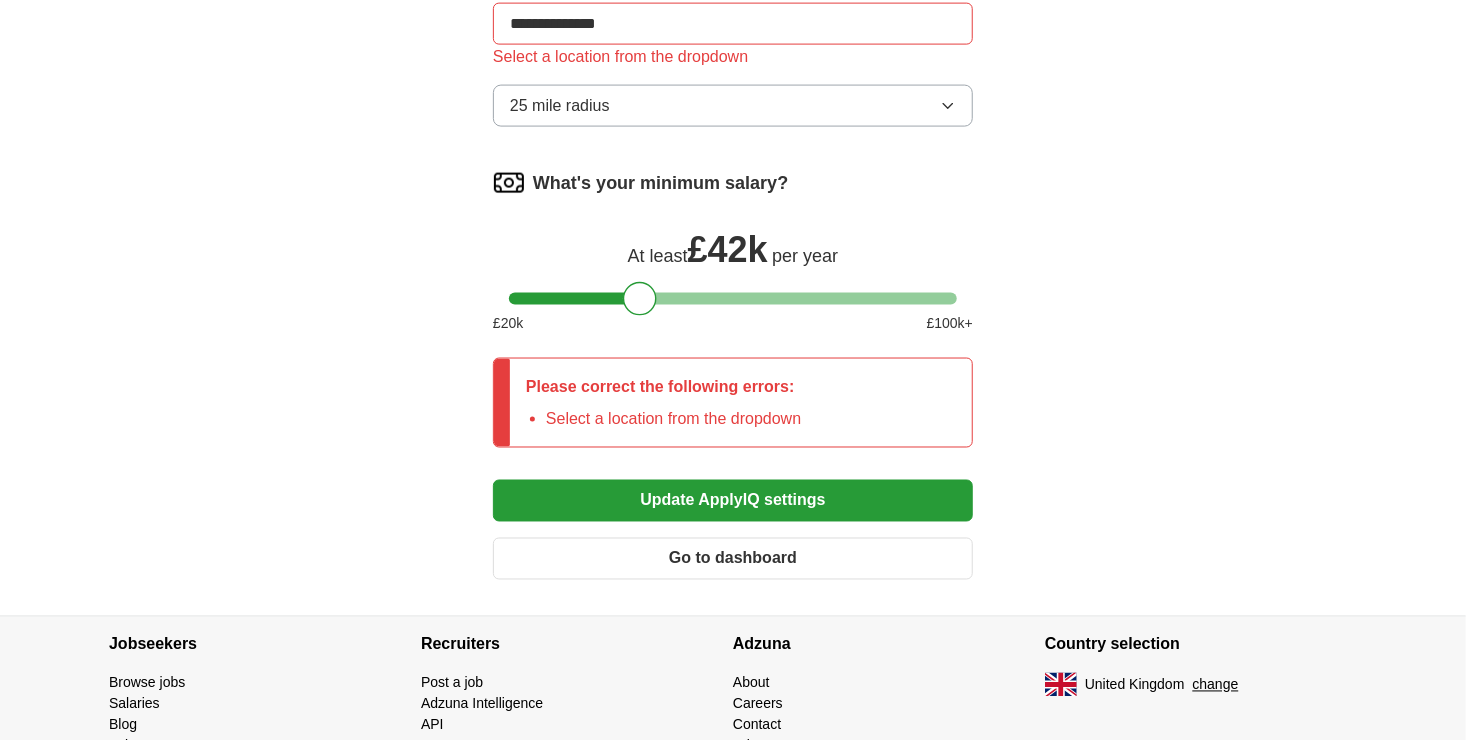 scroll, scrollTop: 1472, scrollLeft: 0, axis: vertical 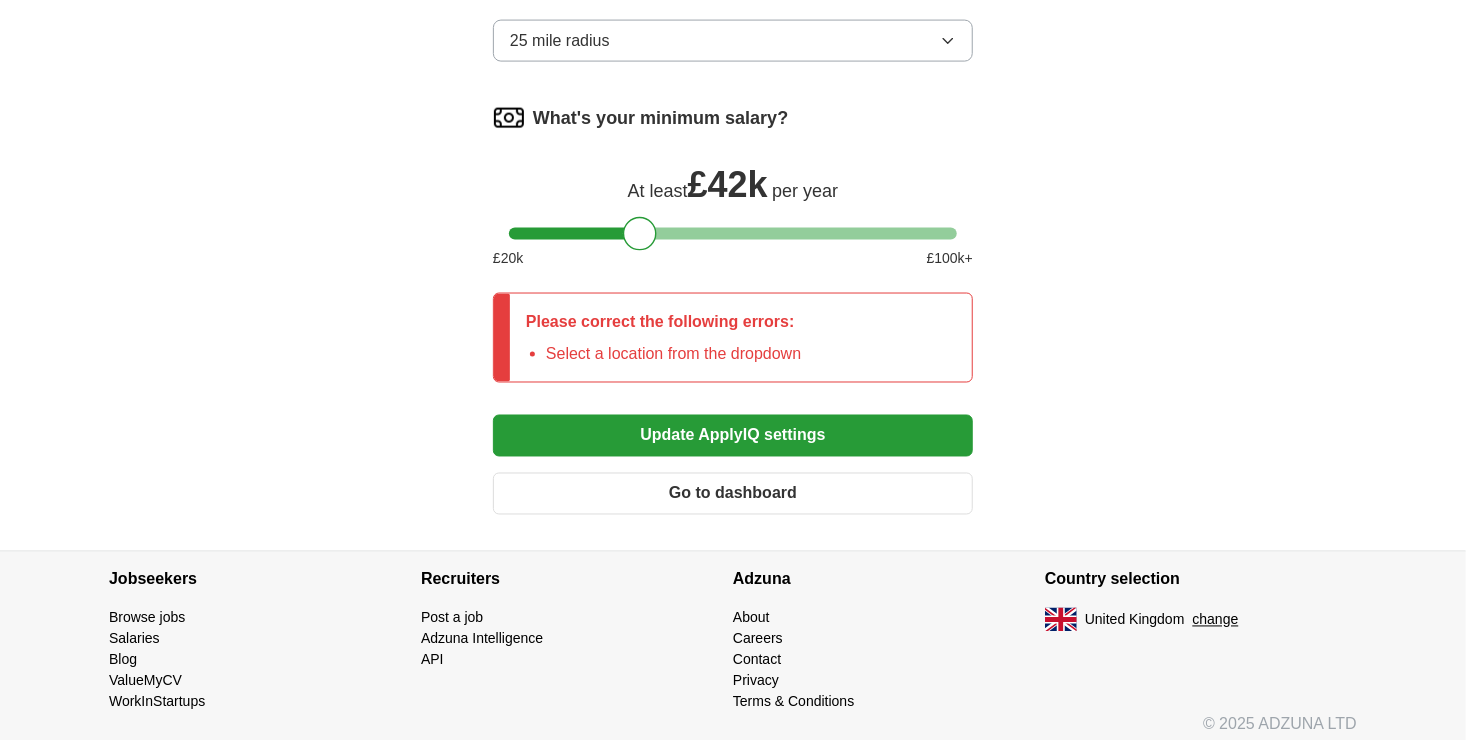 click on "Update ApplyIQ settings" at bounding box center [733, 436] 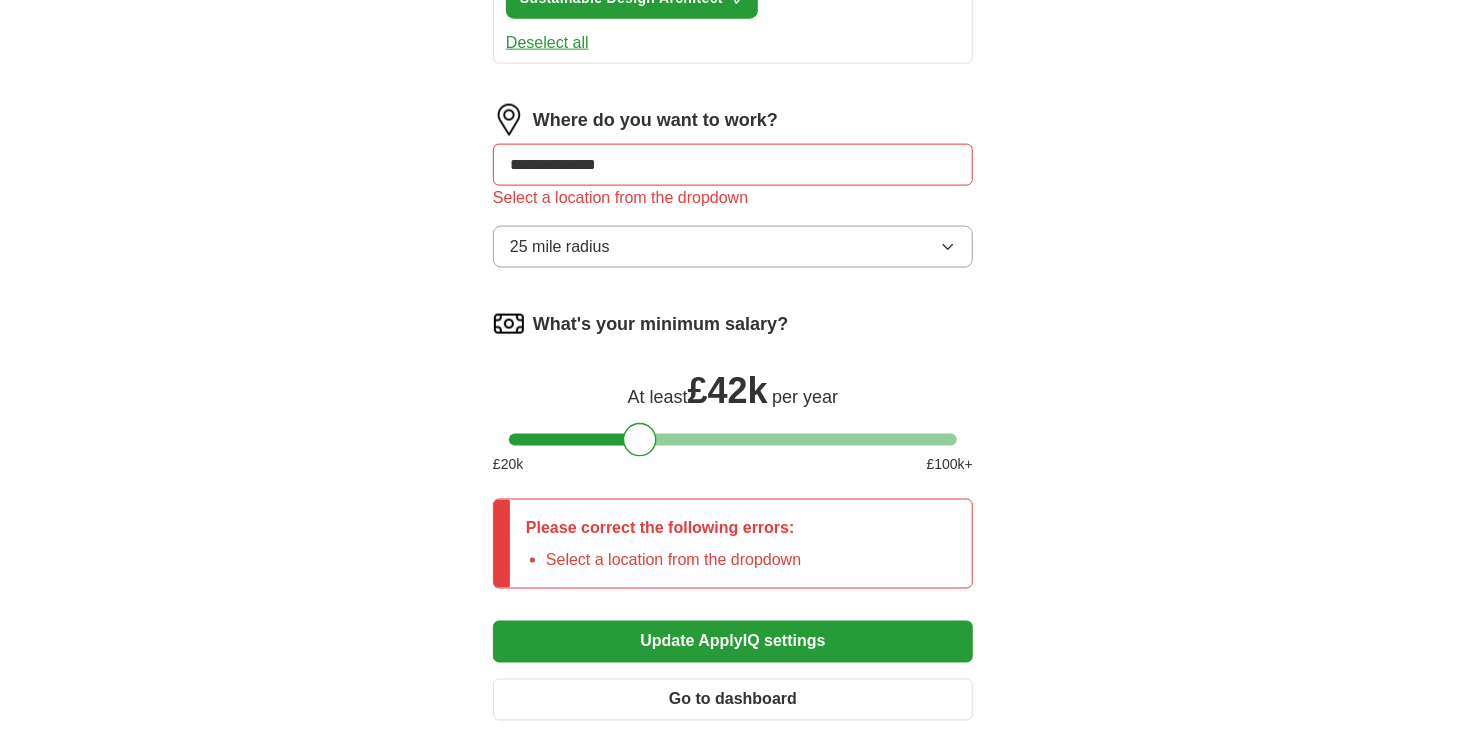 scroll, scrollTop: 1172, scrollLeft: 0, axis: vertical 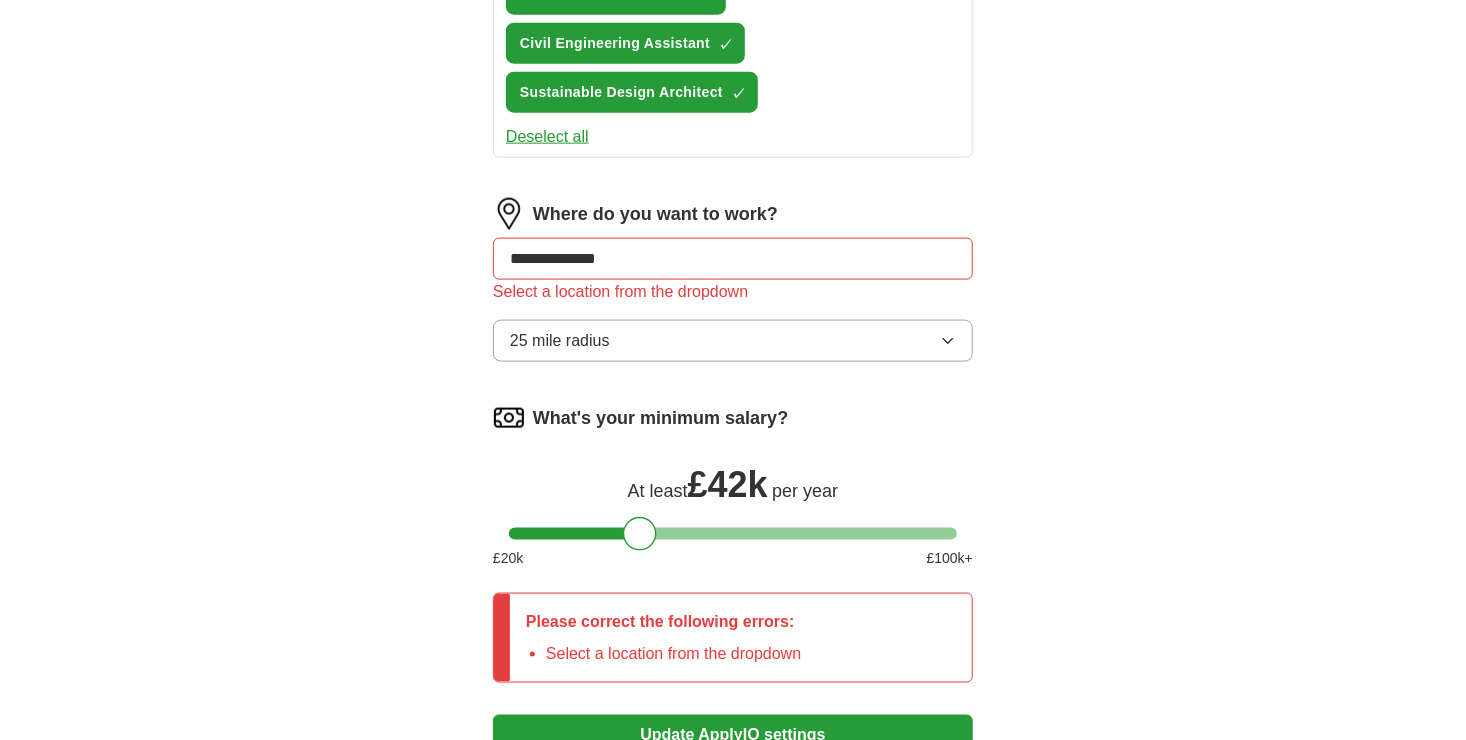 click on "25 mile radius" at bounding box center [733, 341] 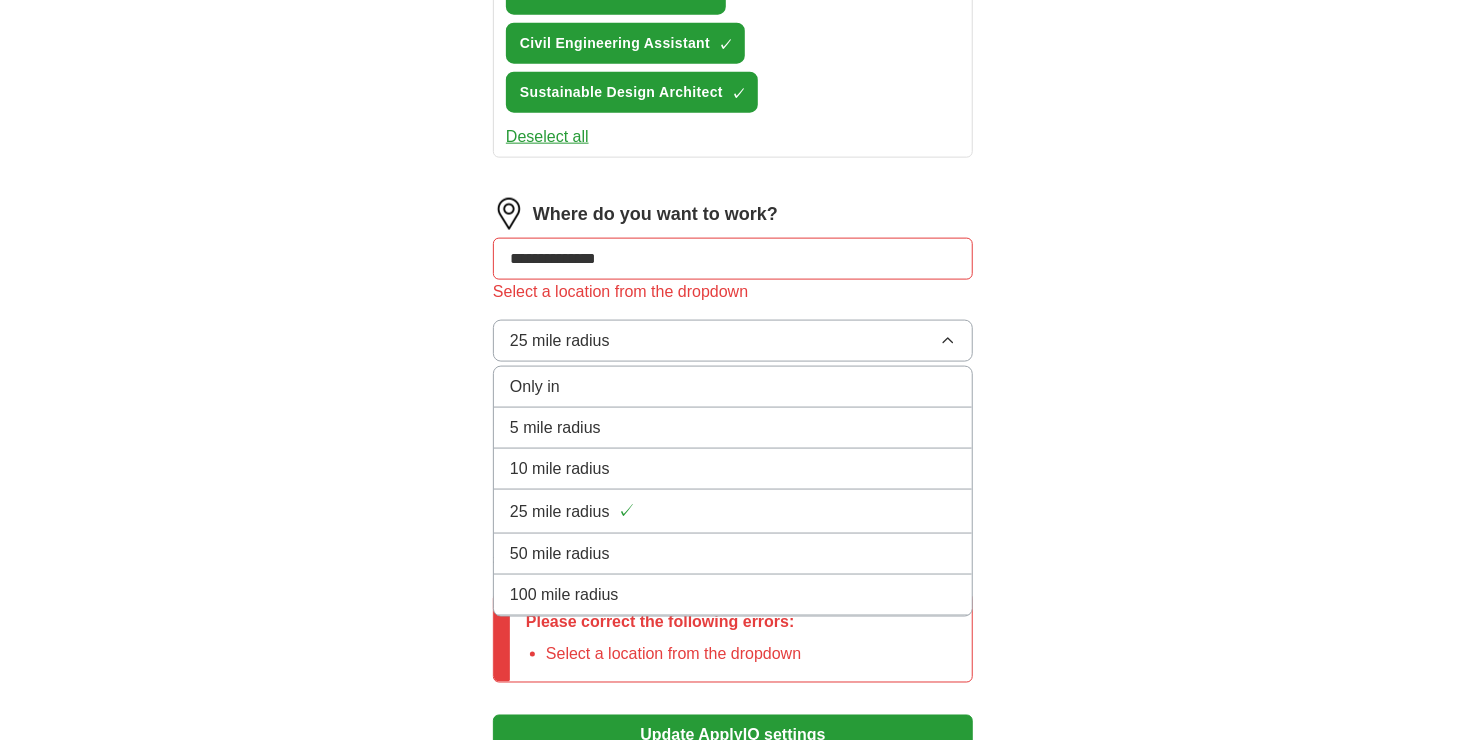 click on "25 mile radius ✓" at bounding box center [733, 387] 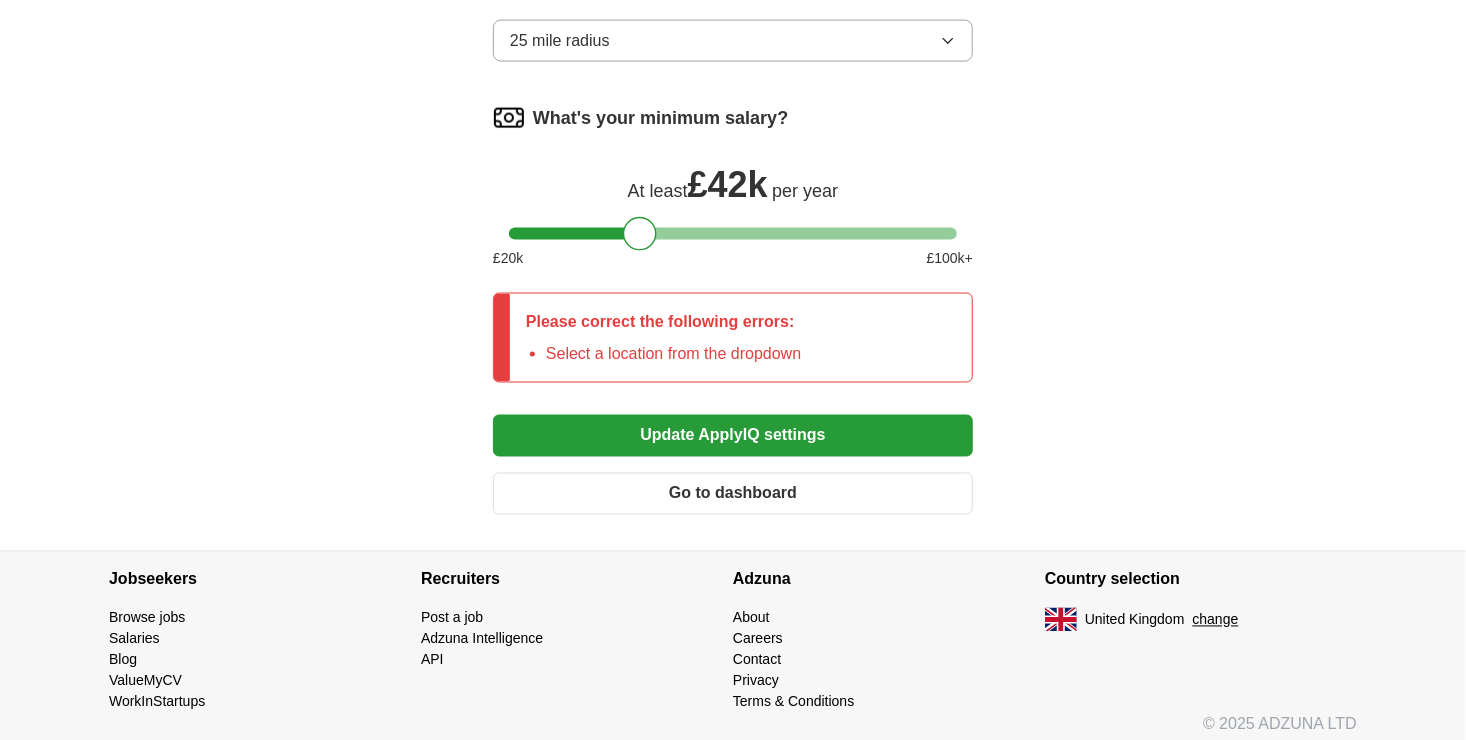 scroll, scrollTop: 1172, scrollLeft: 0, axis: vertical 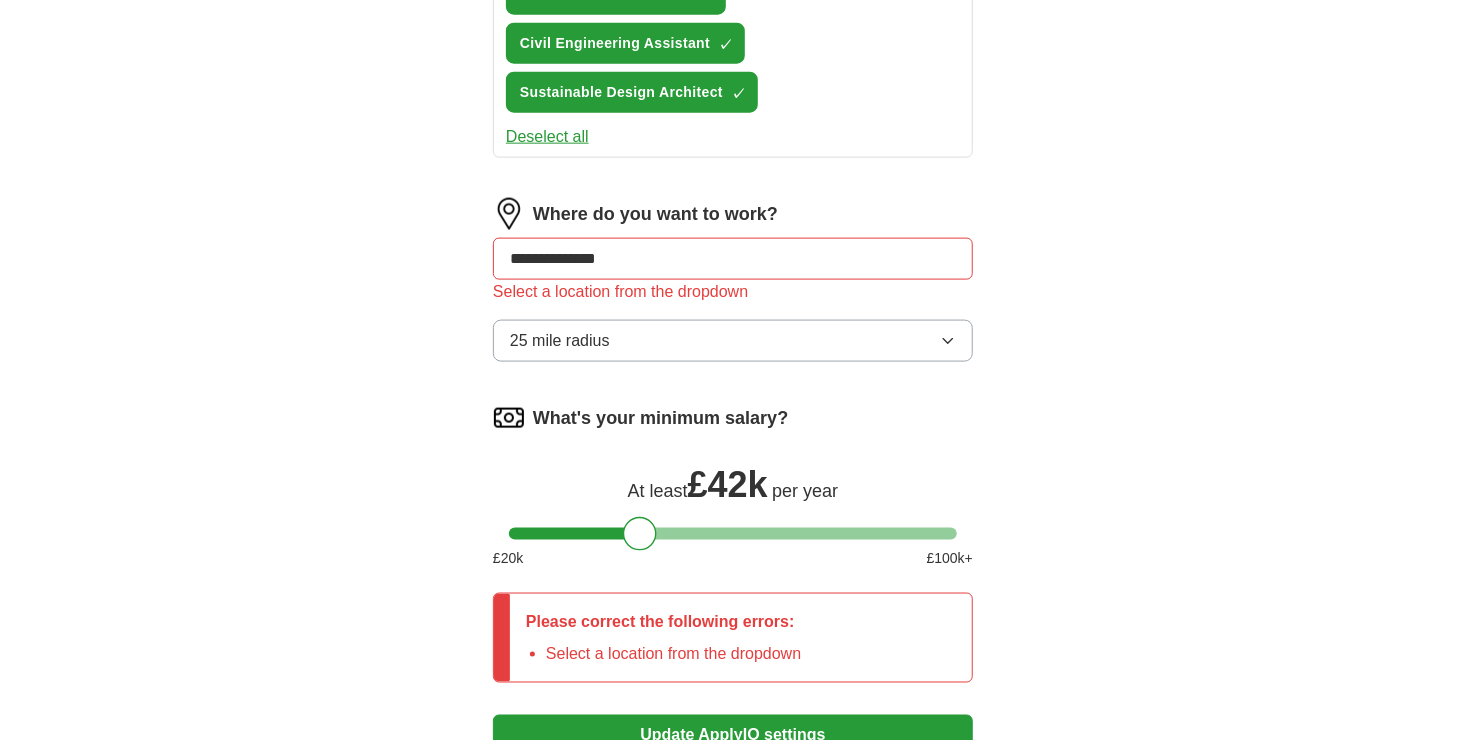click on "Select a location from the dropdown" at bounding box center [733, 292] 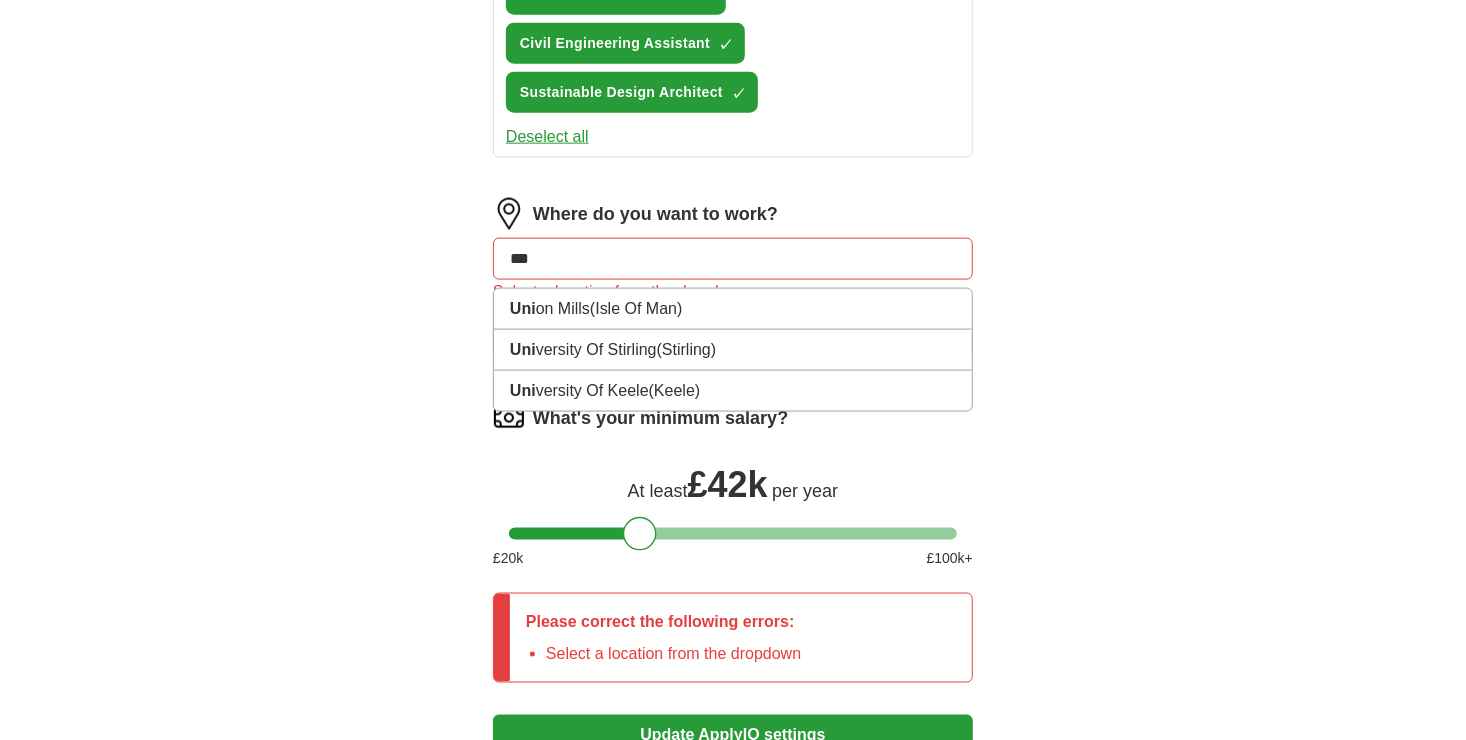 click on "***" at bounding box center [733, 259] 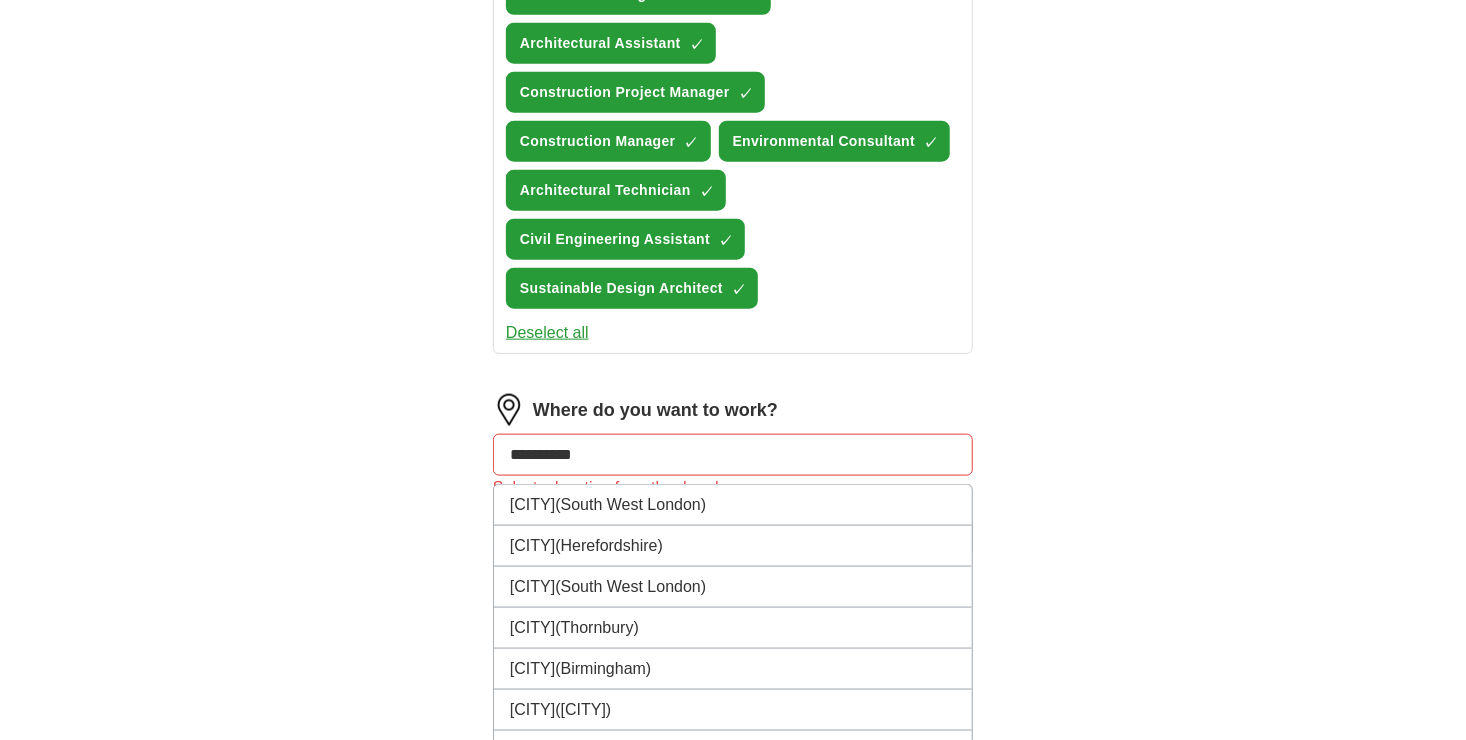 scroll, scrollTop: 1072, scrollLeft: 0, axis: vertical 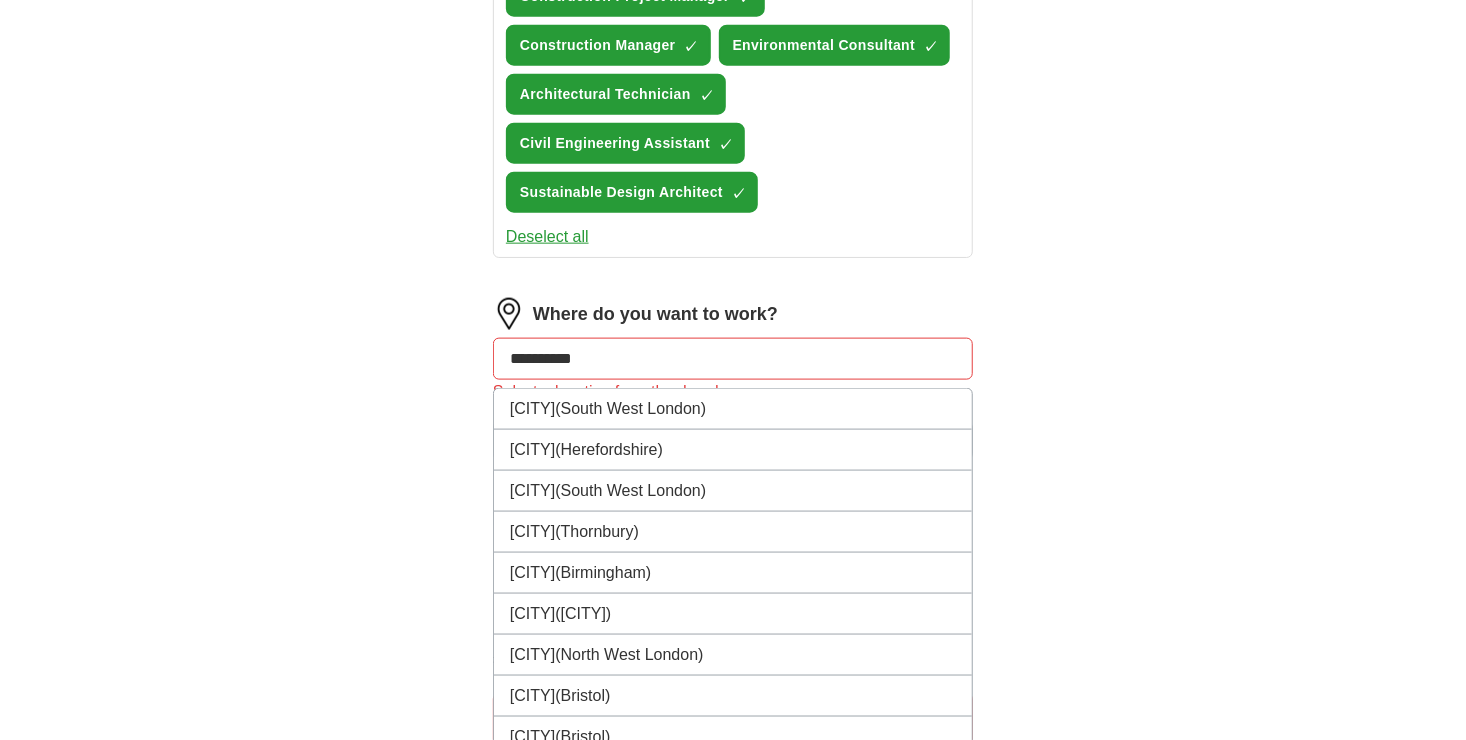 click on "**********" at bounding box center [733, 359] 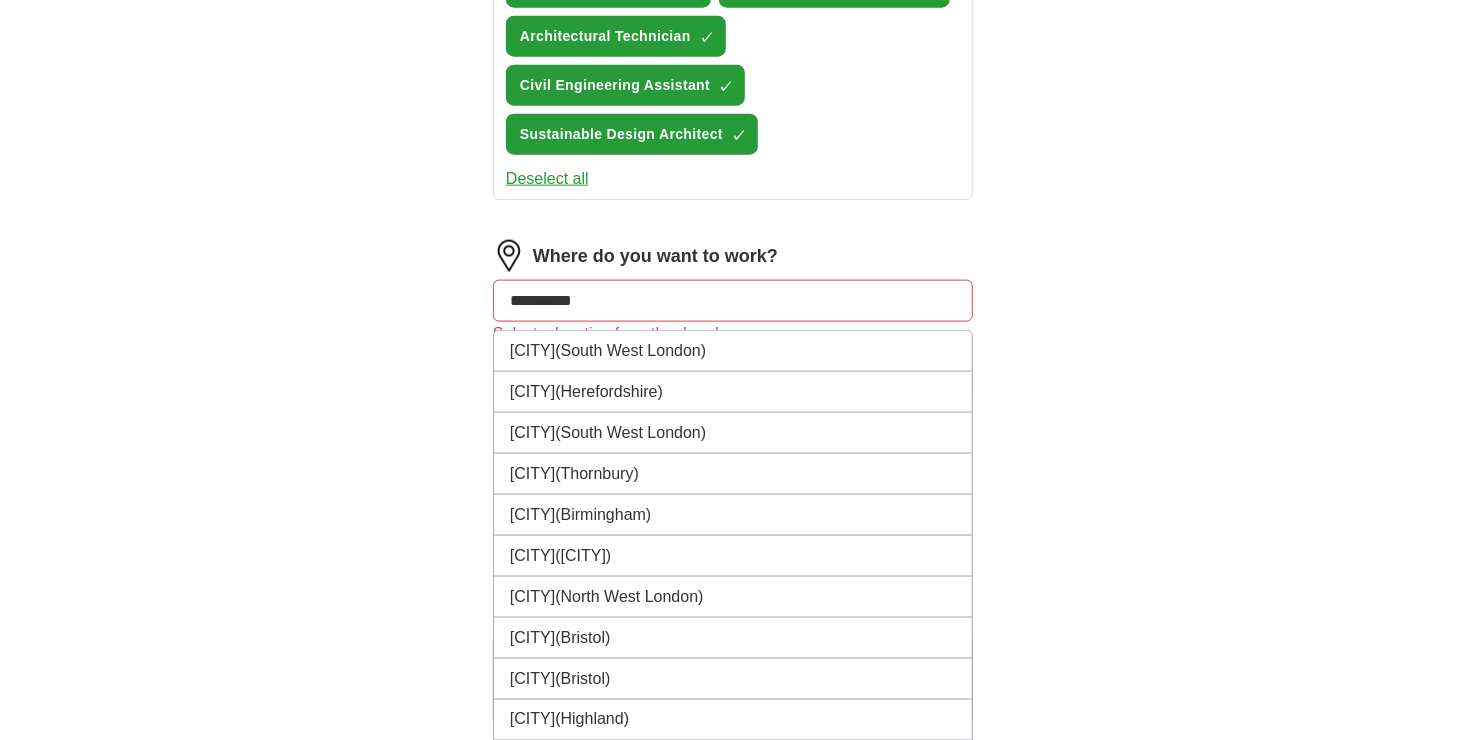 scroll, scrollTop: 1126, scrollLeft: 0, axis: vertical 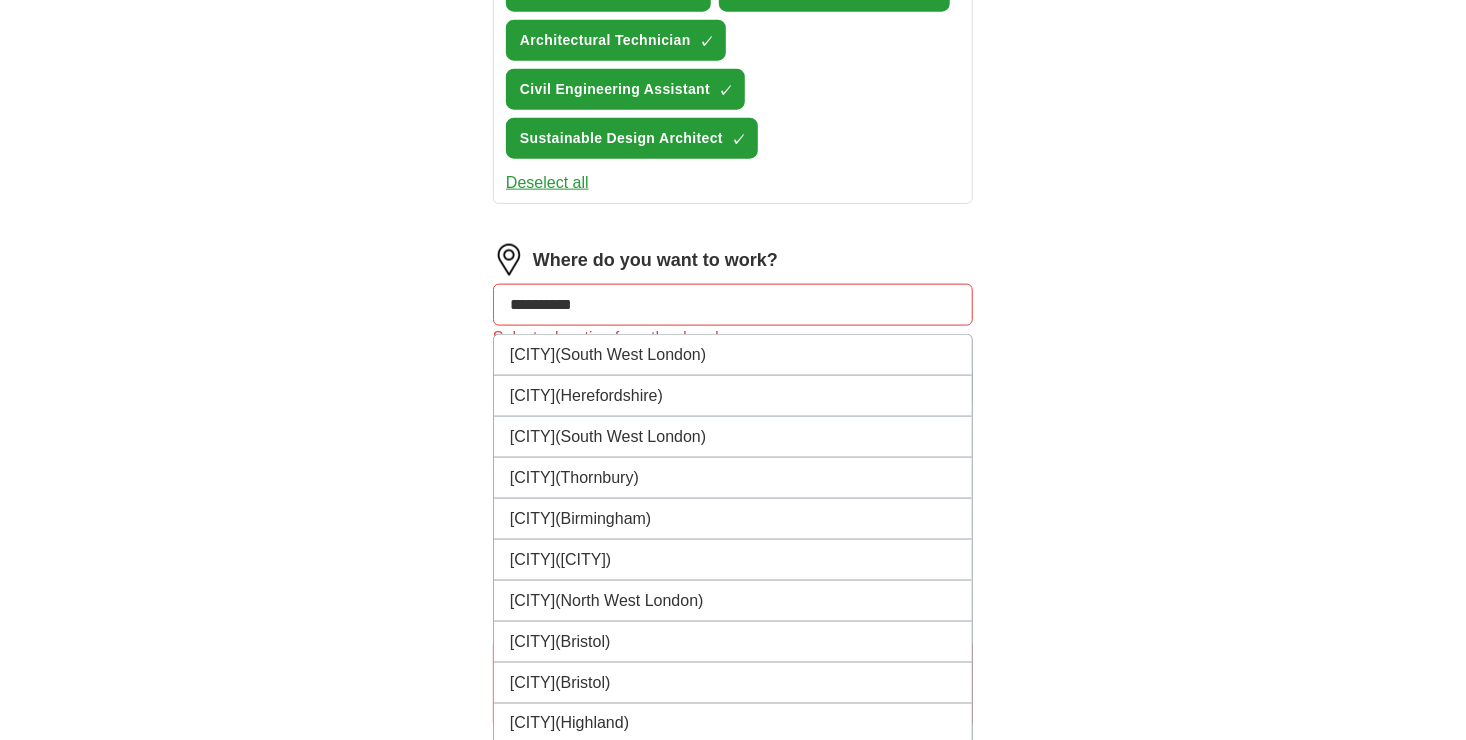 click on "**********" at bounding box center [733, 305] 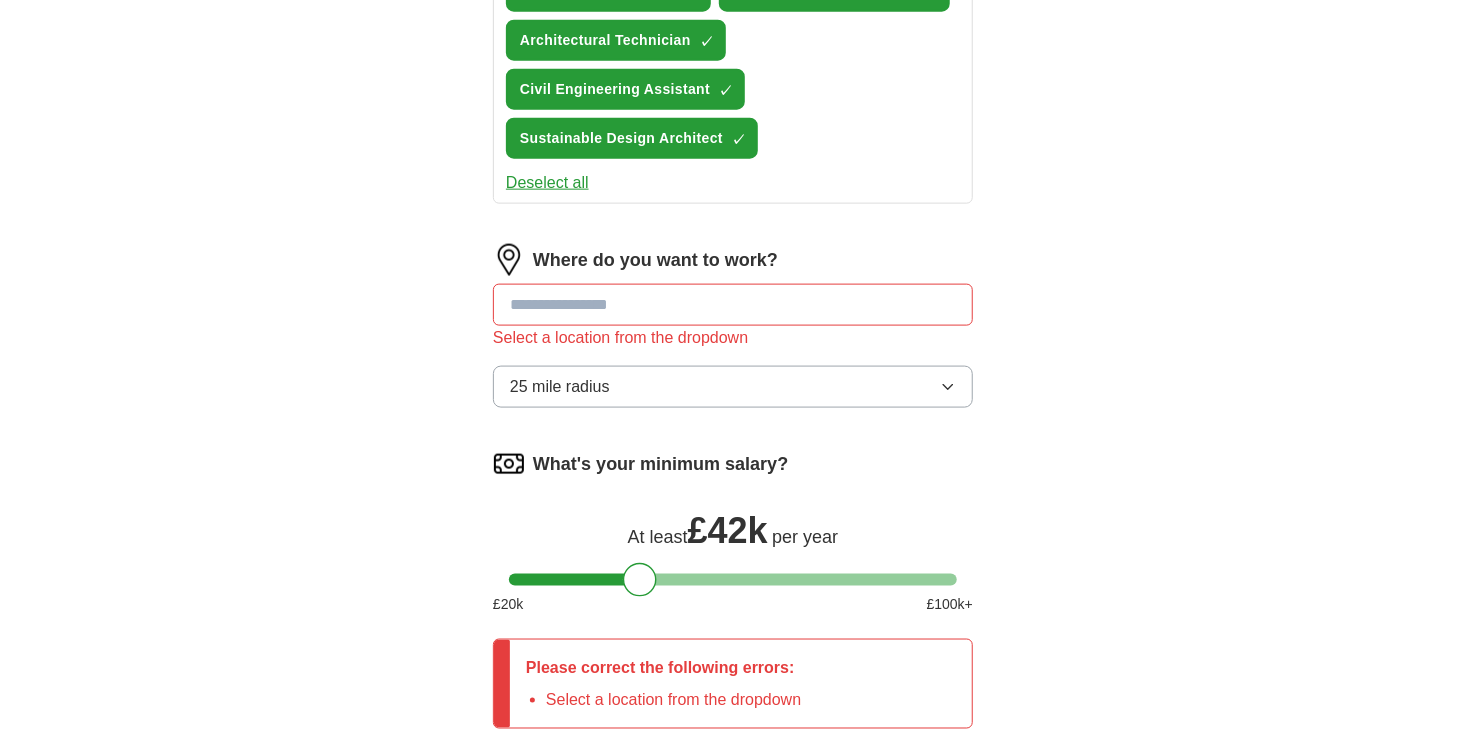 click at bounding box center [733, 305] 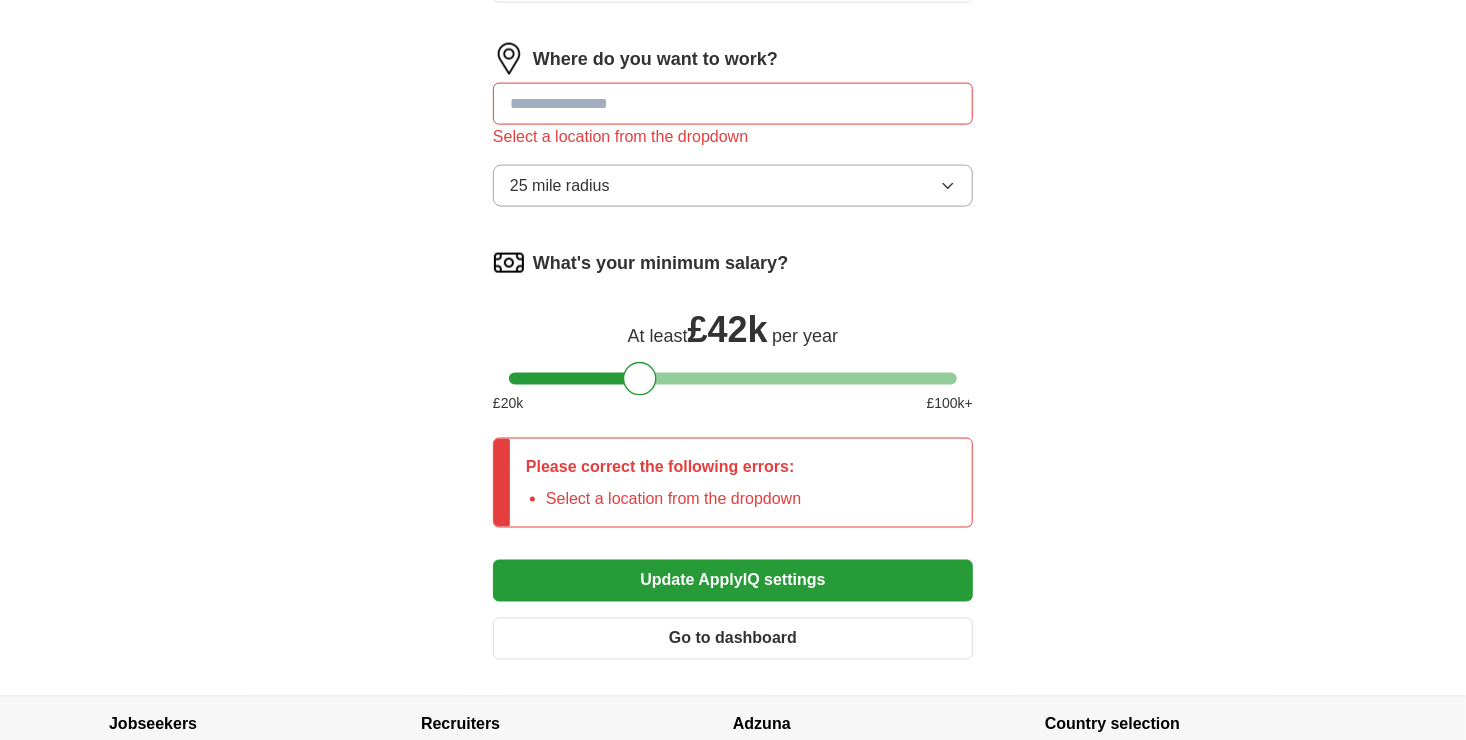 scroll, scrollTop: 1326, scrollLeft: 0, axis: vertical 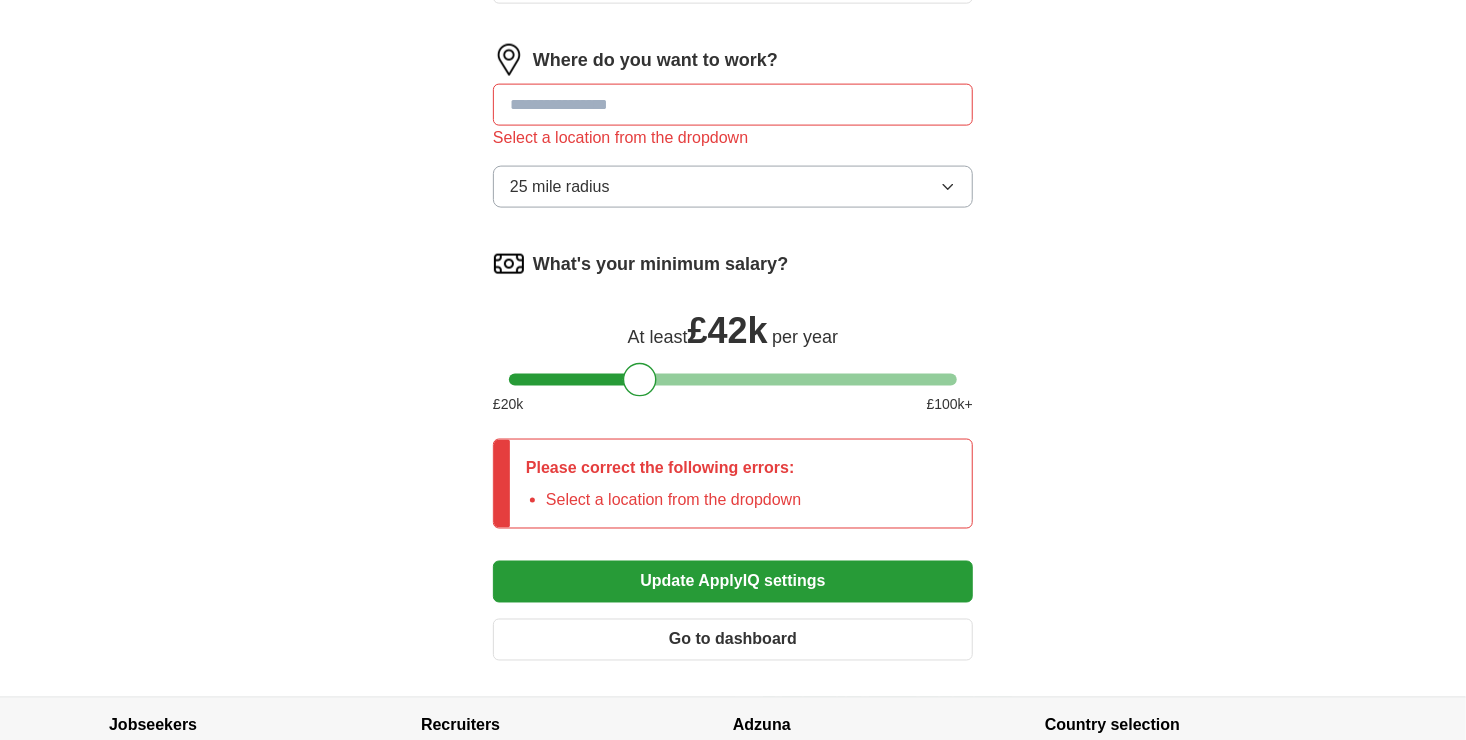 type 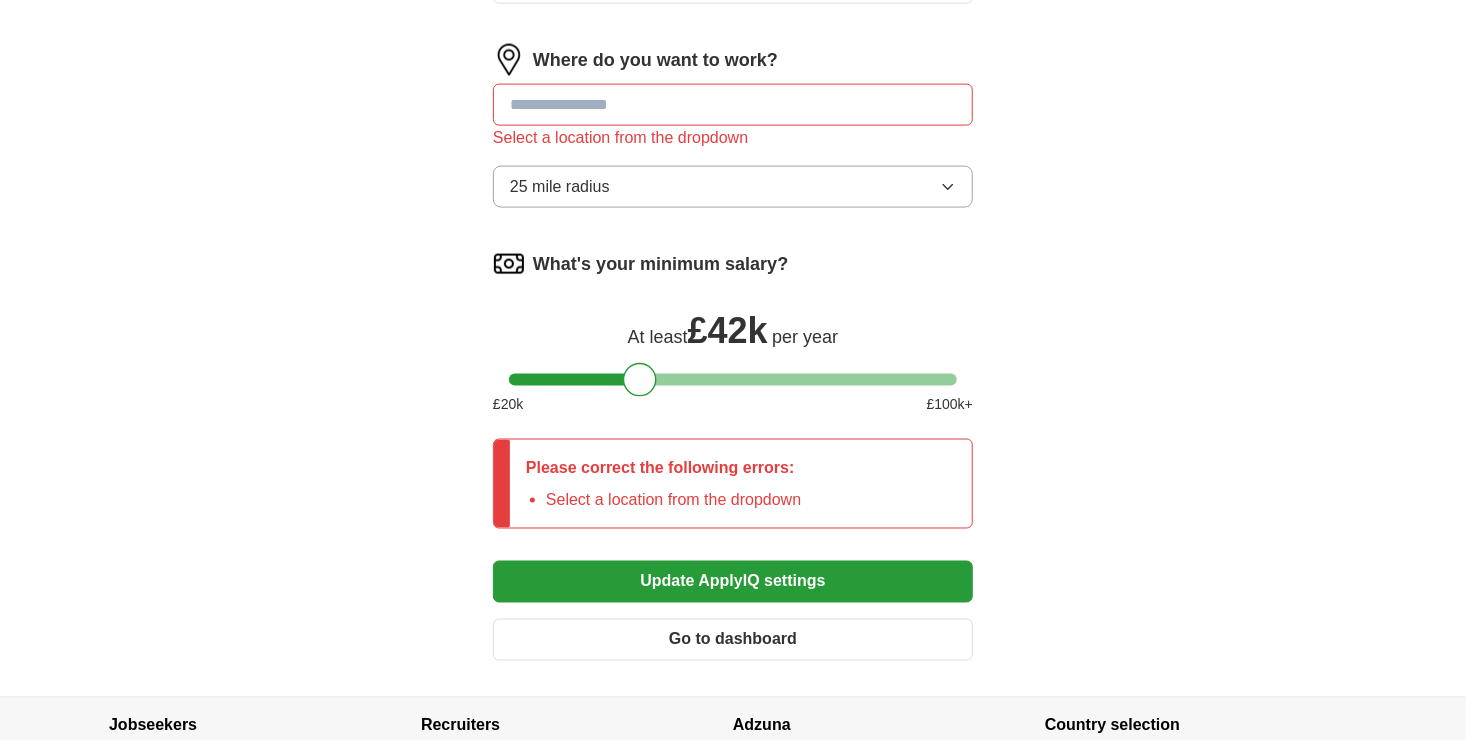 click on "Update ApplyIQ settings" at bounding box center (733, 582) 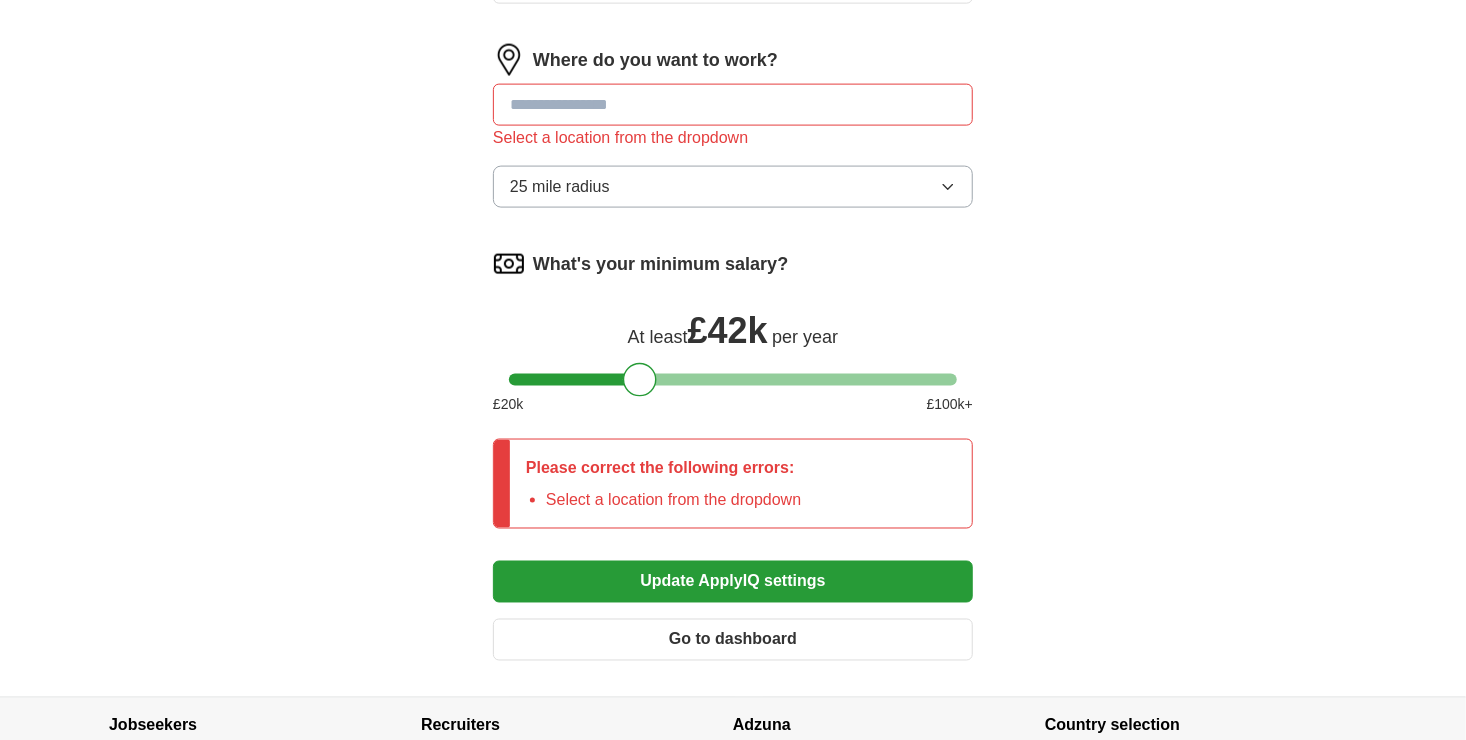 click at bounding box center [733, 105] 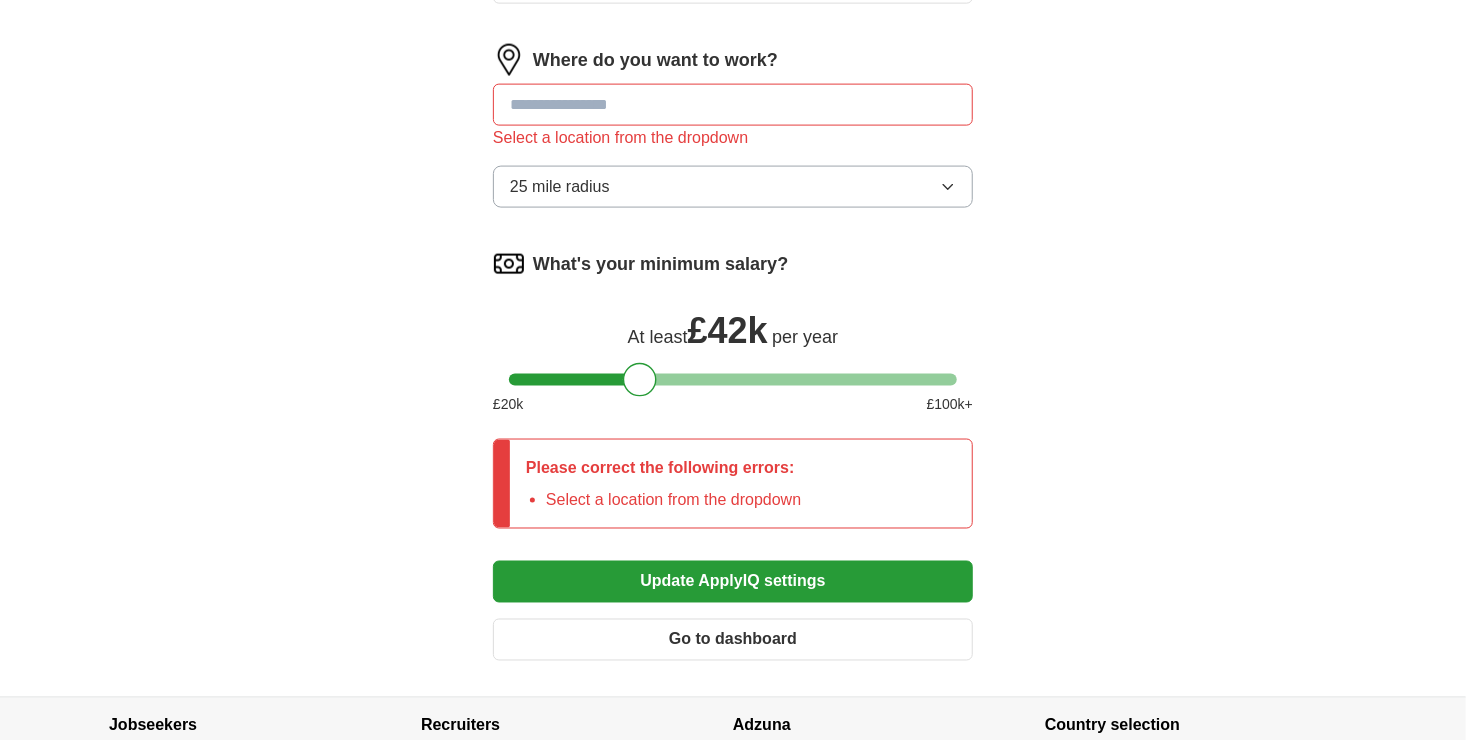 click at bounding box center [733, 105] 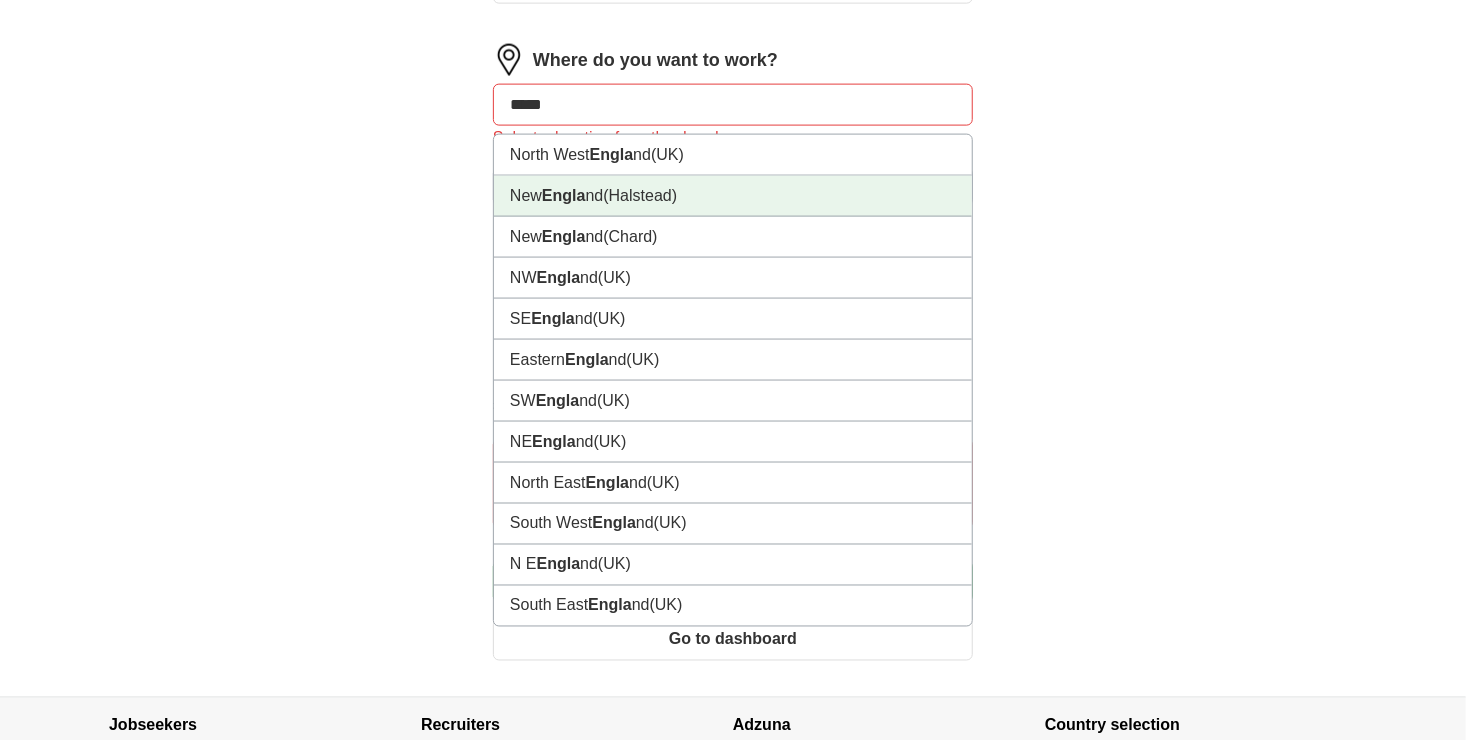 scroll, scrollTop: 1226, scrollLeft: 0, axis: vertical 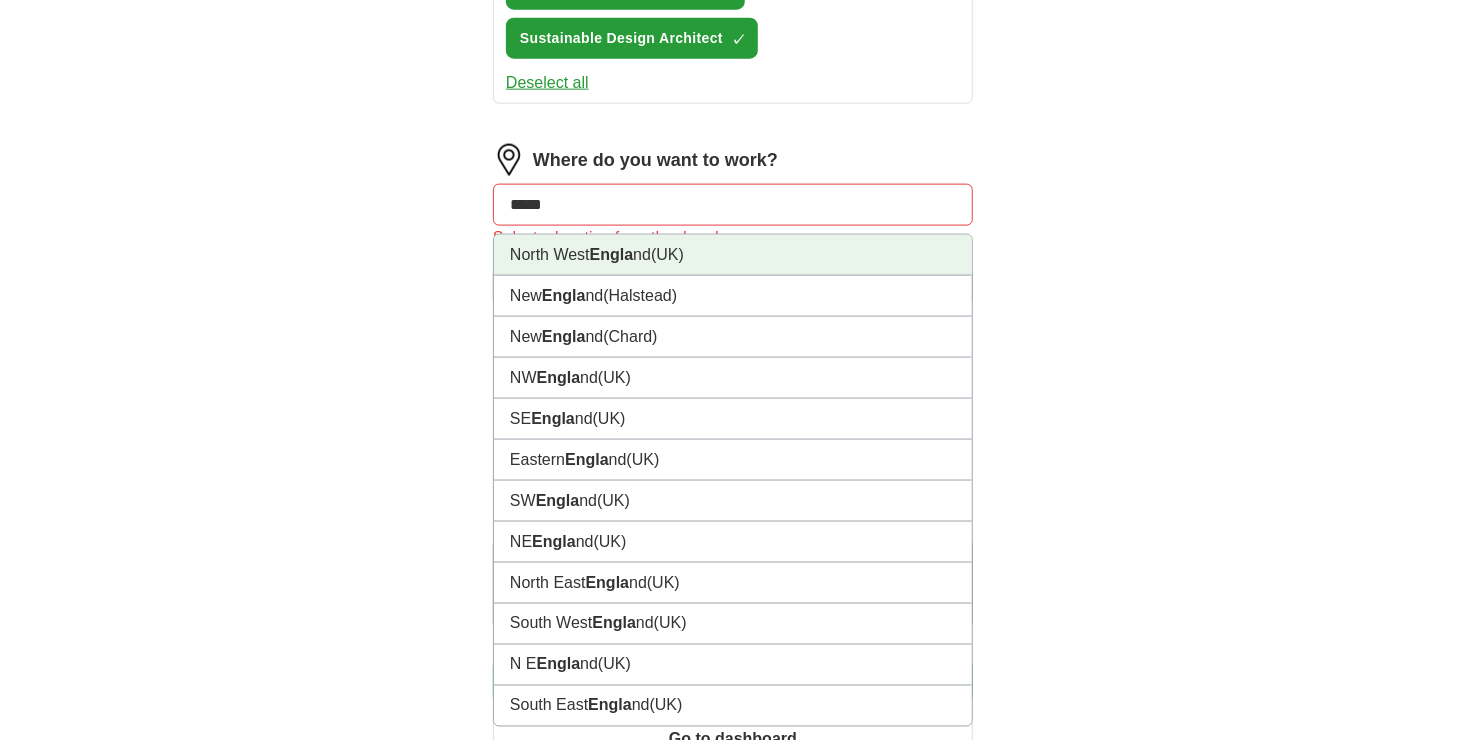 click on "[REGION] ([COUNTRY])" at bounding box center (733, 255) 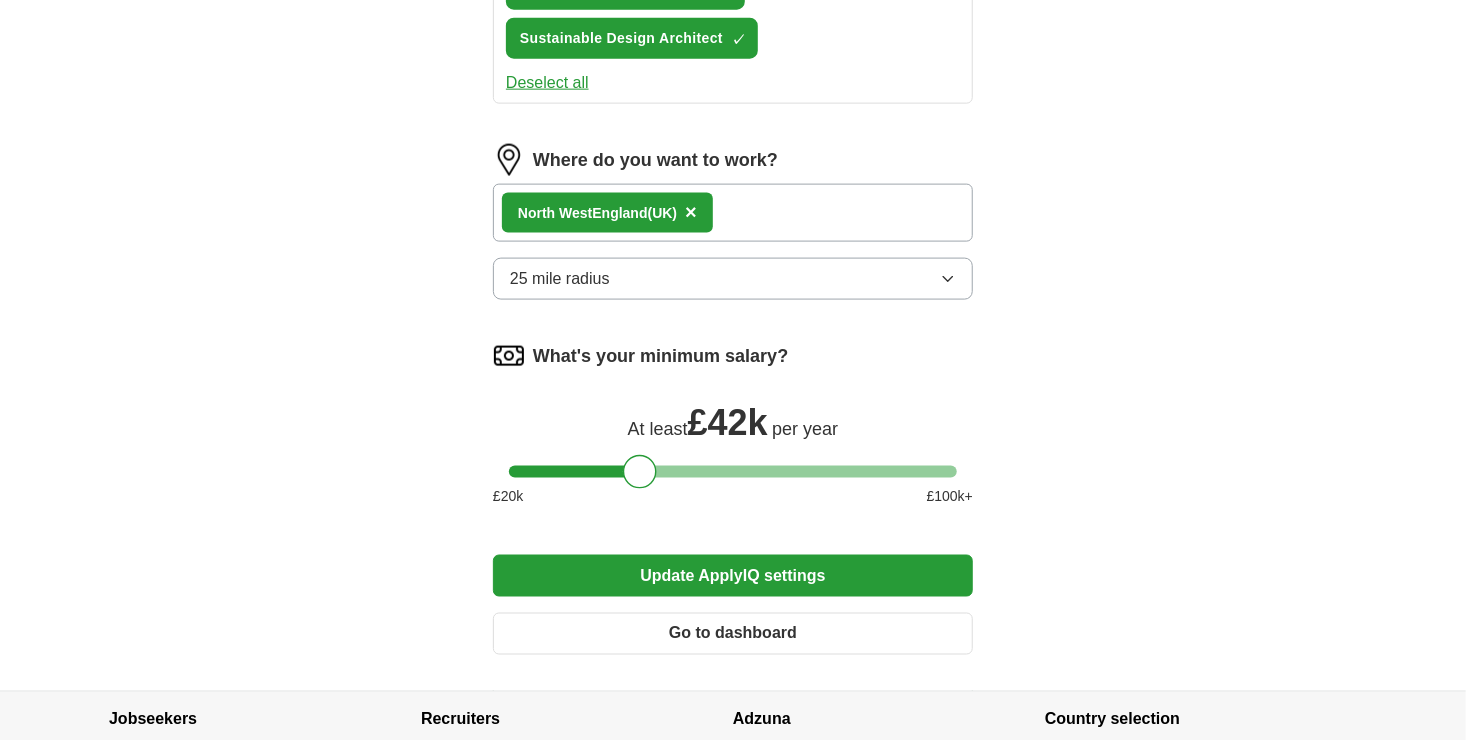 click on "[REGION] ([COUNTRY]) ×" at bounding box center (733, 213) 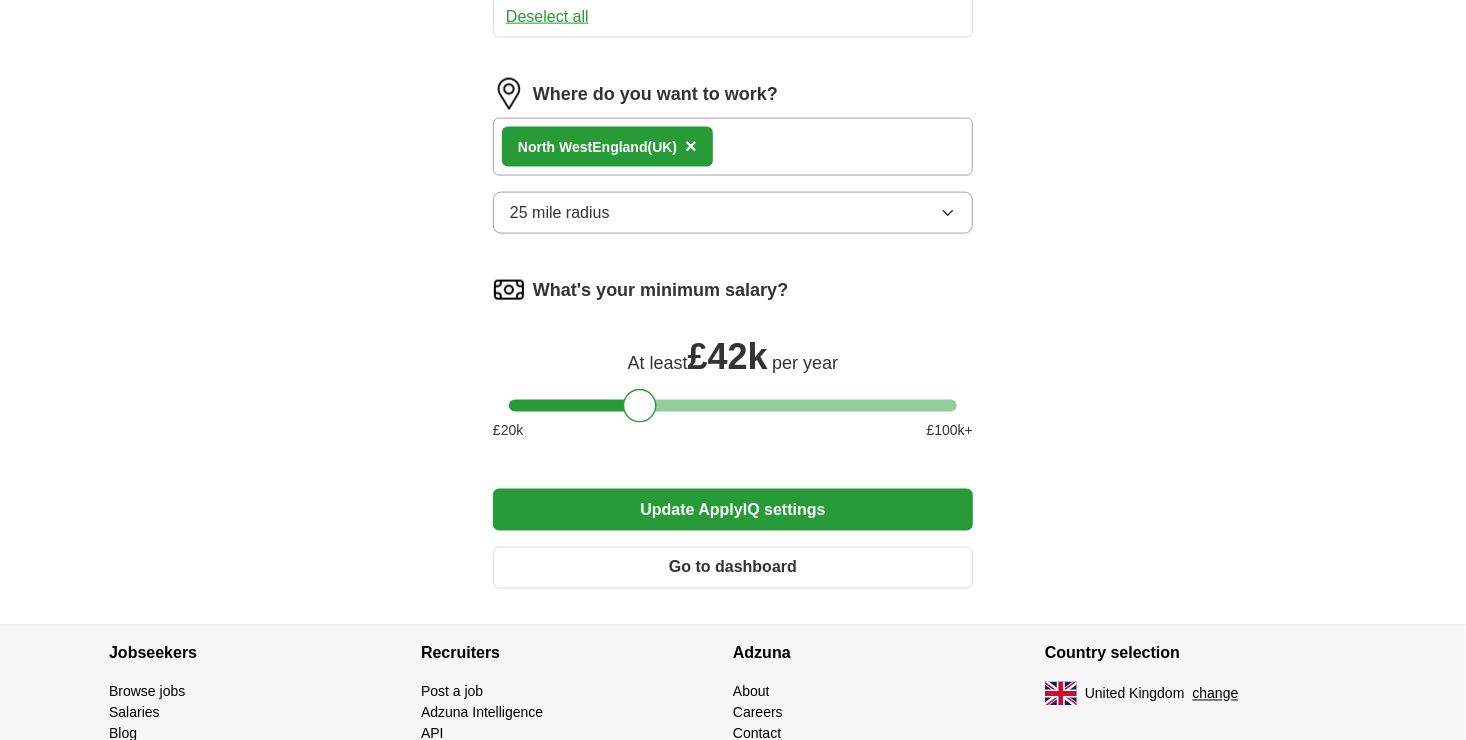 scroll, scrollTop: 1367, scrollLeft: 0, axis: vertical 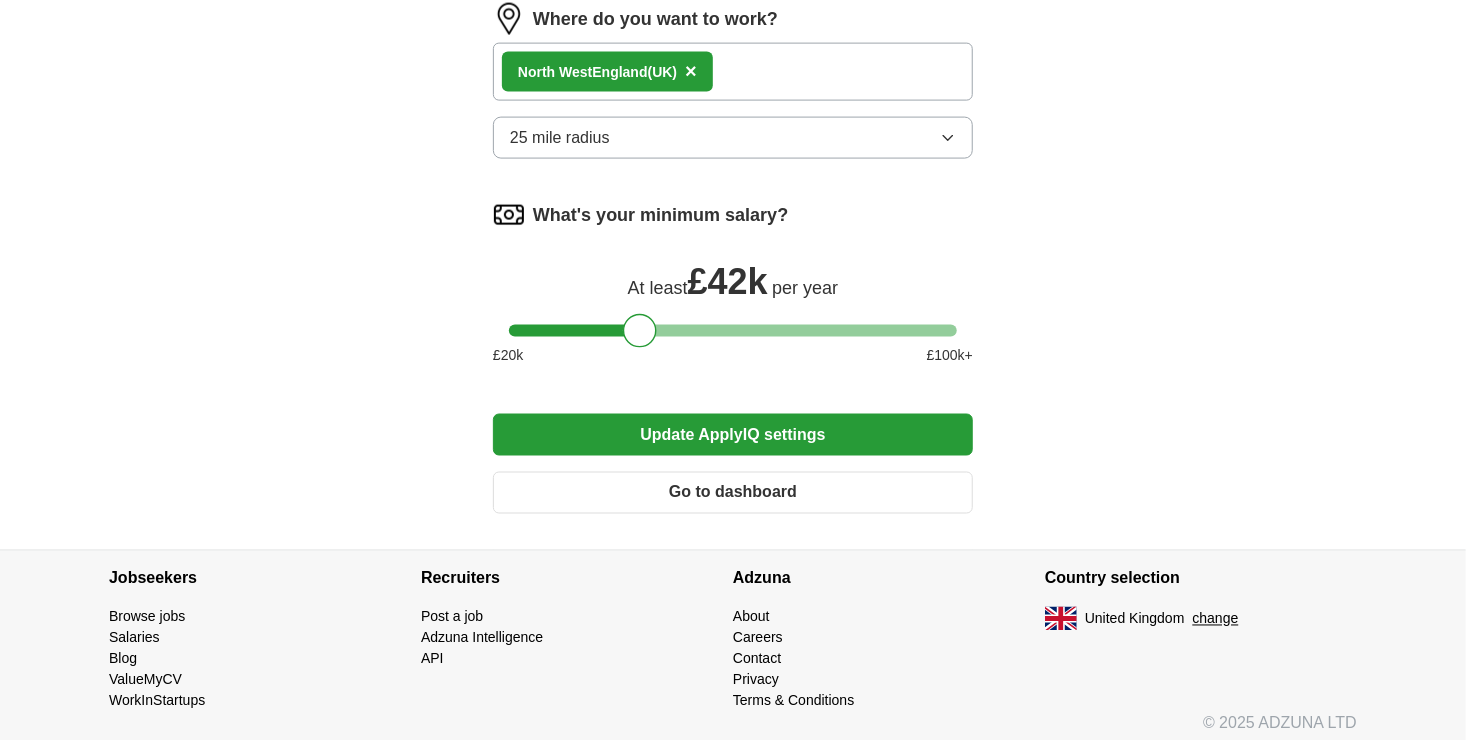 click on "Update ApplyIQ settings" at bounding box center (733, 435) 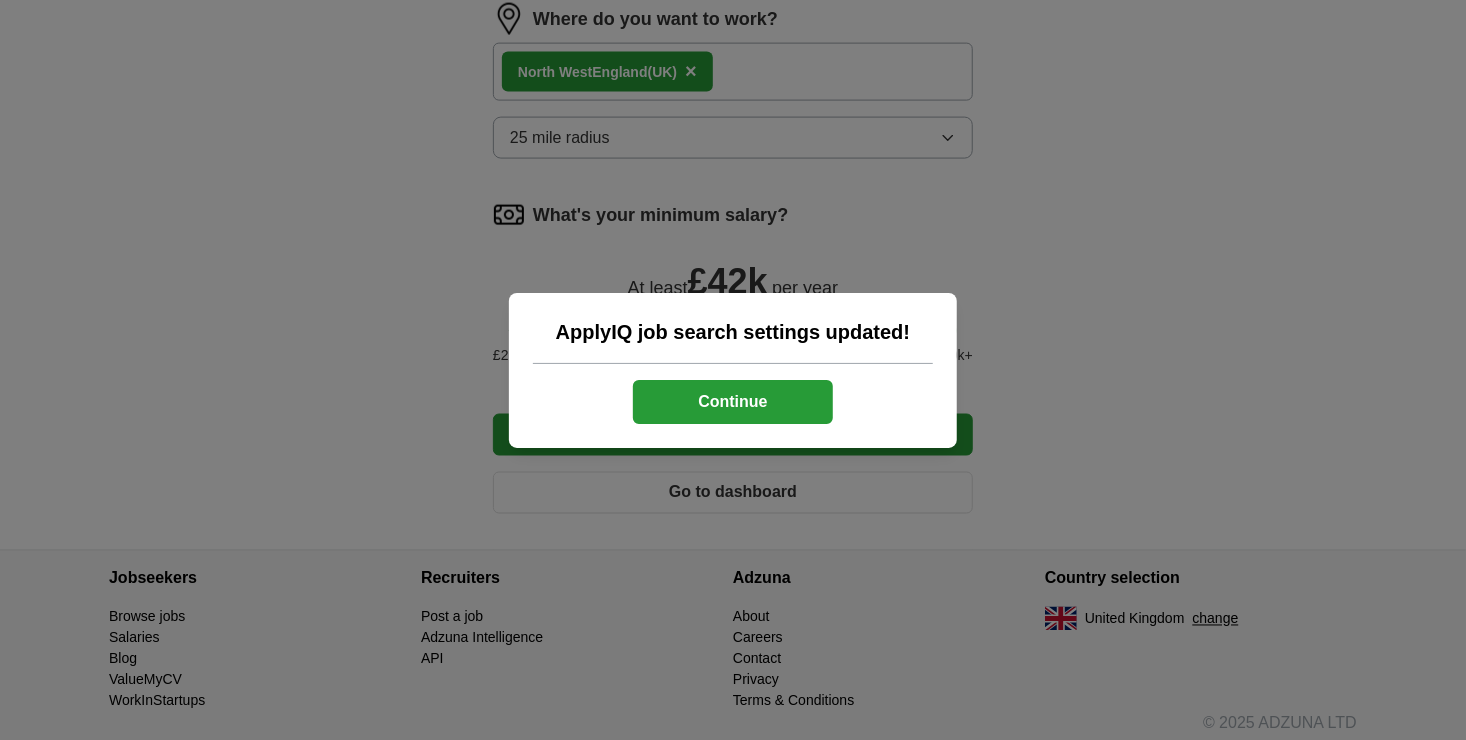 click on "ApplyIQ job search settings updated! Continue" at bounding box center (733, 370) 